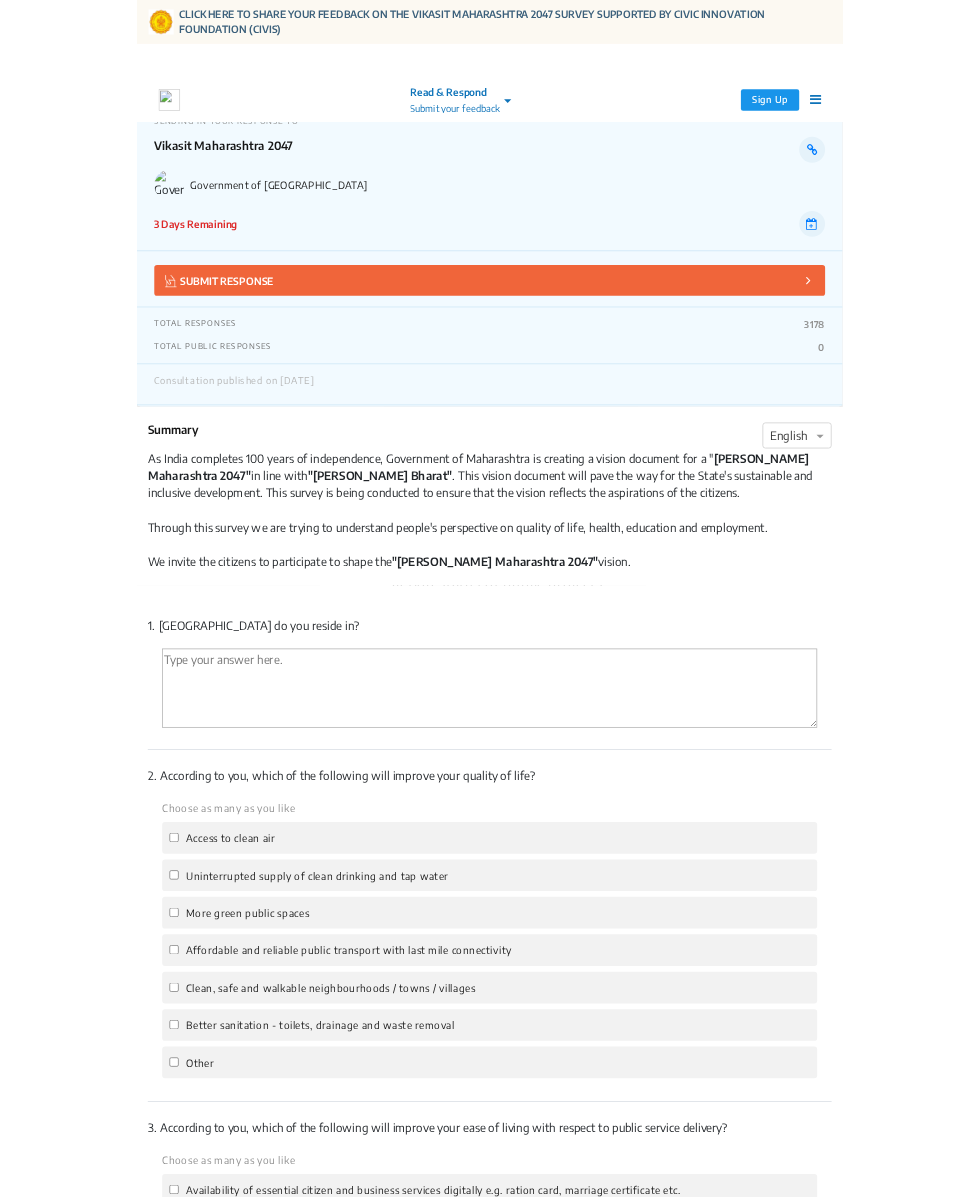 scroll, scrollTop: 5, scrollLeft: 0, axis: vertical 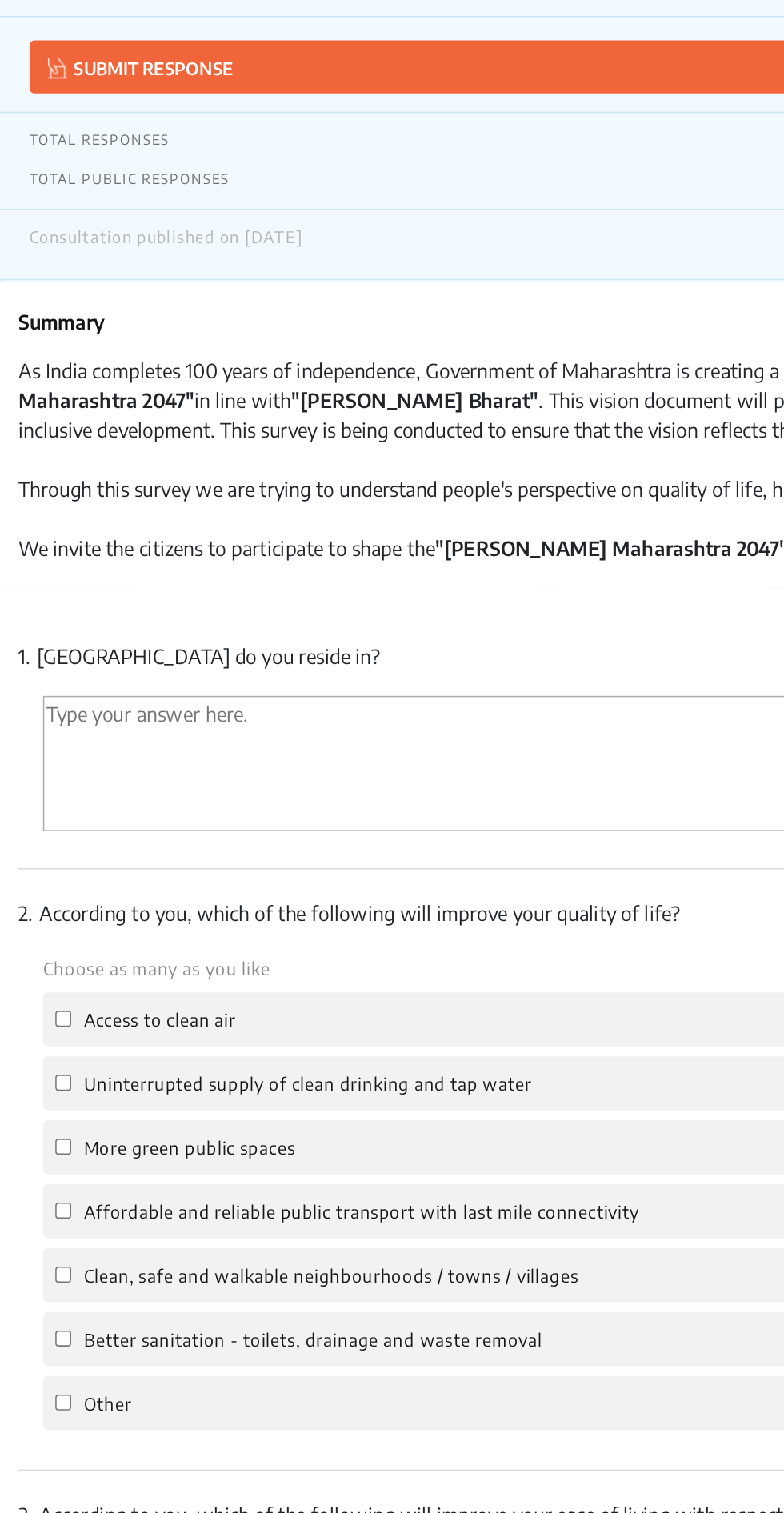 click at bounding box center (392, 761) 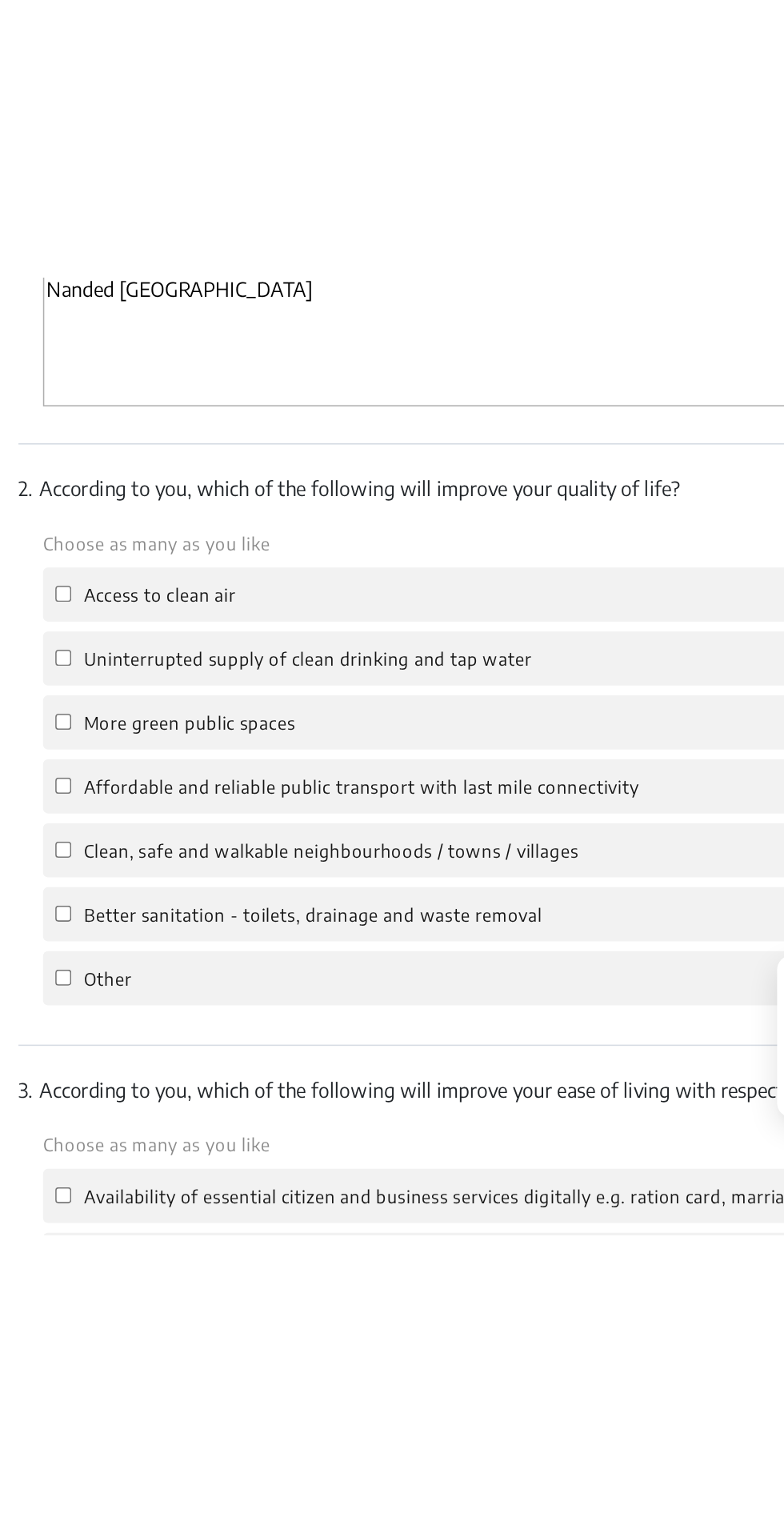 scroll, scrollTop: 398, scrollLeft: 0, axis: vertical 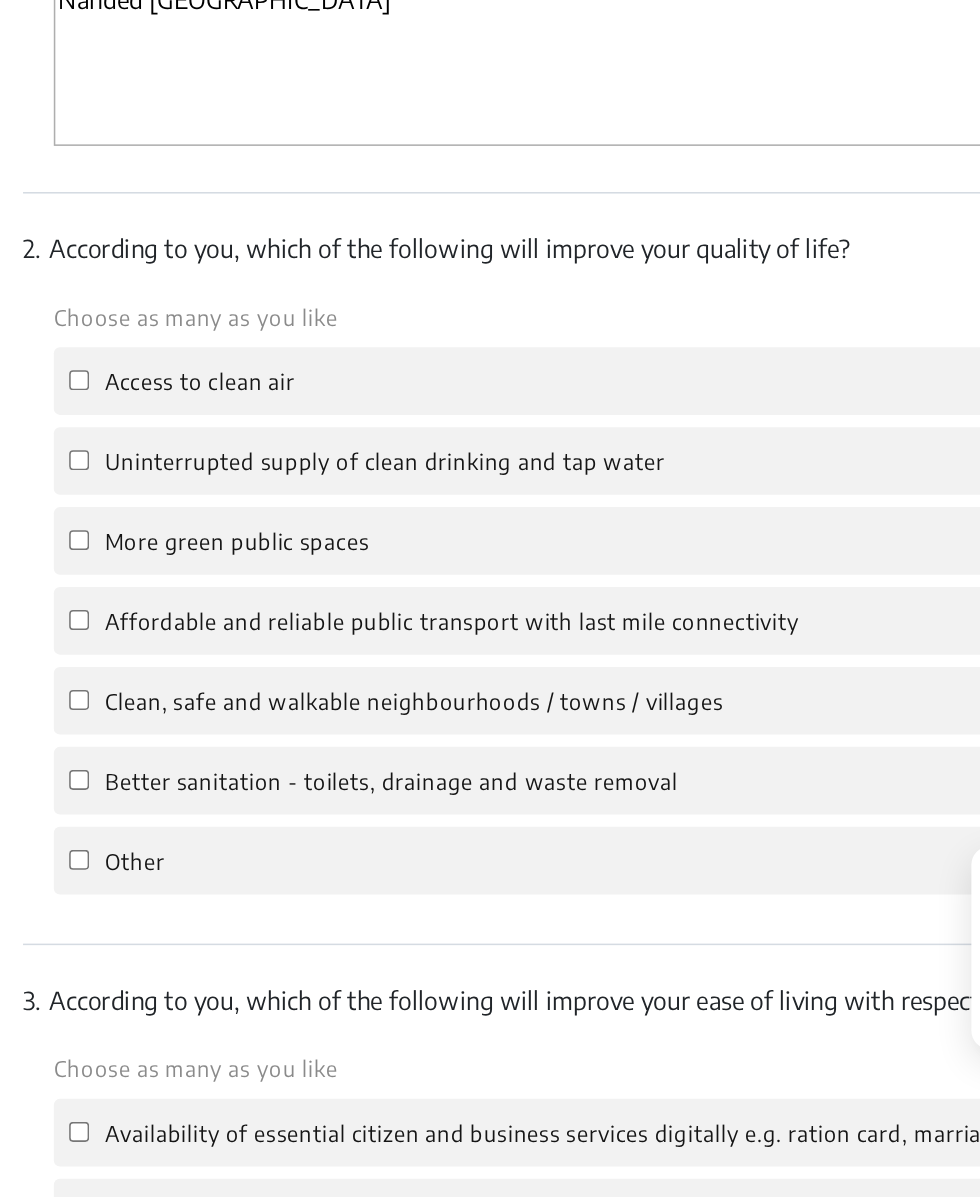 type on "Nanded [GEOGRAPHIC_DATA]" 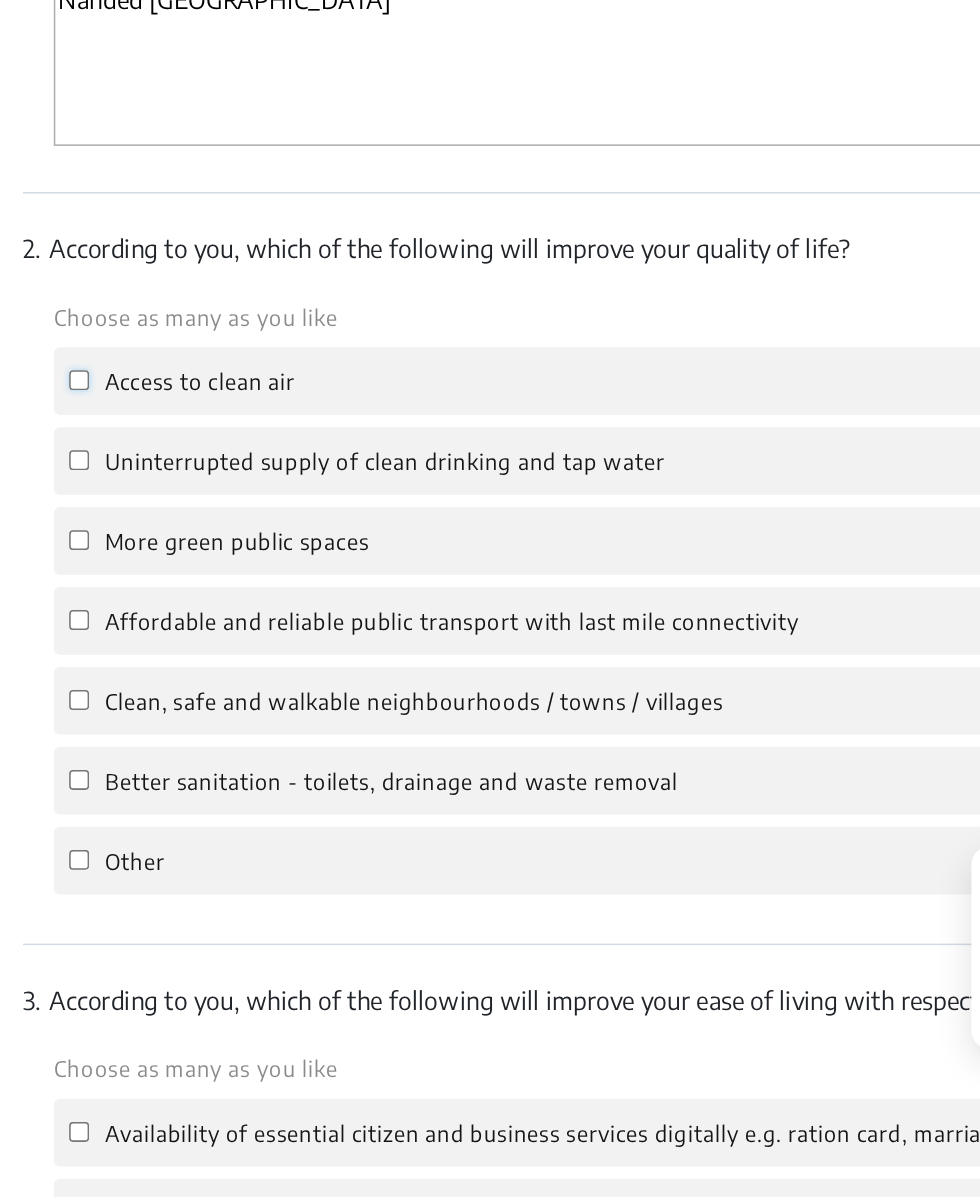 click on "Access to clean air" 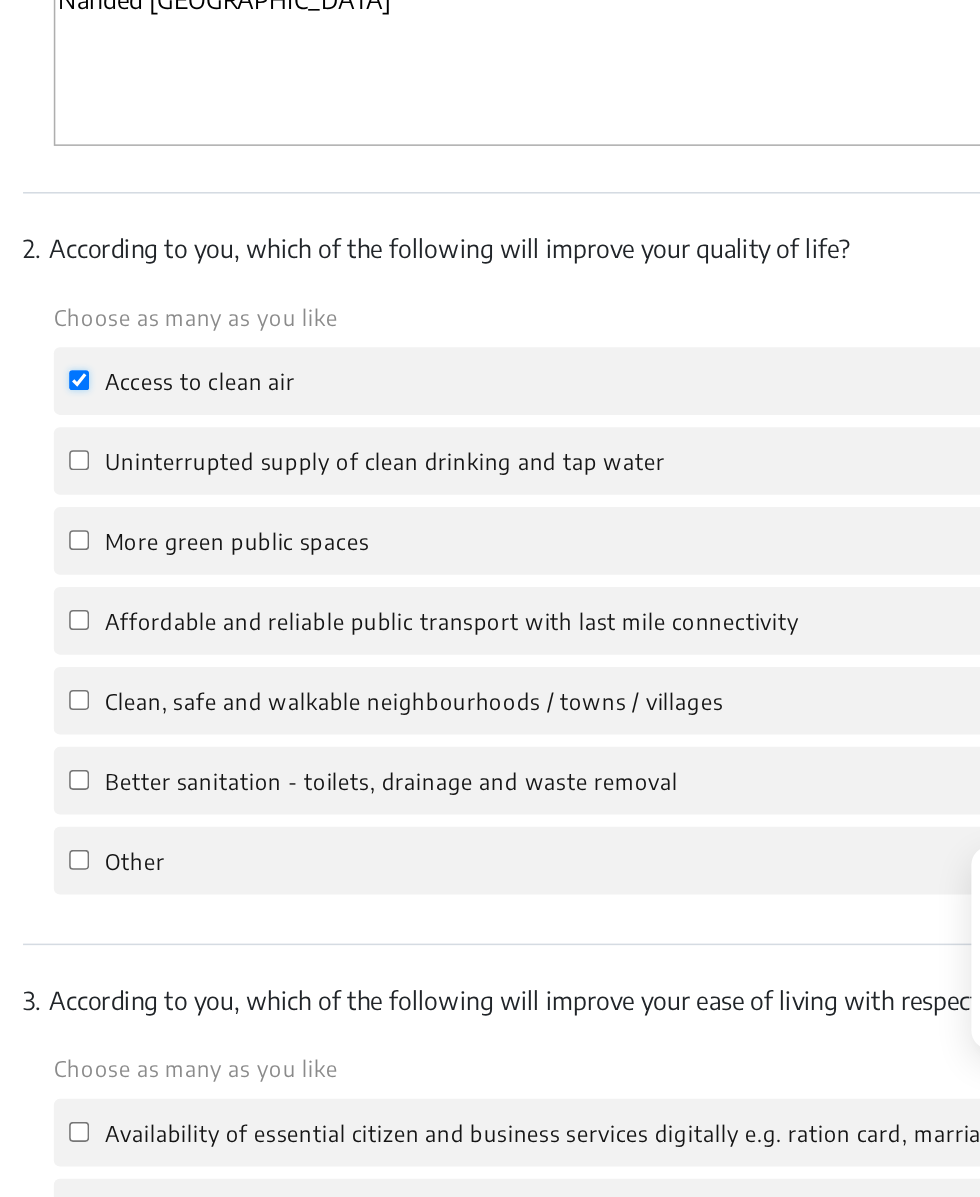 checkbox on "true" 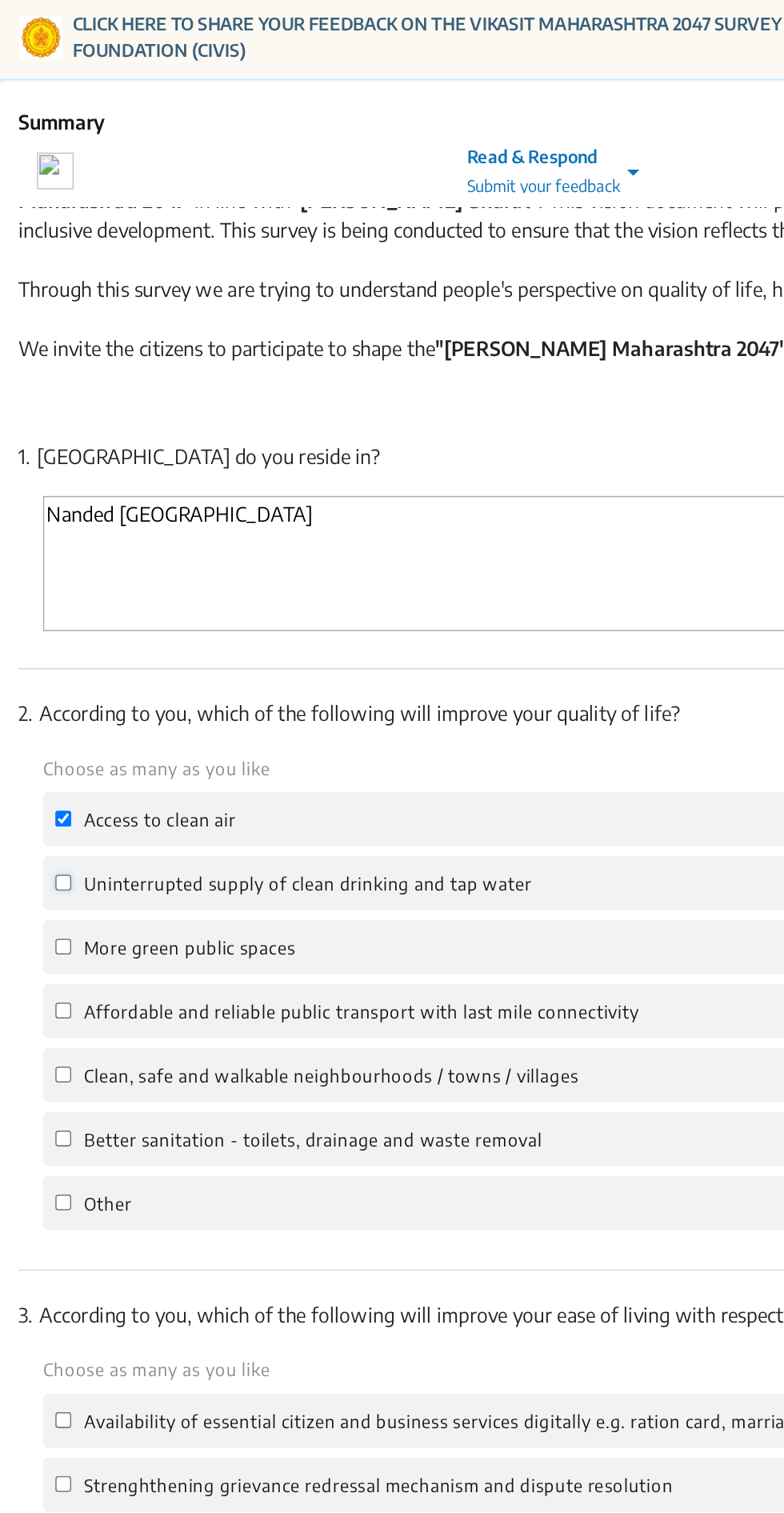 click on "Uninterrupted supply of clean drinking and tap water" 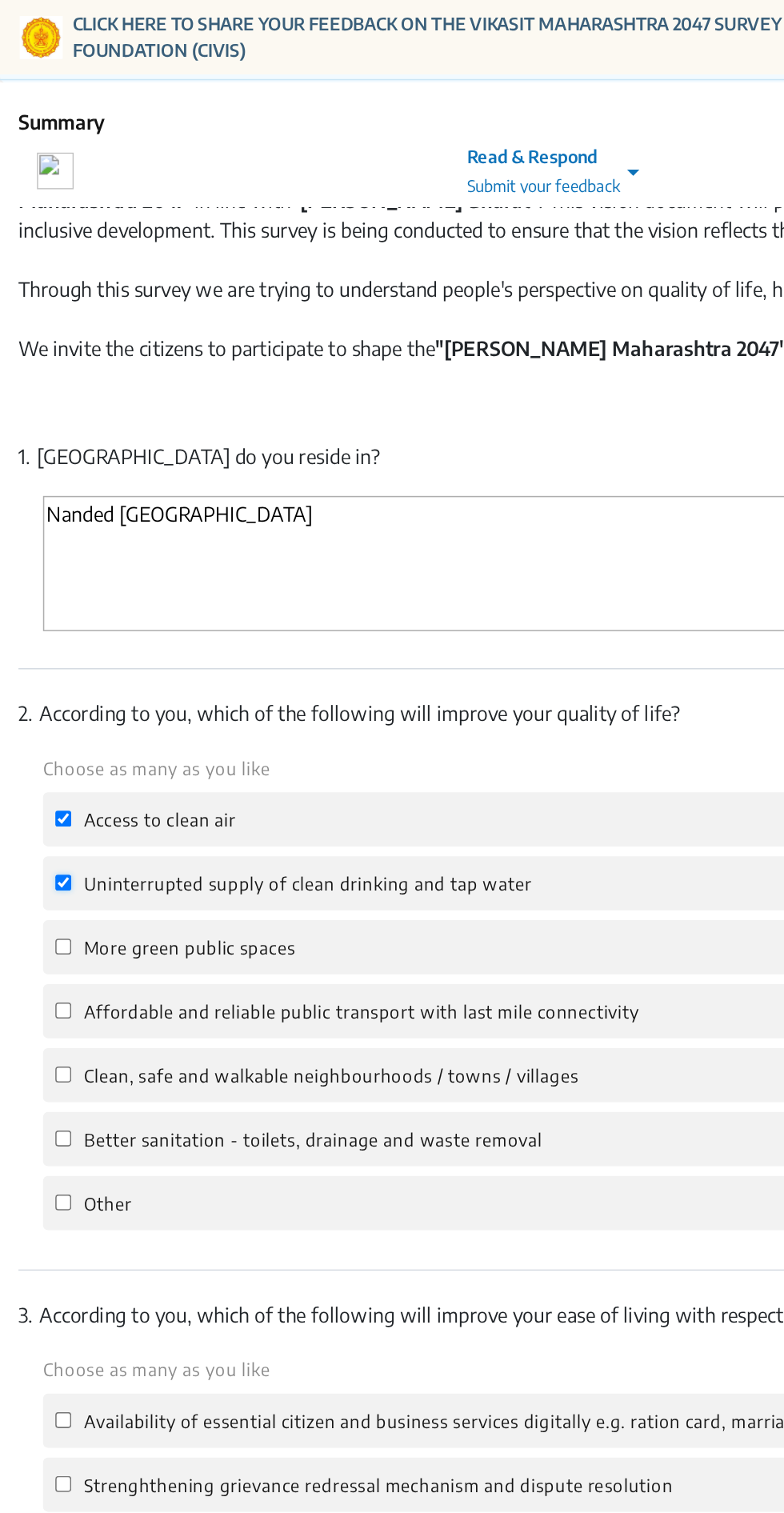 checkbox on "true" 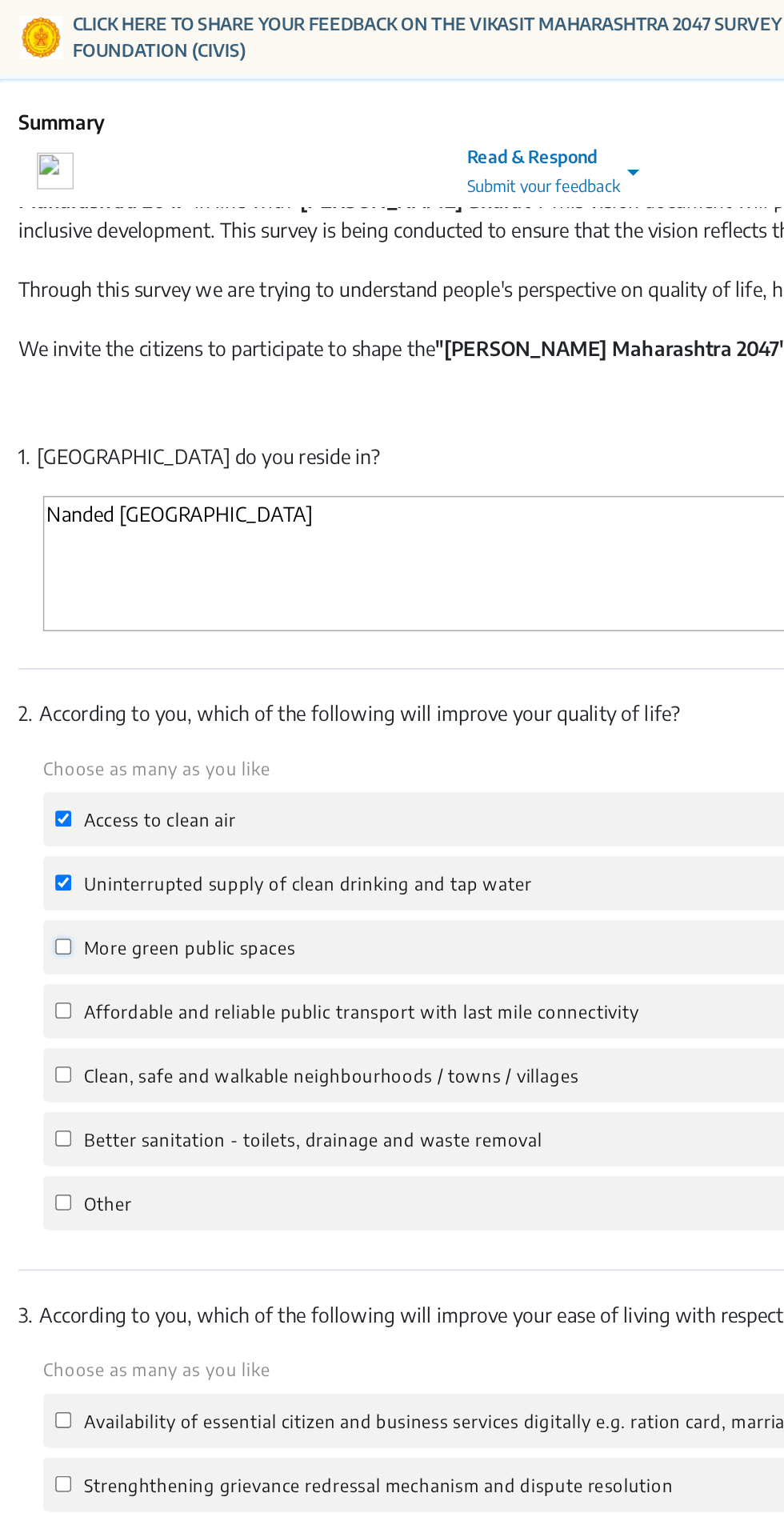 click on "More green public spaces" 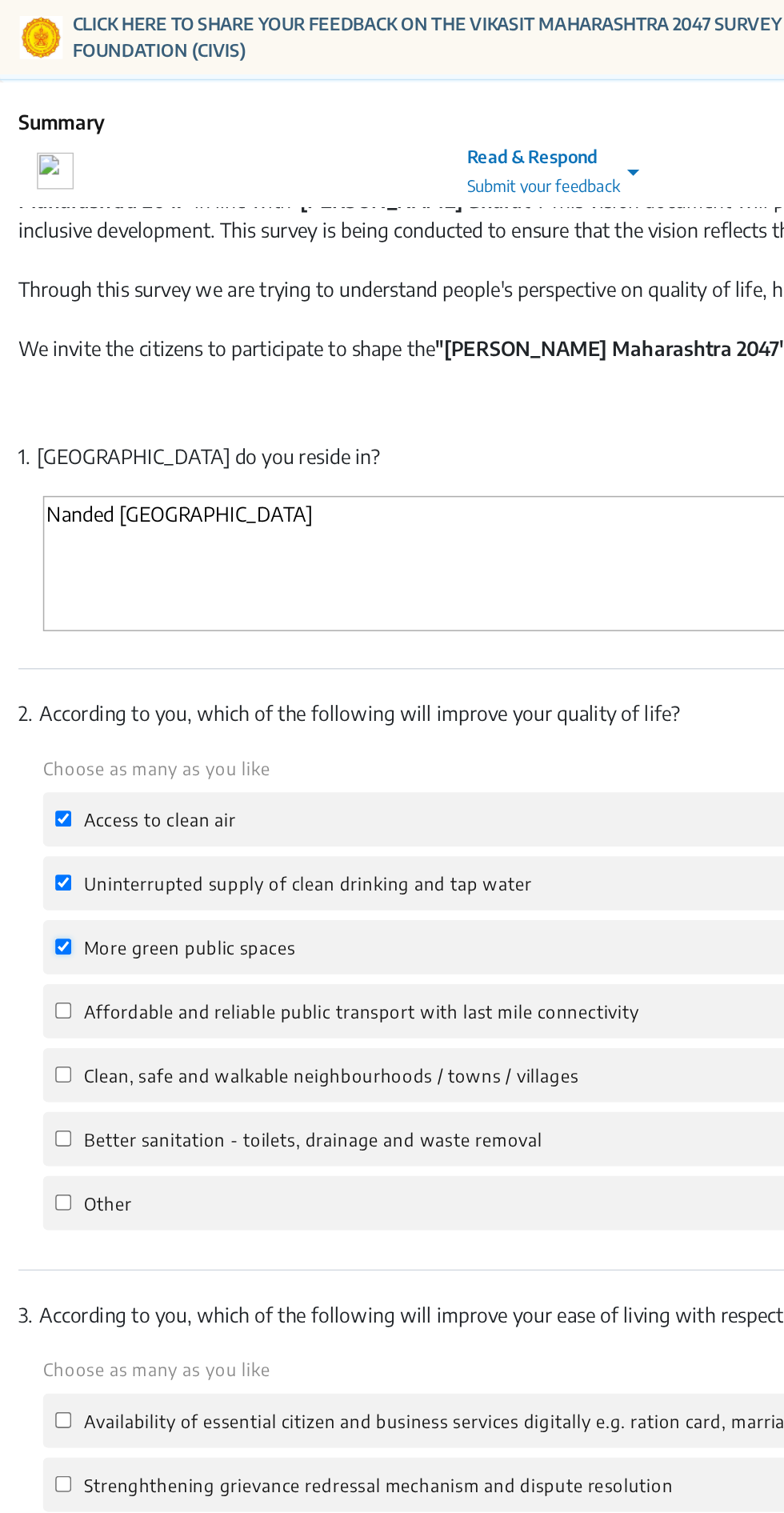 checkbox on "true" 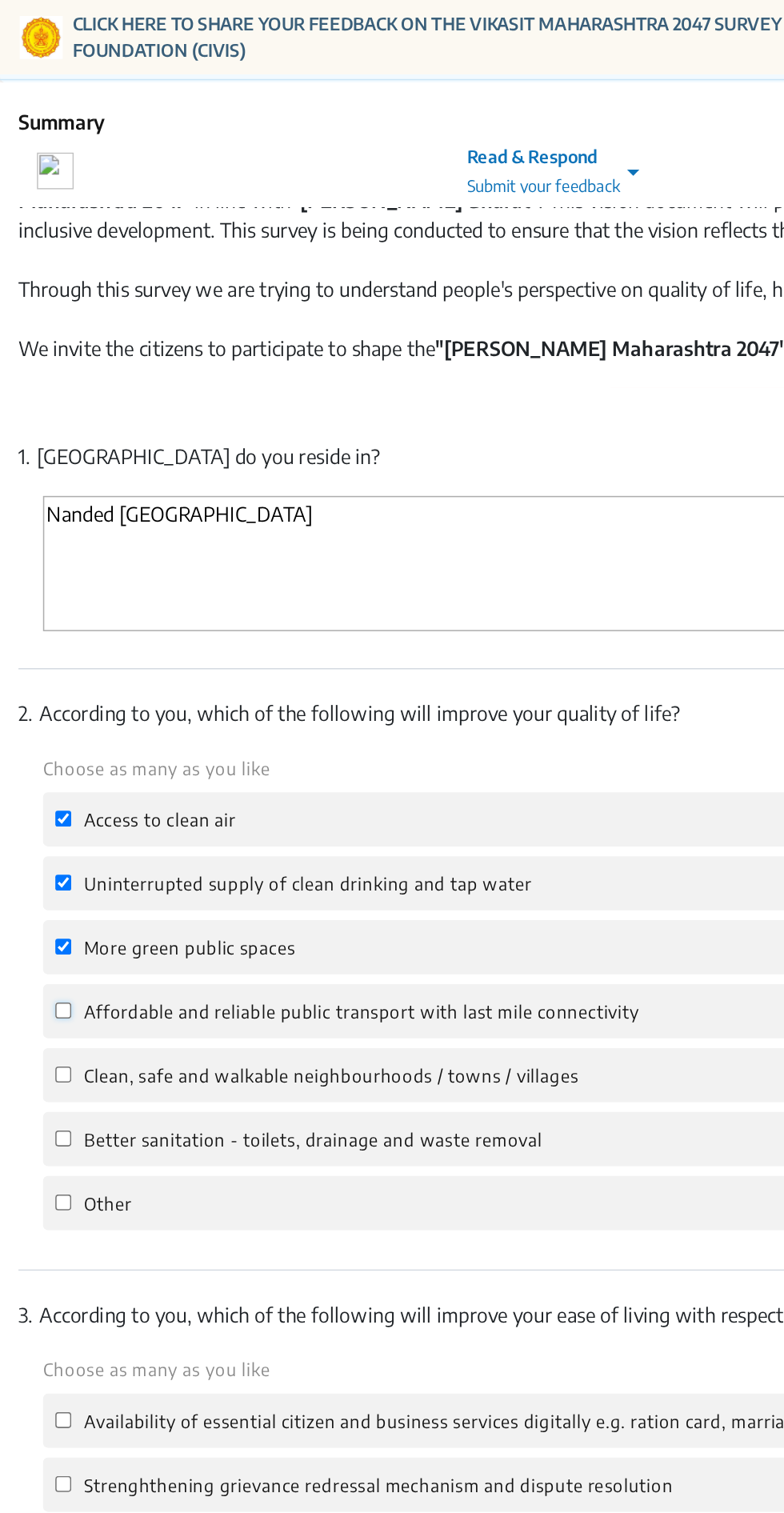 click on "Affordable and reliable public transport with last mile connectivity" 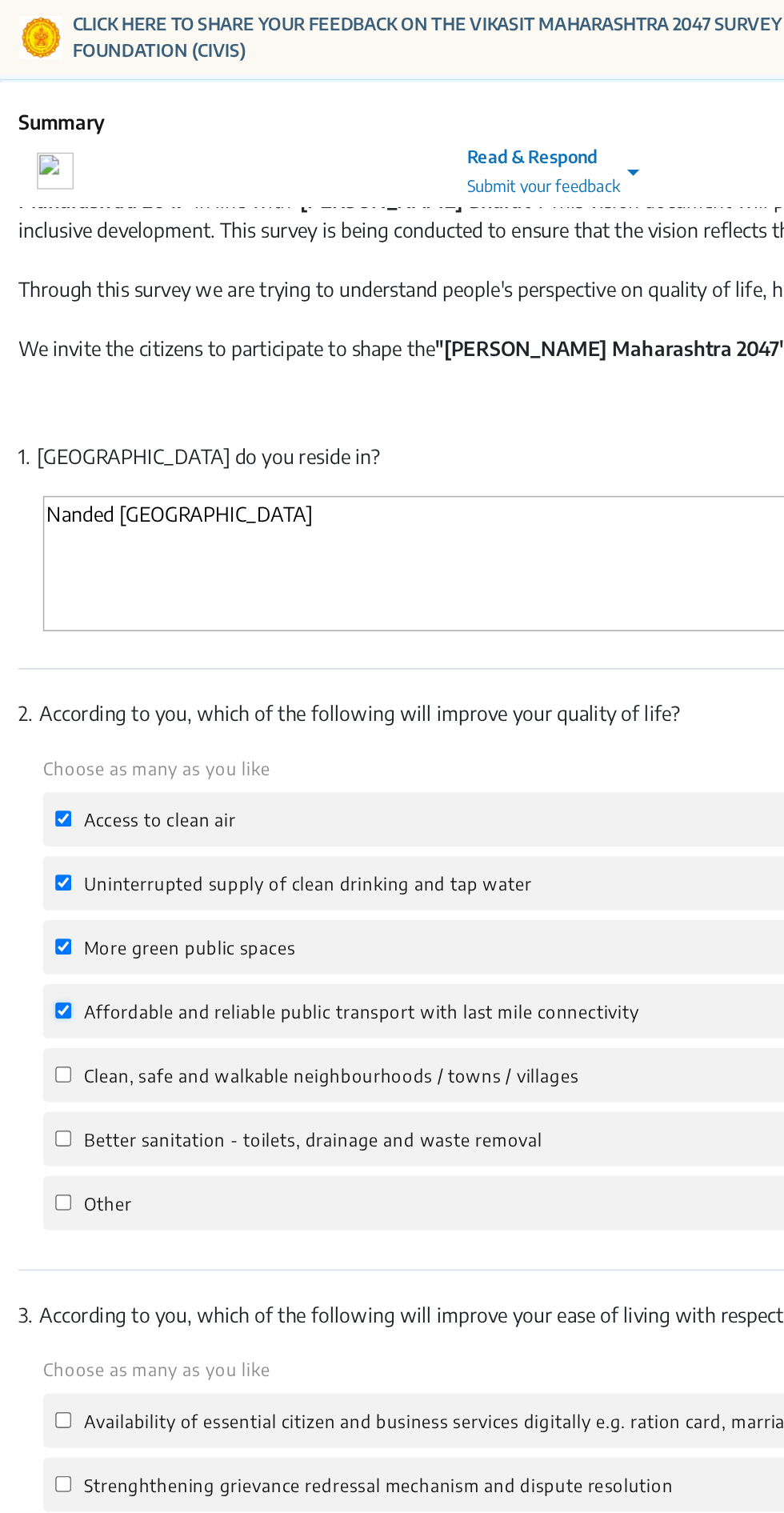 checkbox on "true" 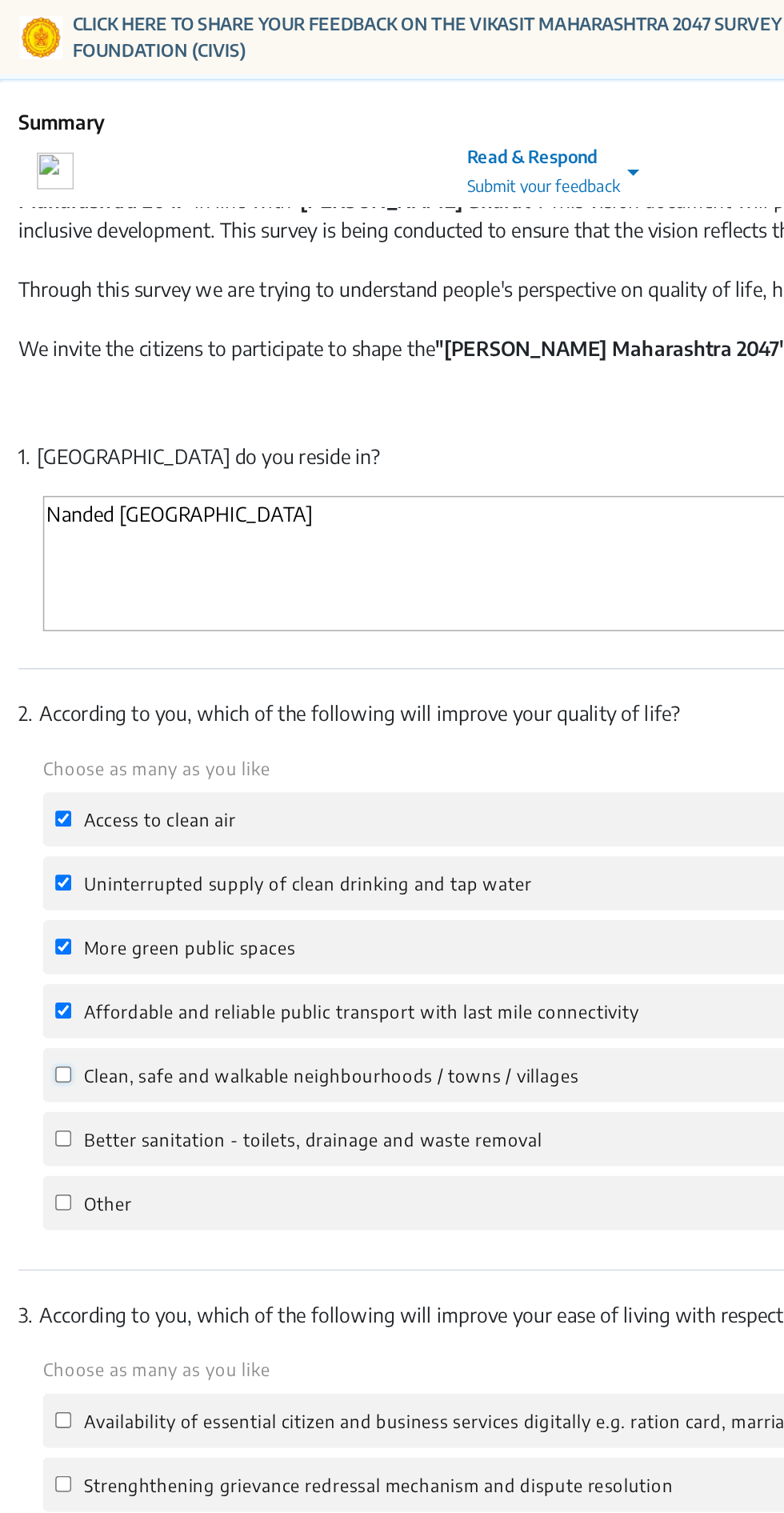 click on "Clean, safe and walkable neighbourhoods / towns / villages" 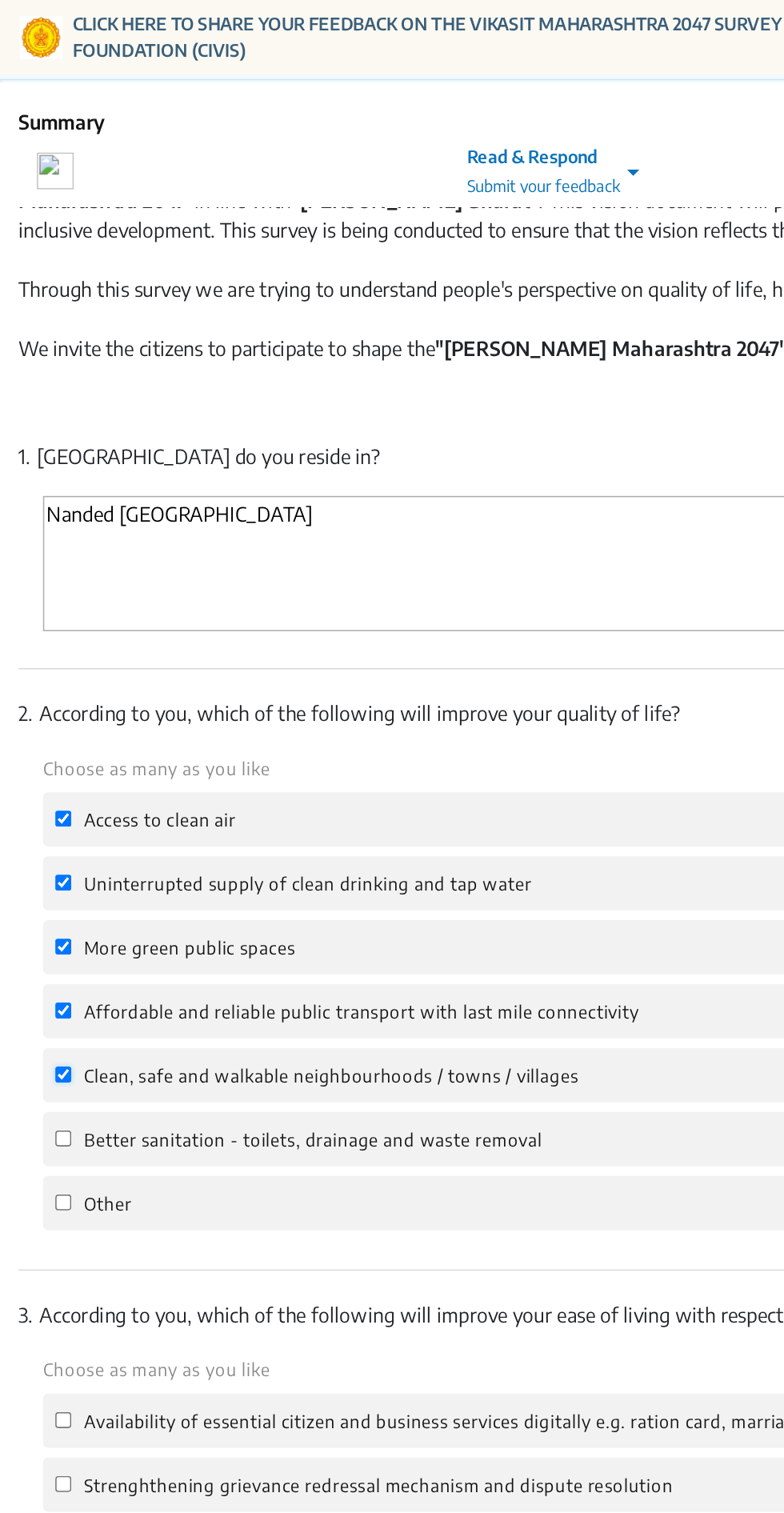 checkbox on "true" 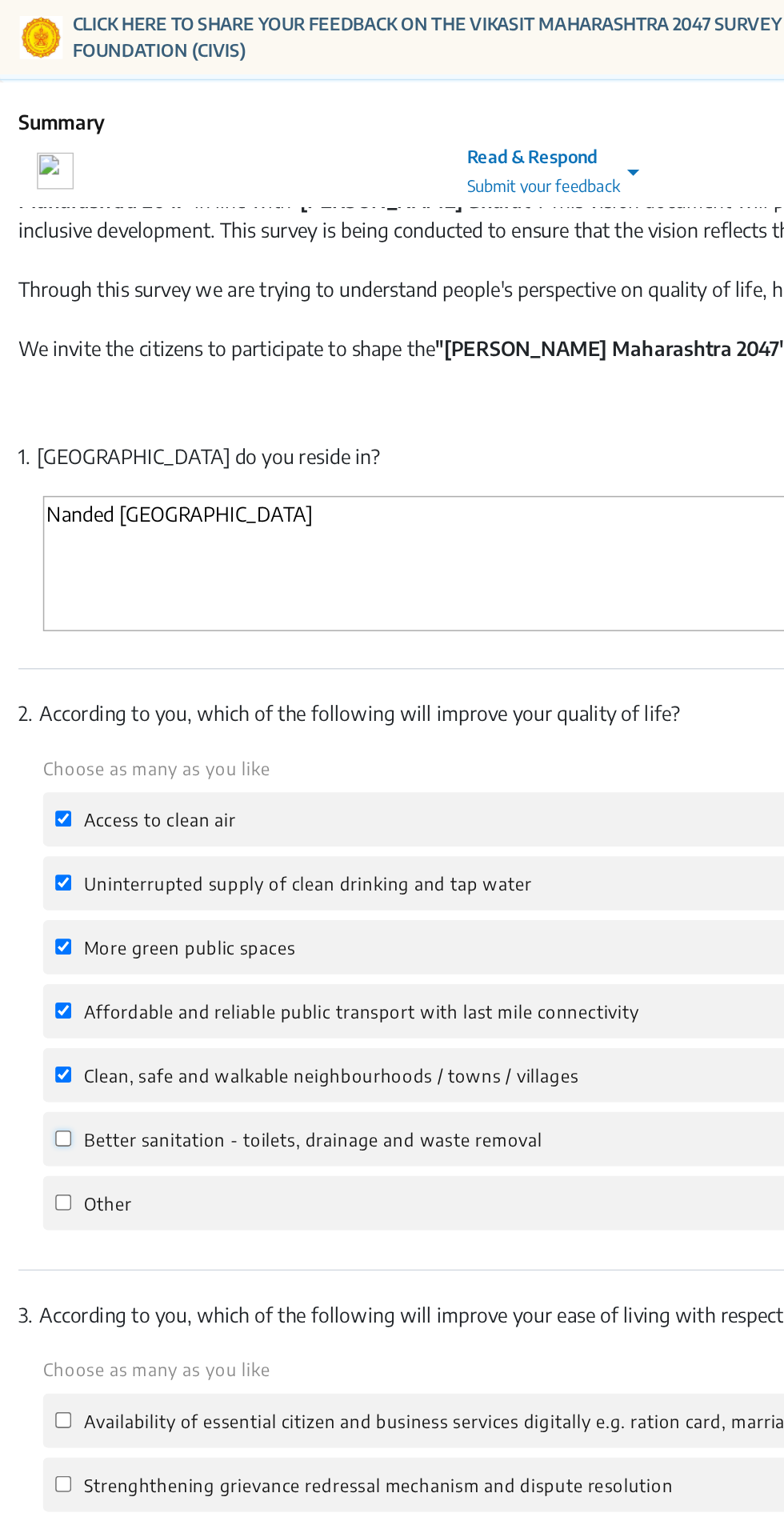 click on "Better sanitation - toilets, drainage and waste removal" 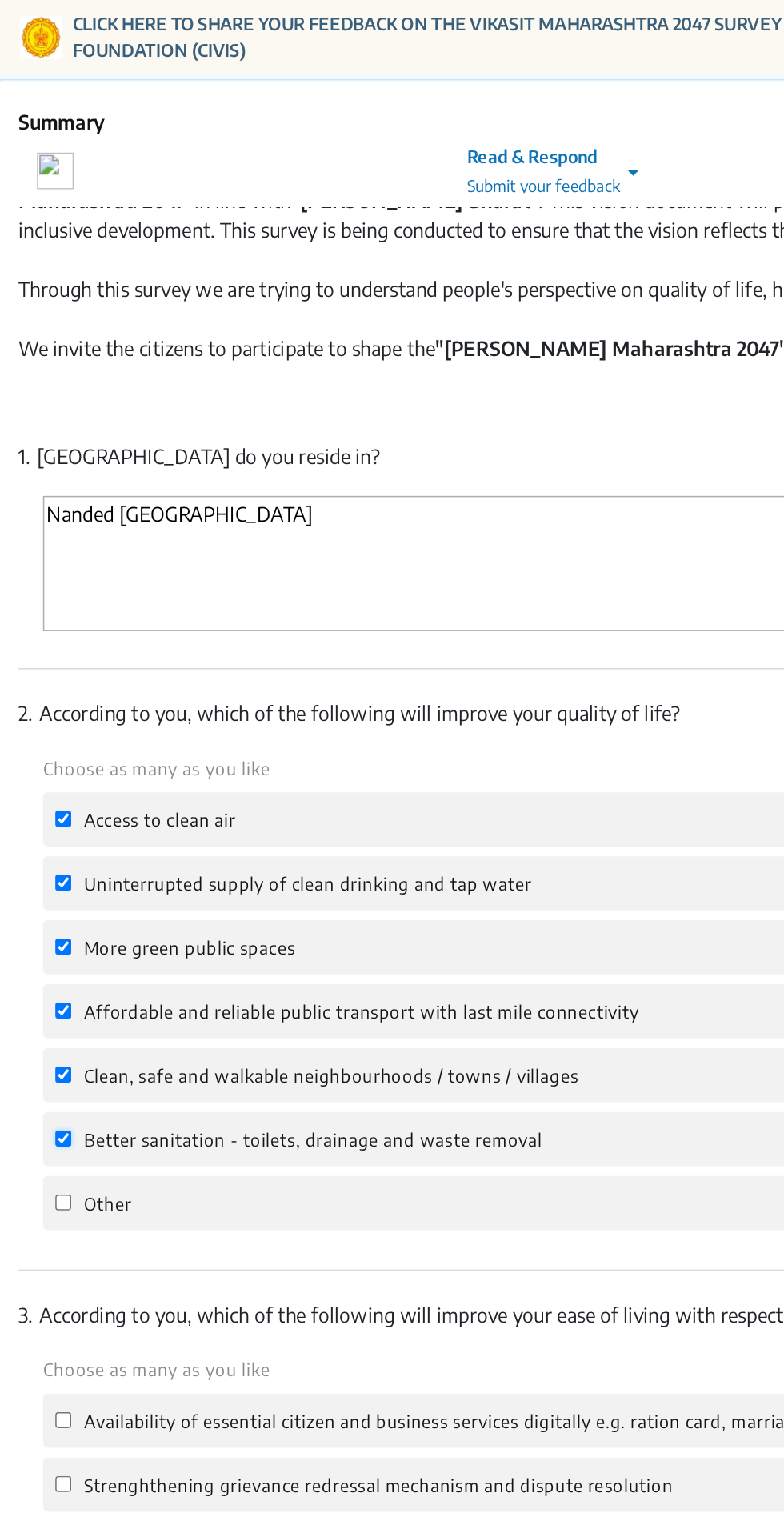 checkbox on "true" 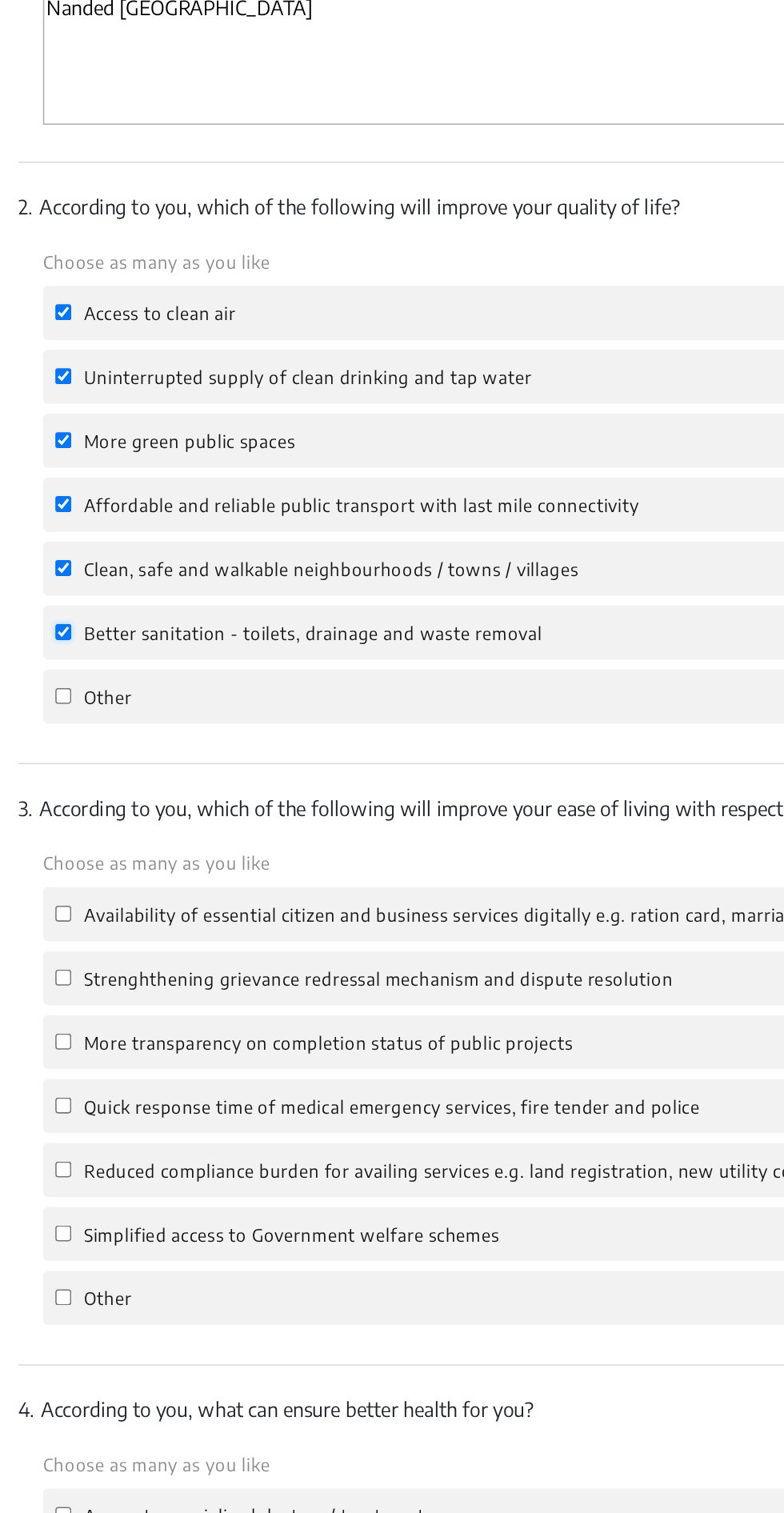 scroll, scrollTop: 398, scrollLeft: 0, axis: vertical 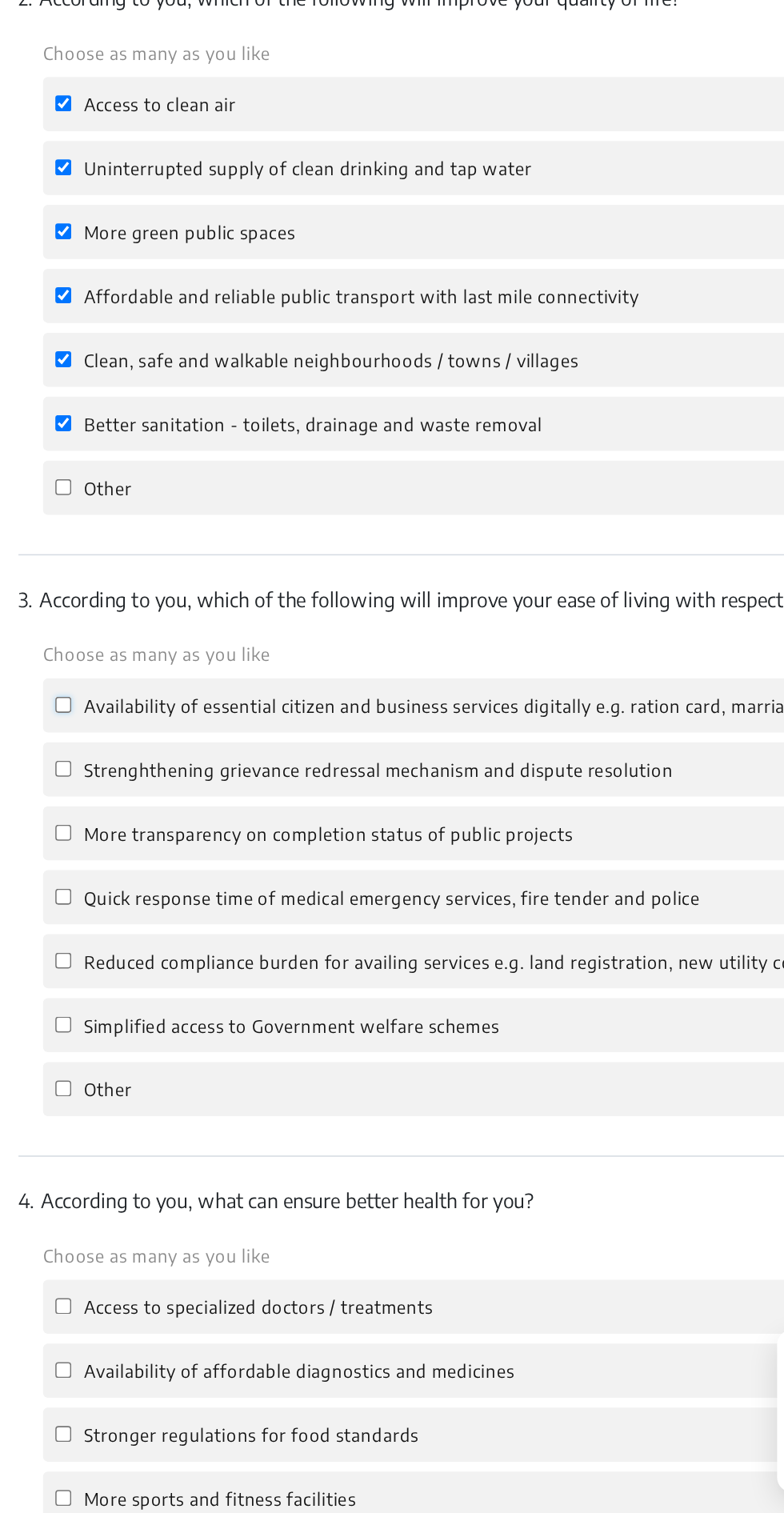 click on "Availability of essential citizen and business services digitally e.g. ration card, marriage certificate etc." 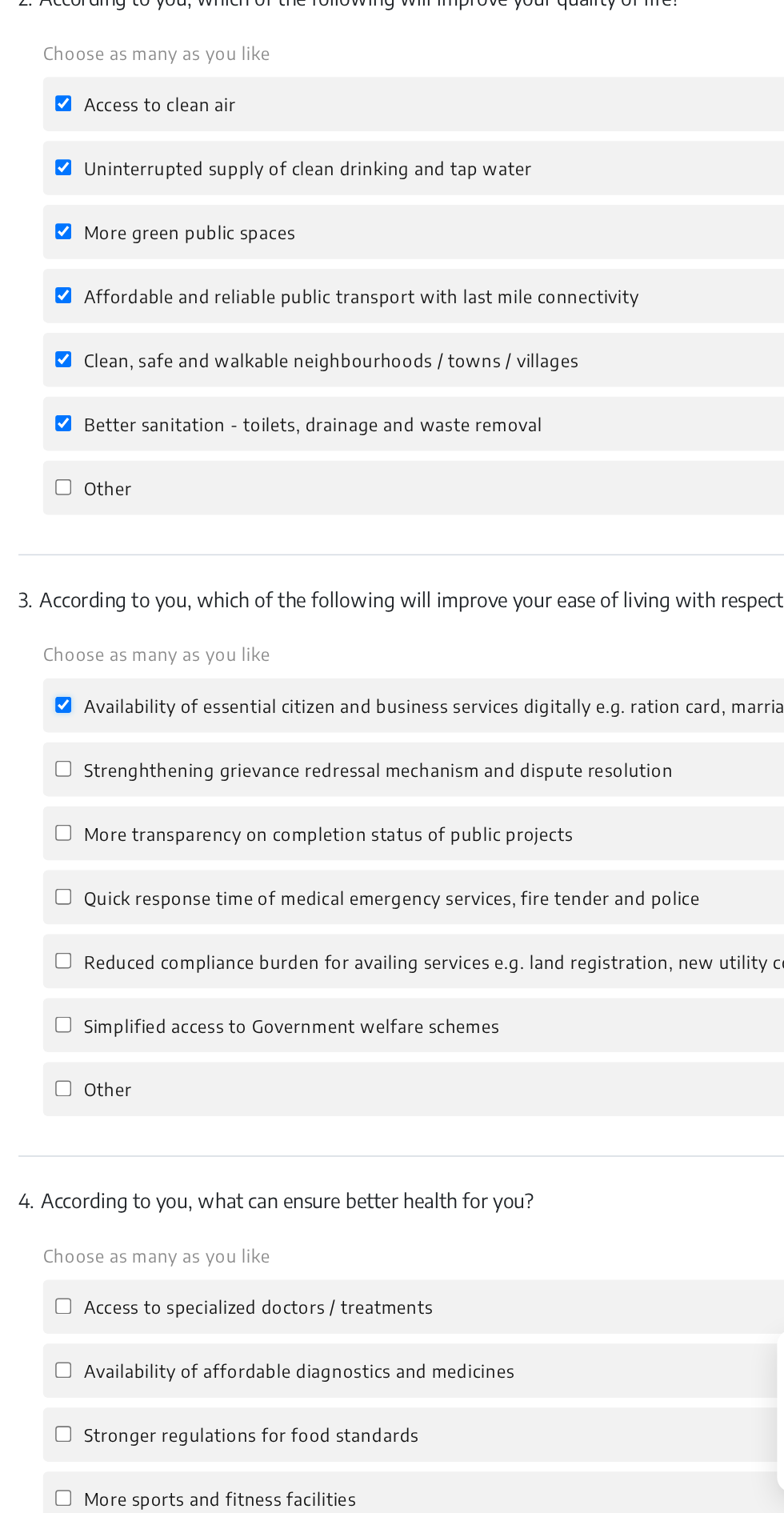 checkbox on "true" 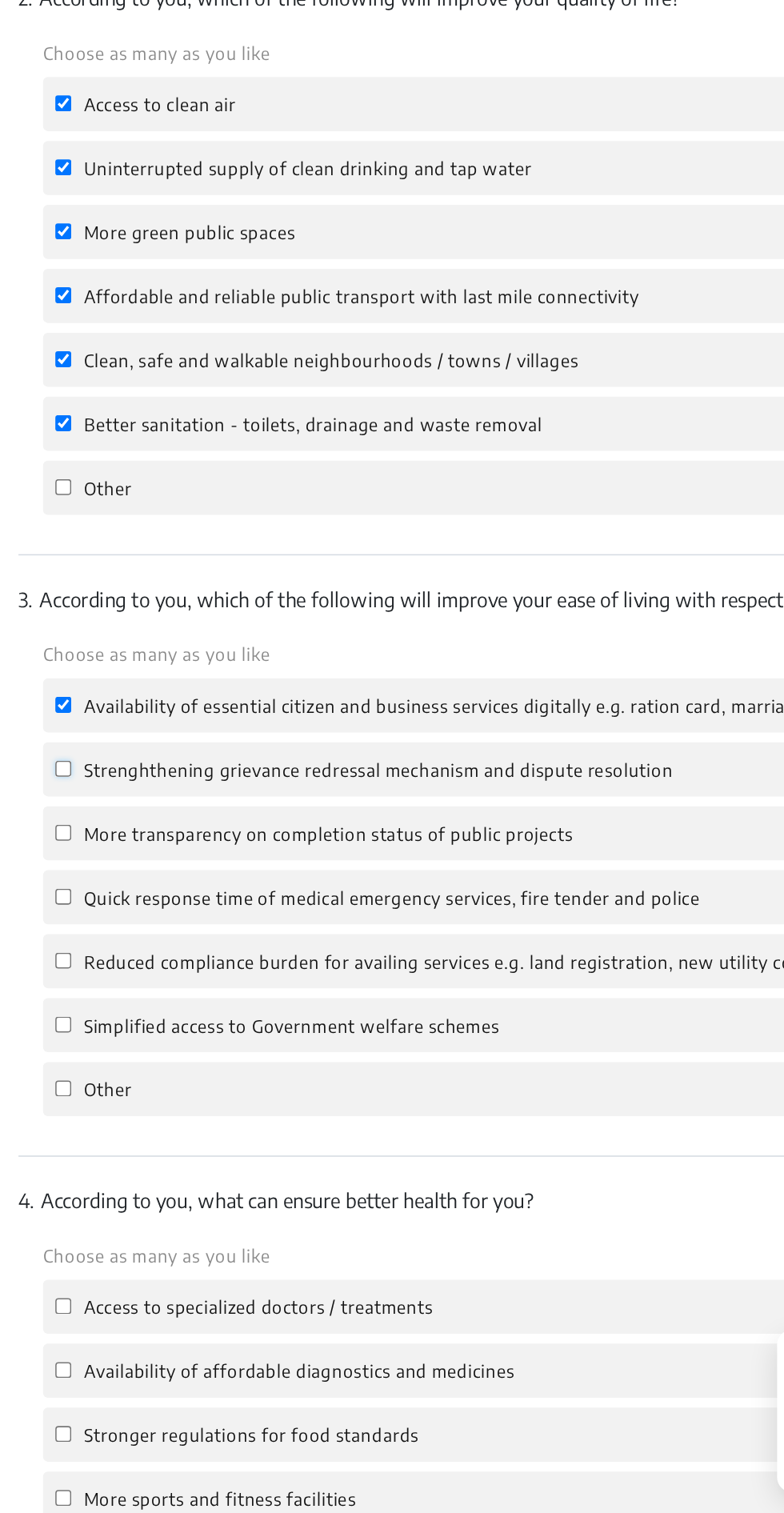 click on "Strenghthening grievance redressal mechanism and dispute resolution" 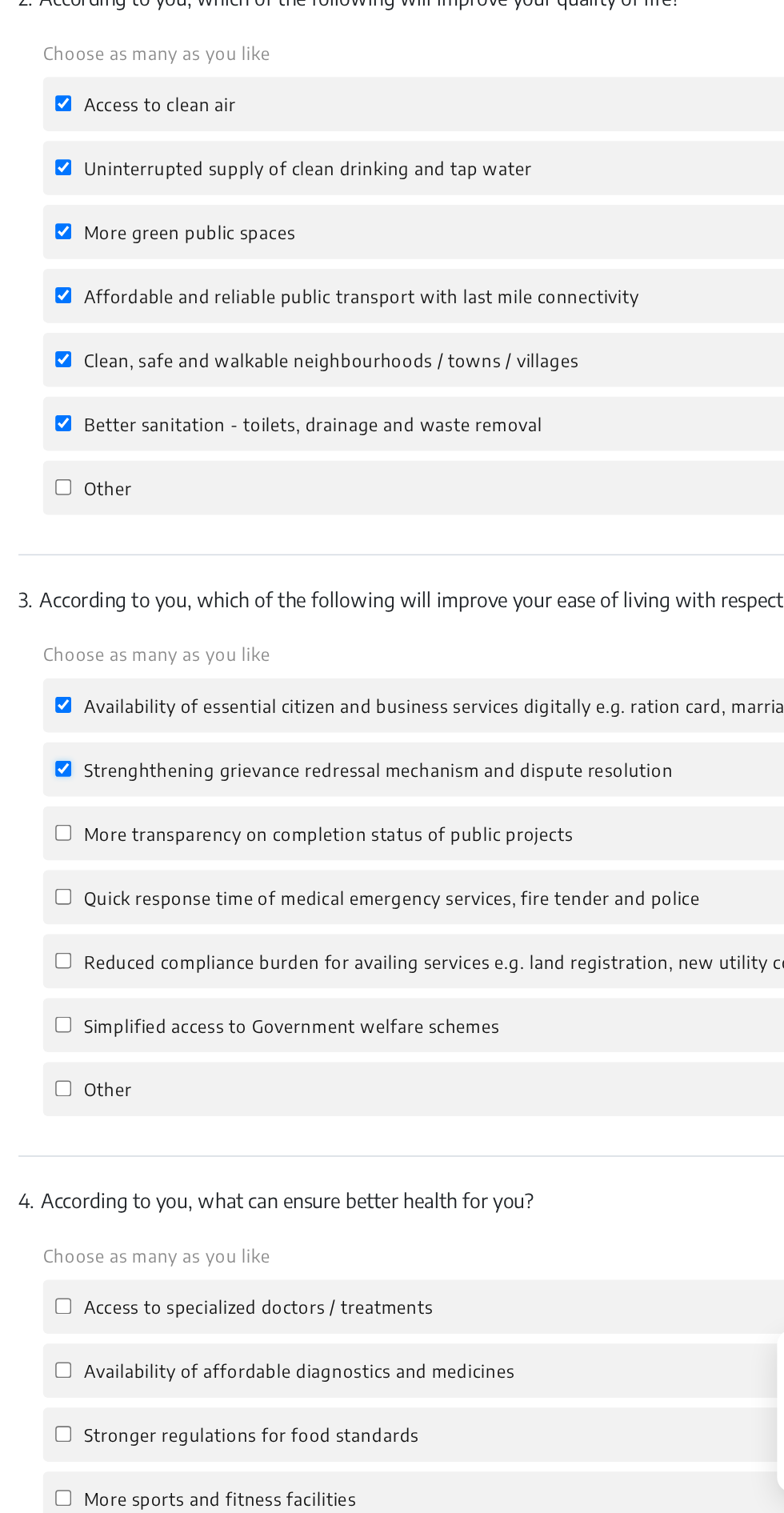 checkbox on "true" 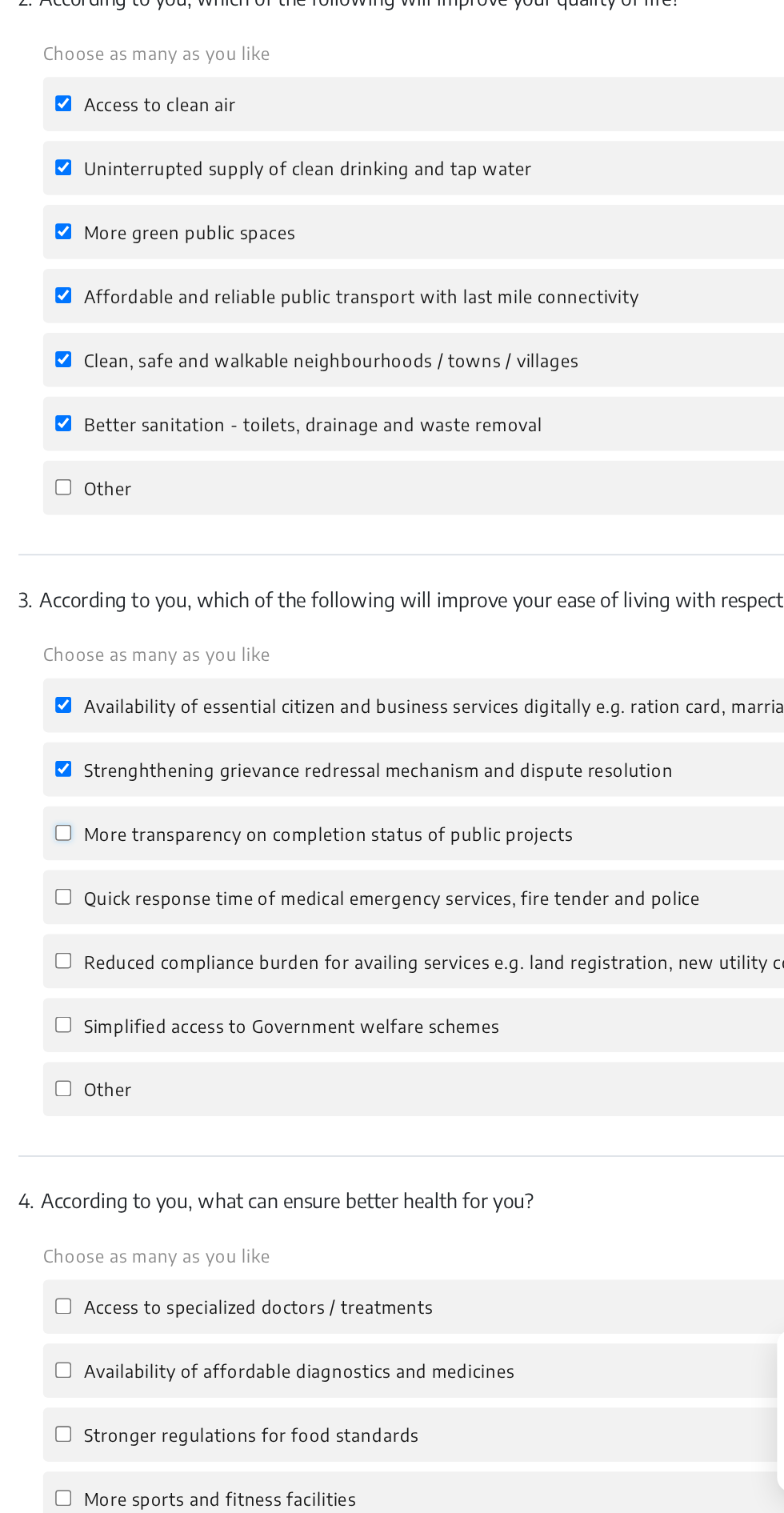 click on "More transparency on completion status of public projects" 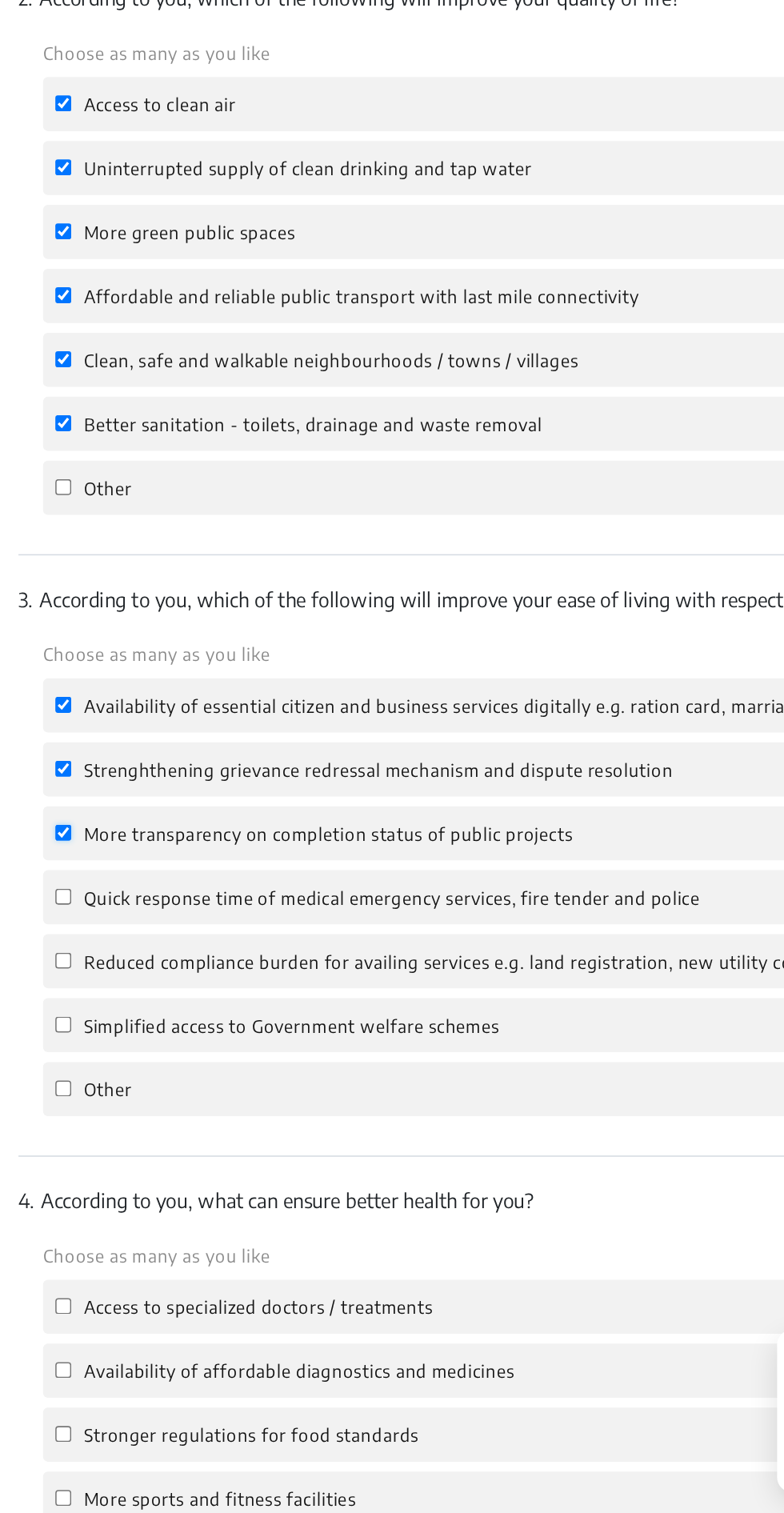 checkbox on "true" 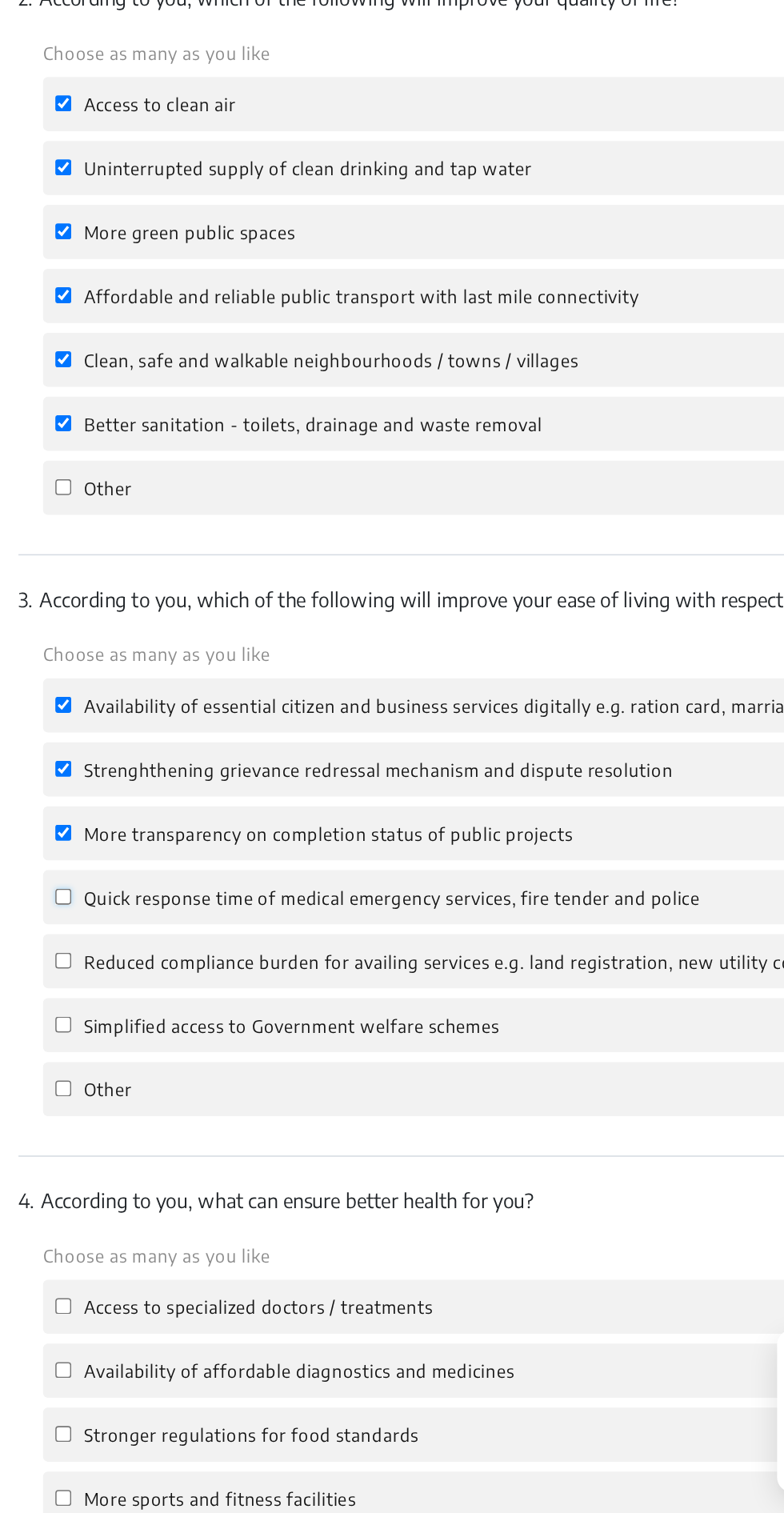 click on "Quick response time of medical emergency services, fire tender and police" 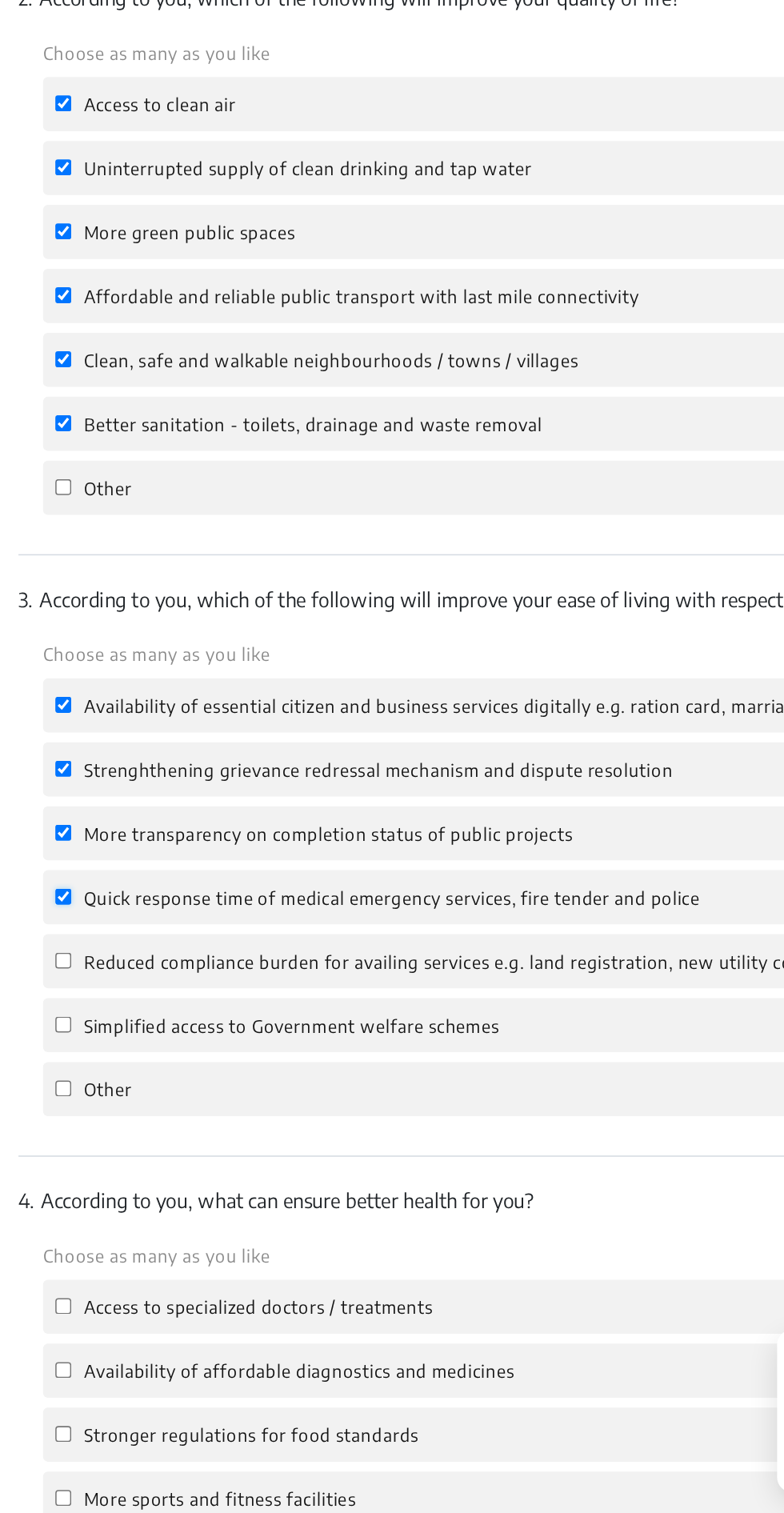 checkbox on "true" 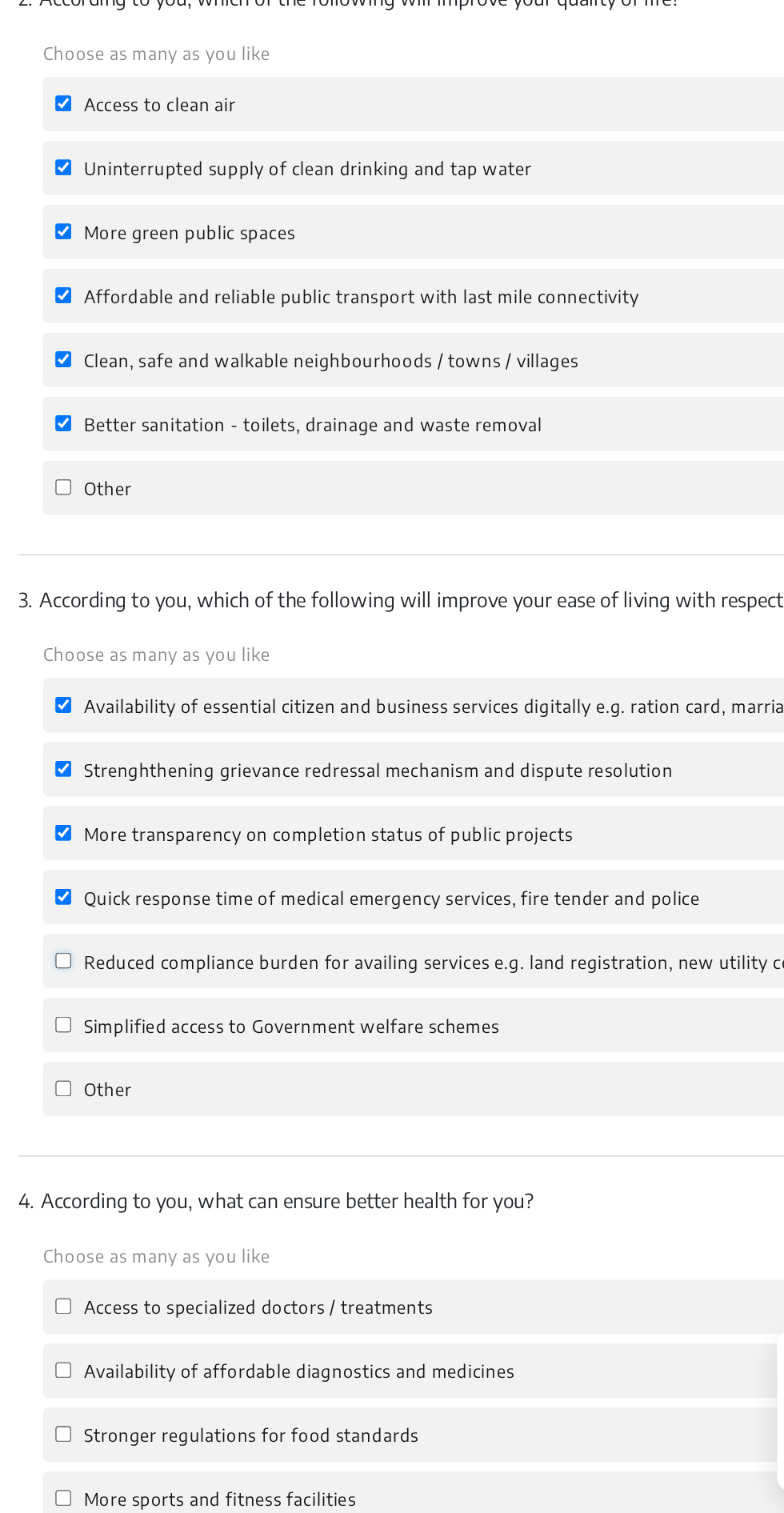 click on "Reduced compliance burden for availing services e.g. land registration, new utility connections" 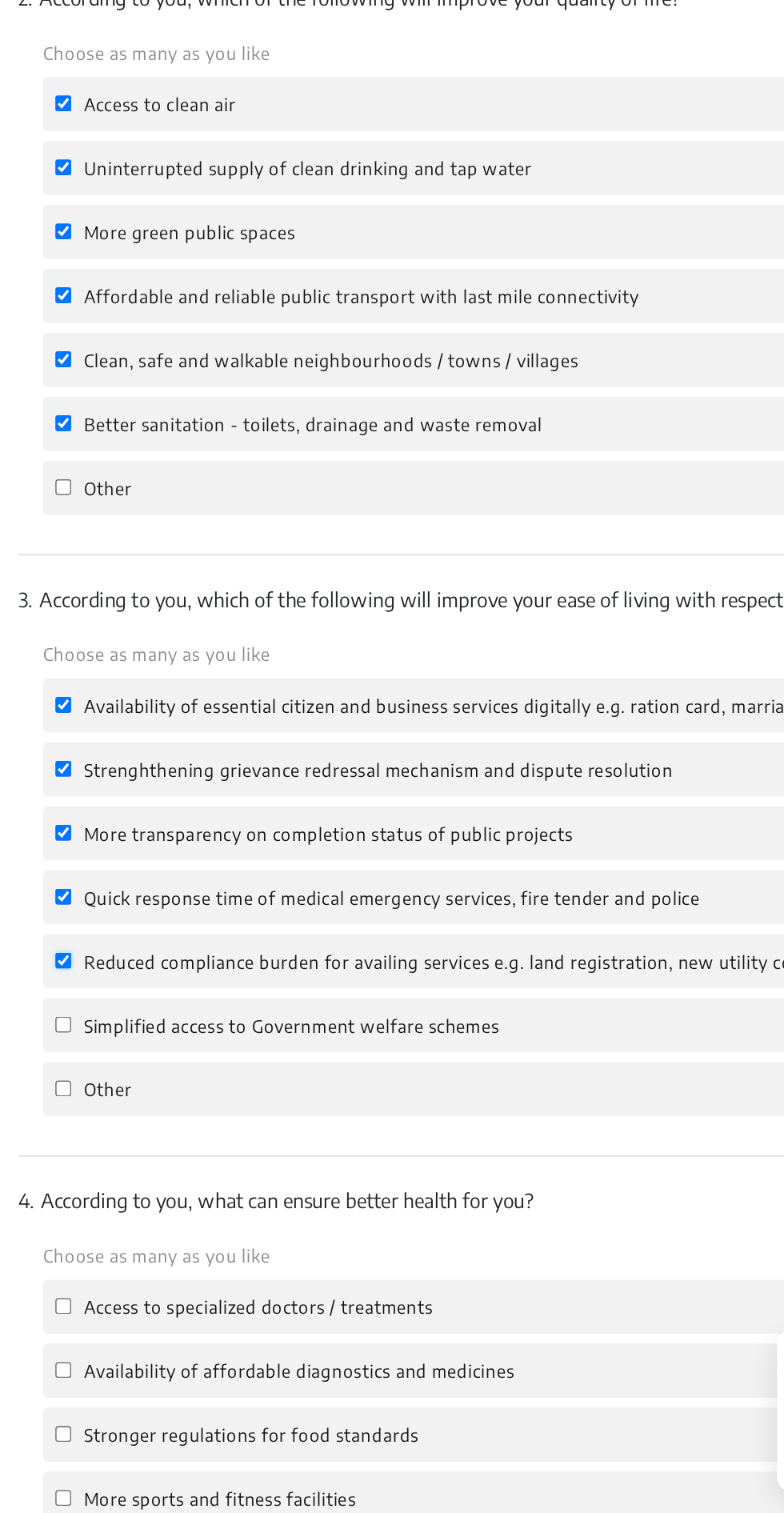 checkbox on "true" 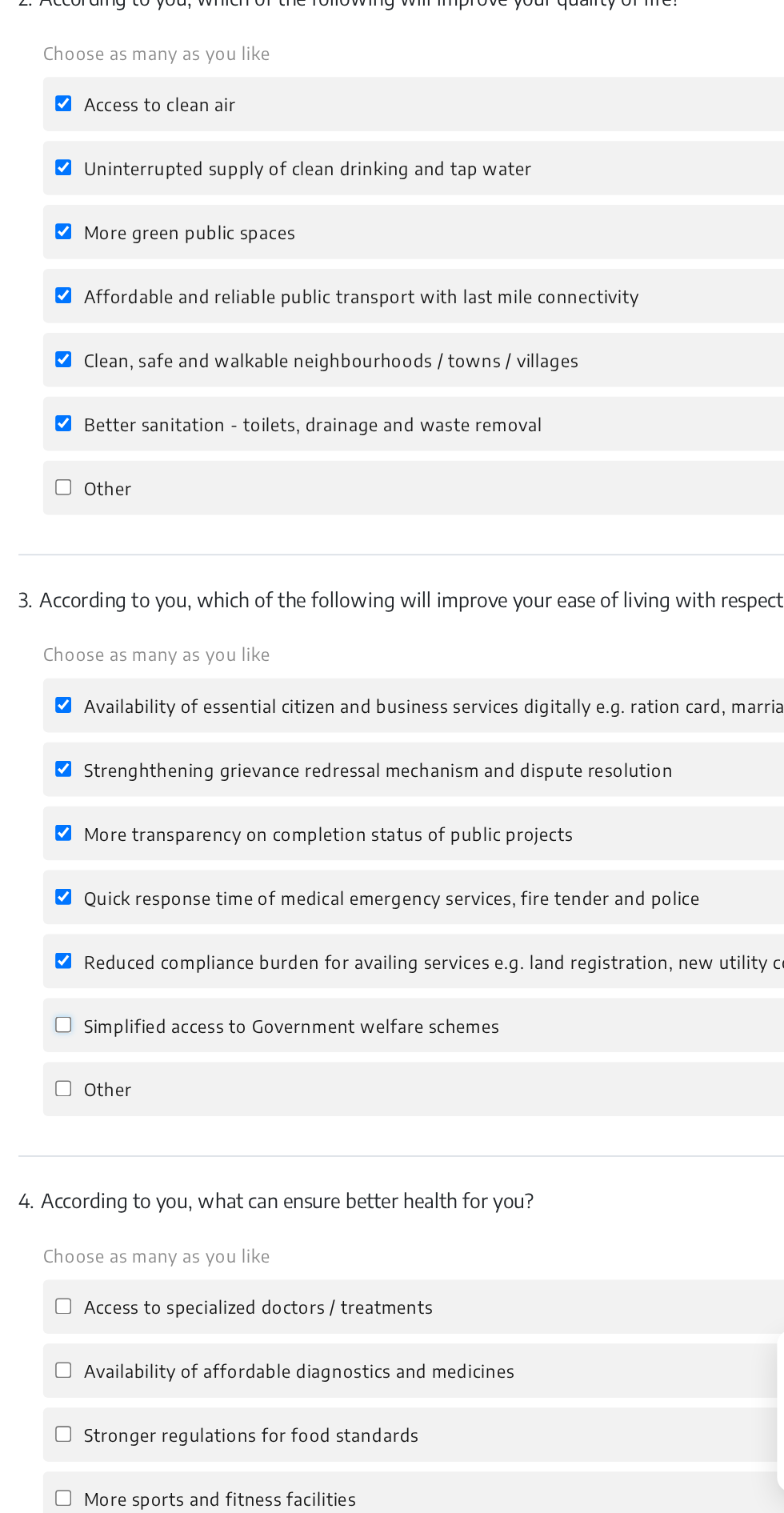 click on "Simplified access to Government welfare schemes" 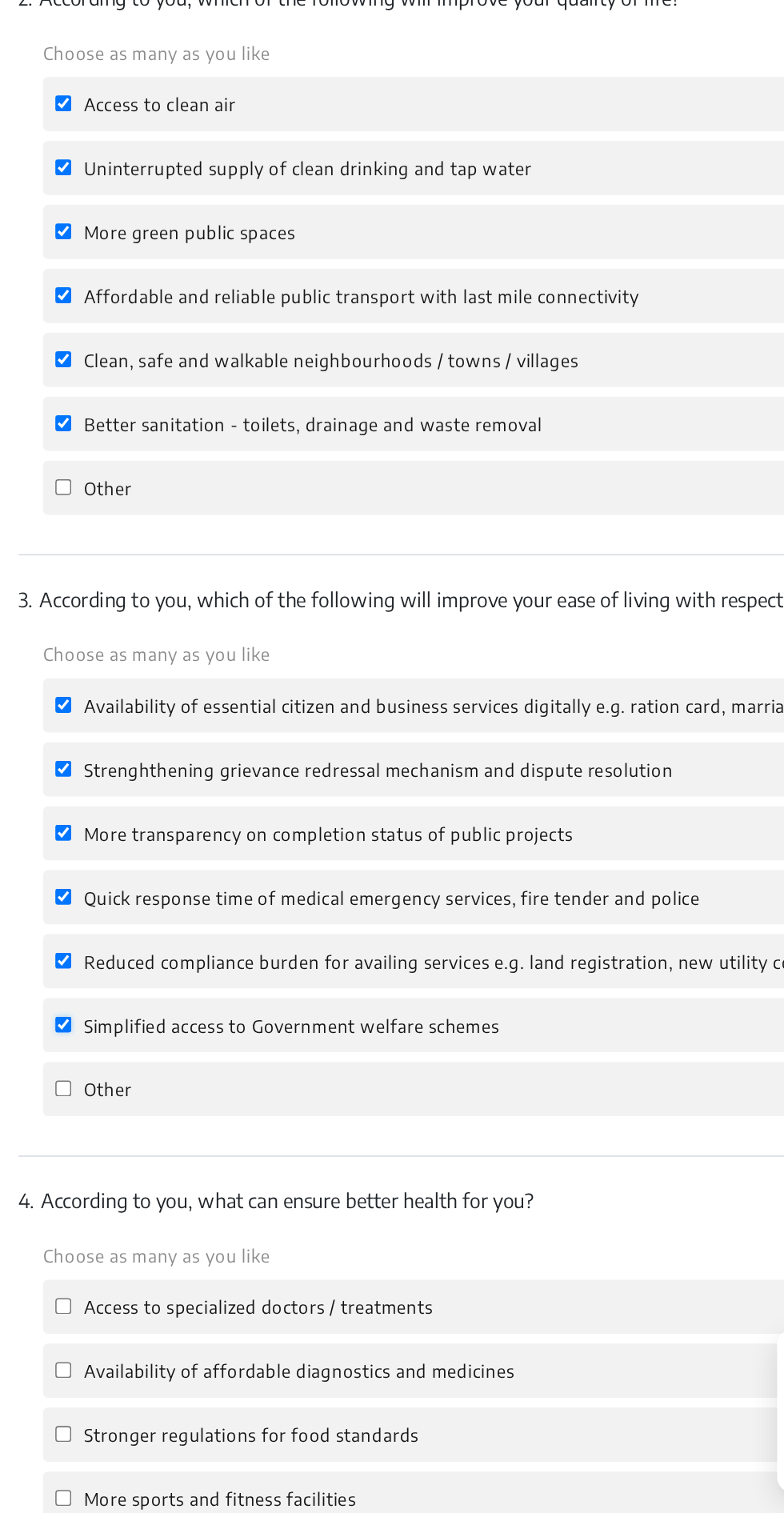 checkbox on "true" 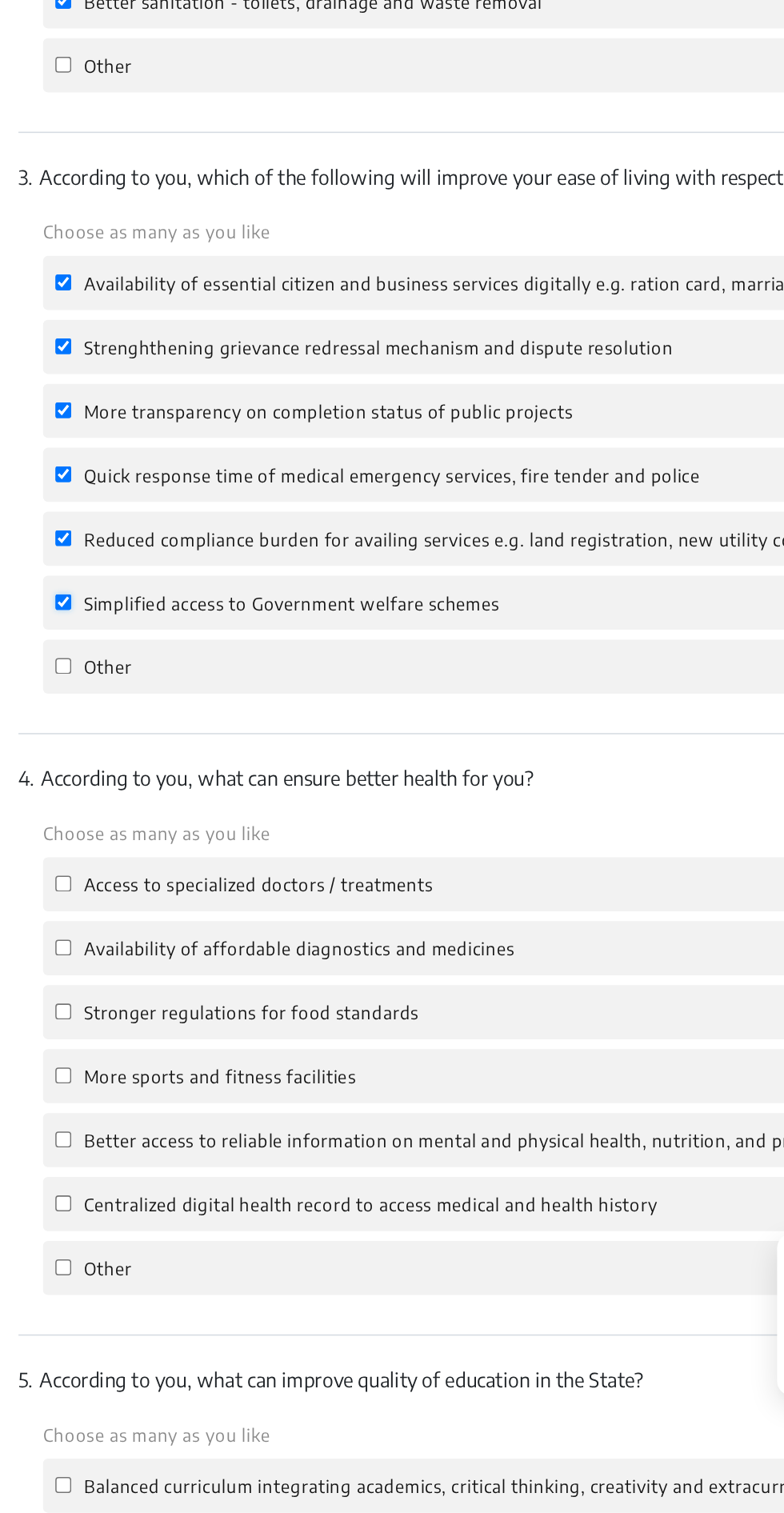 scroll, scrollTop: 620, scrollLeft: 0, axis: vertical 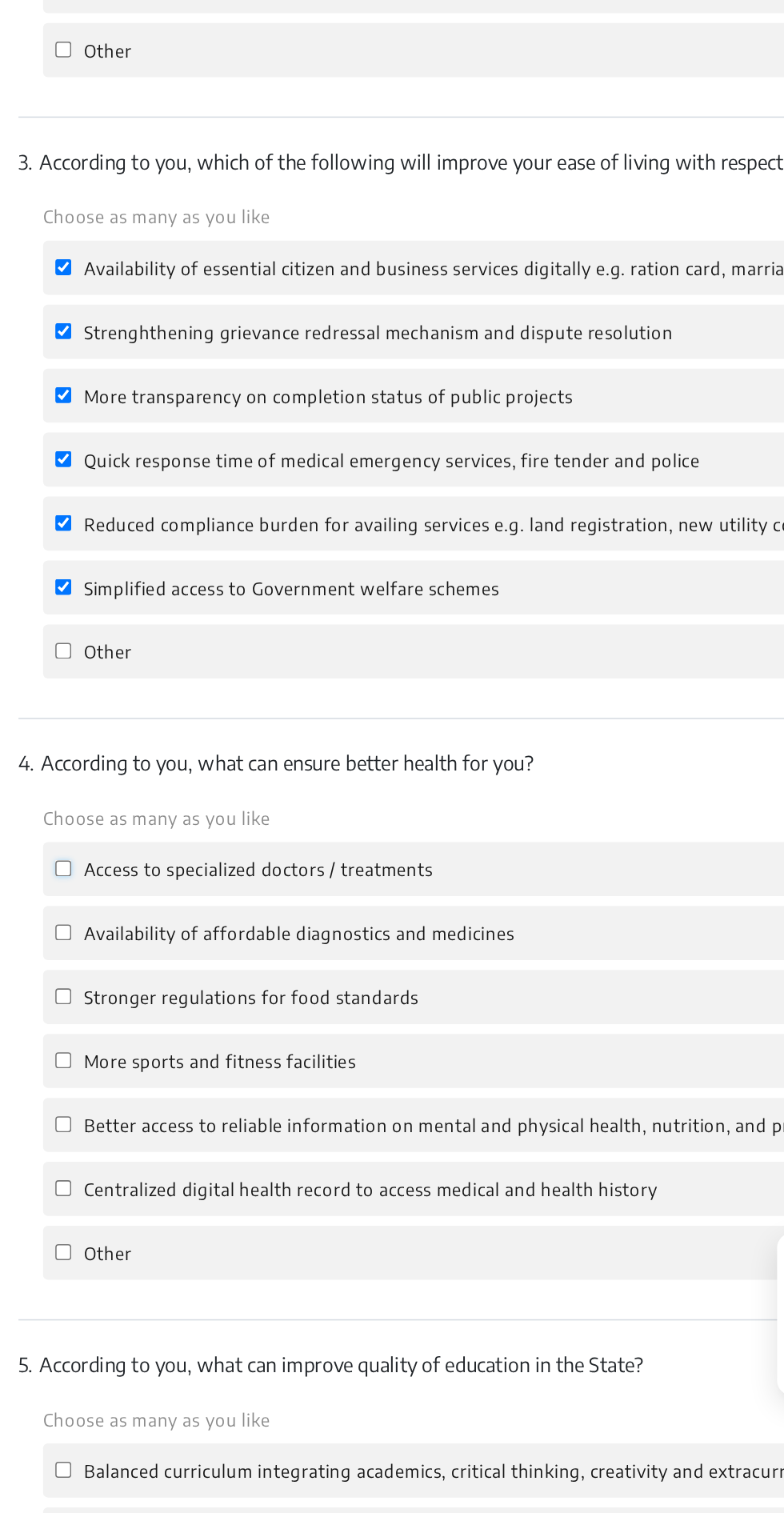click on "Access to specialized doctors / treatments" 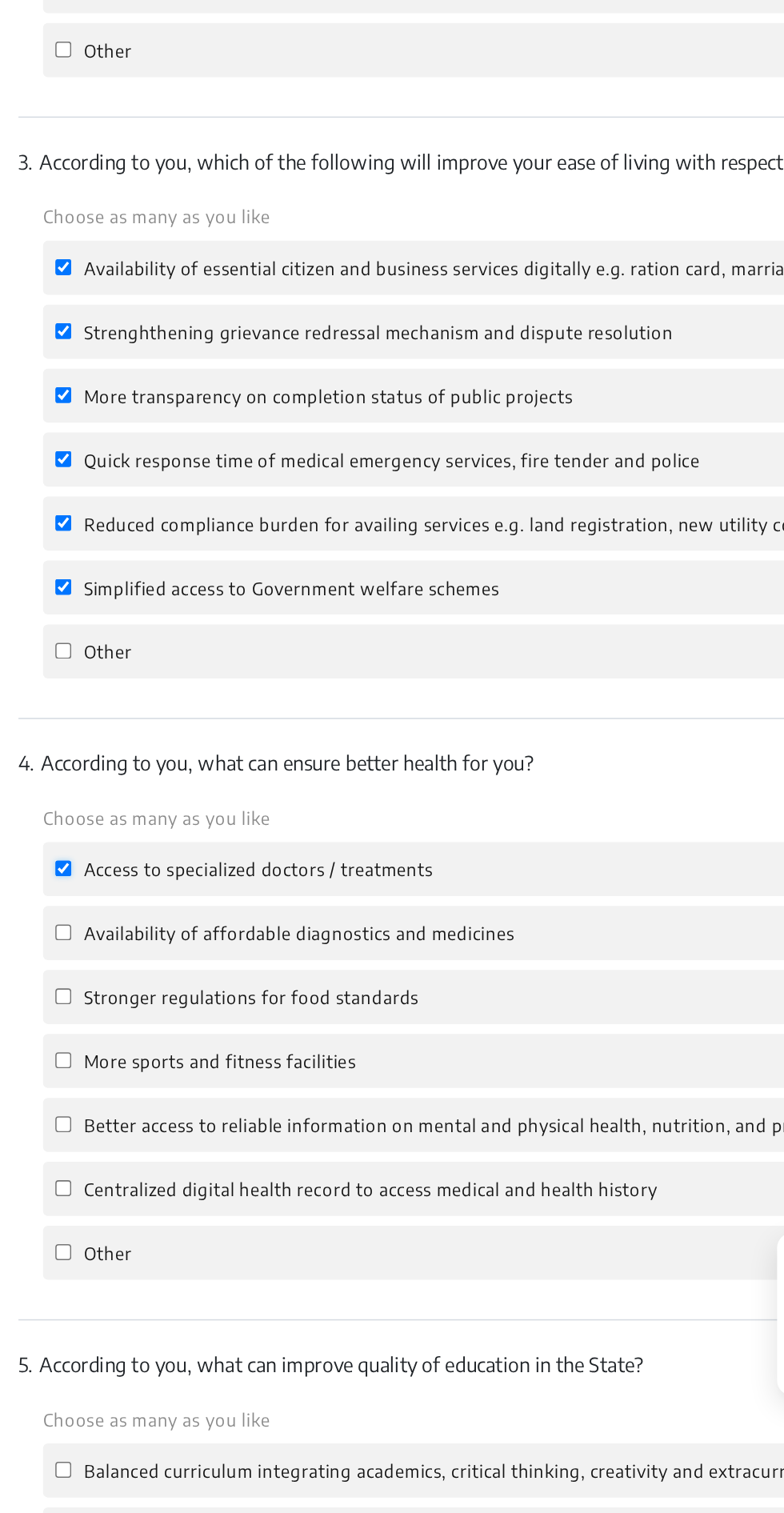 checkbox on "true" 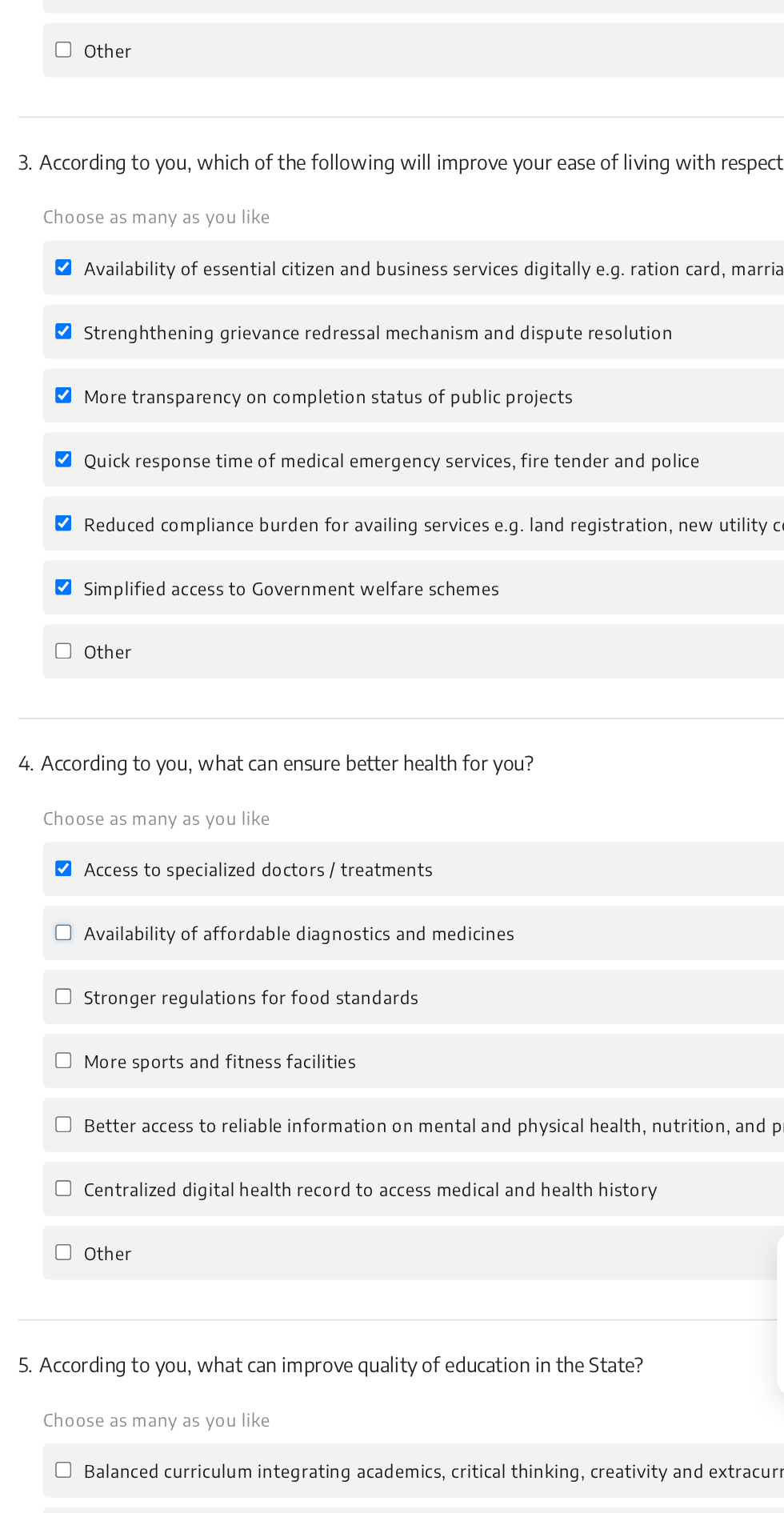 click on "Availability of affordable diagnostics and medicines" 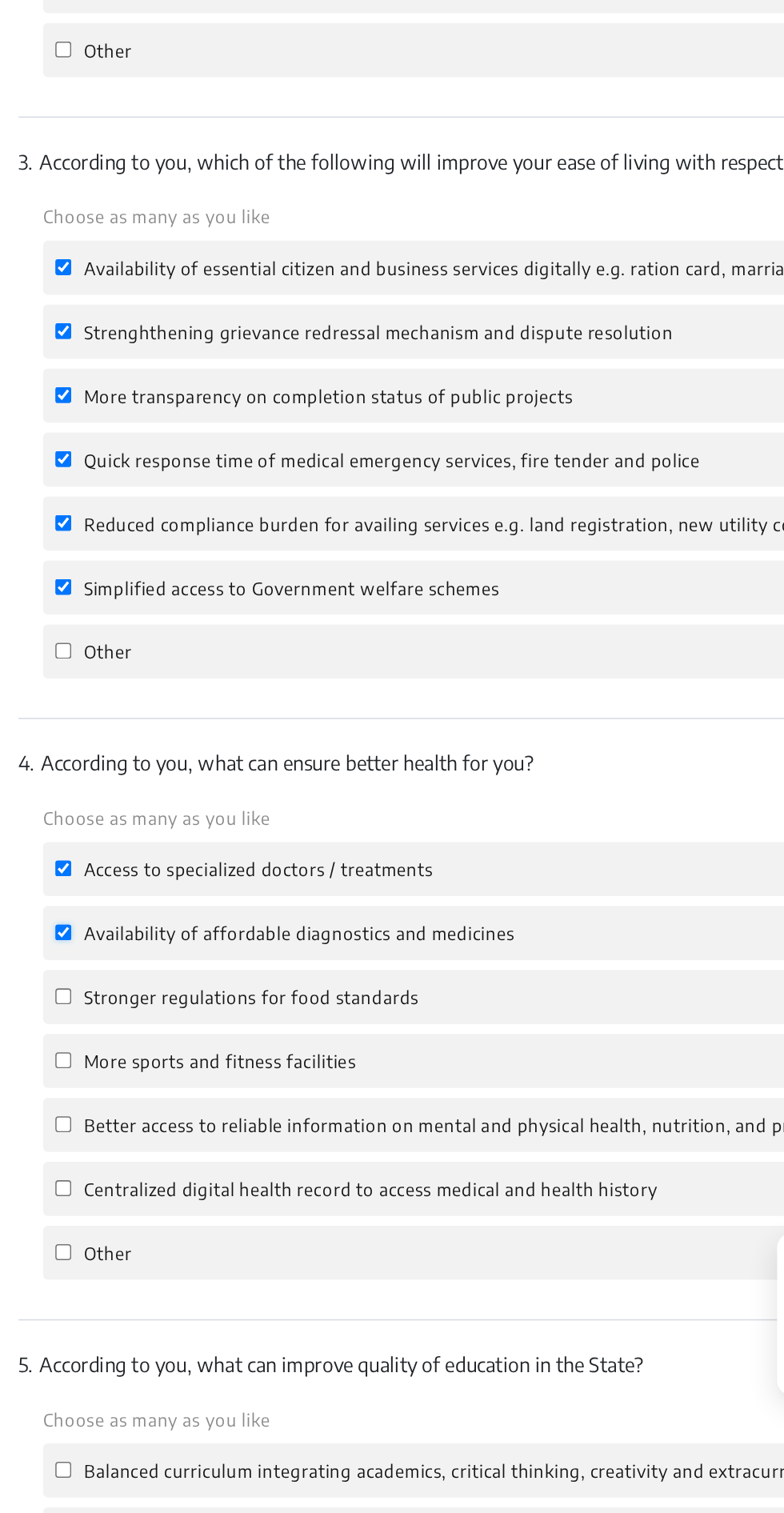 checkbox on "true" 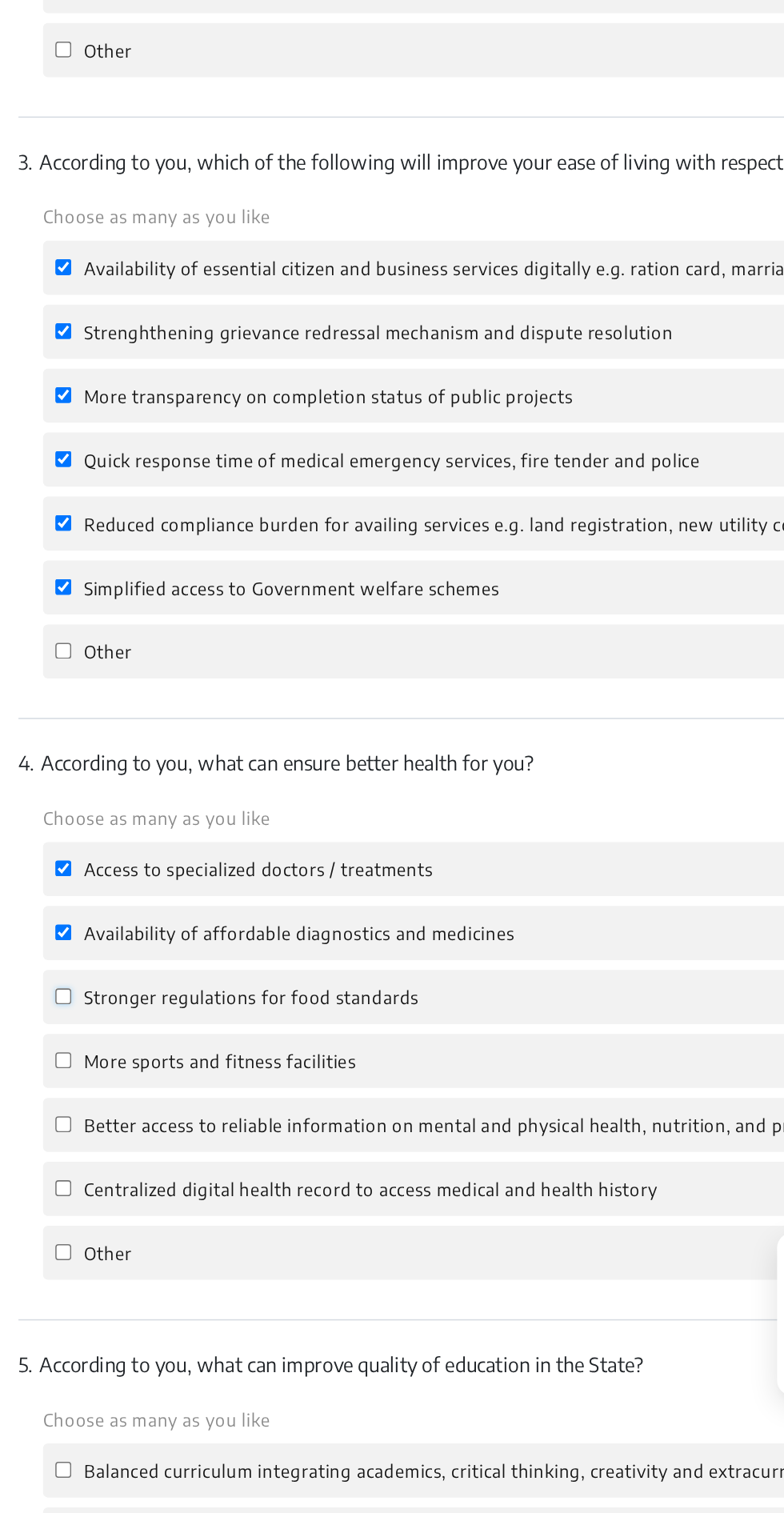 click on "Stronger regulations for food standards" 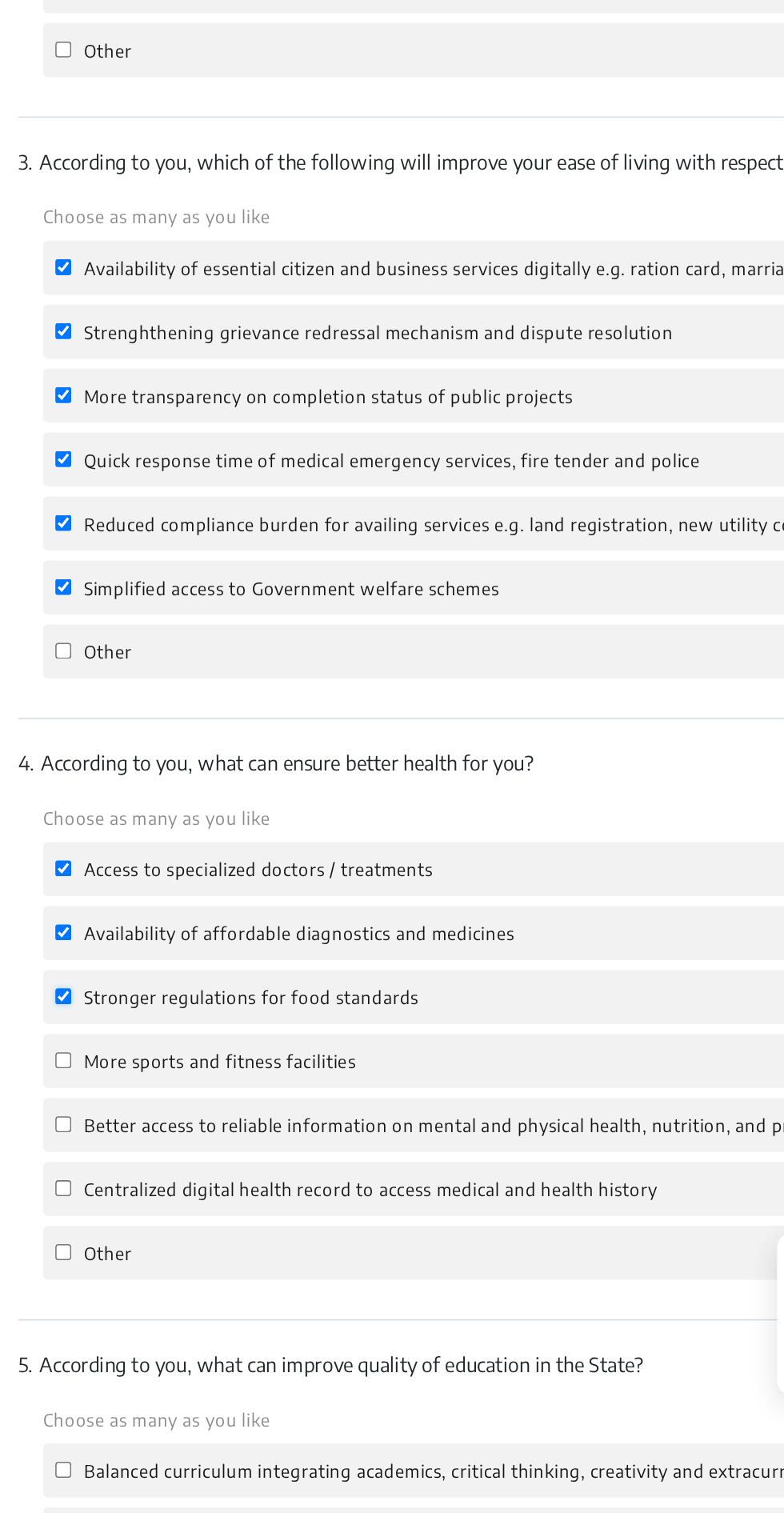 checkbox on "true" 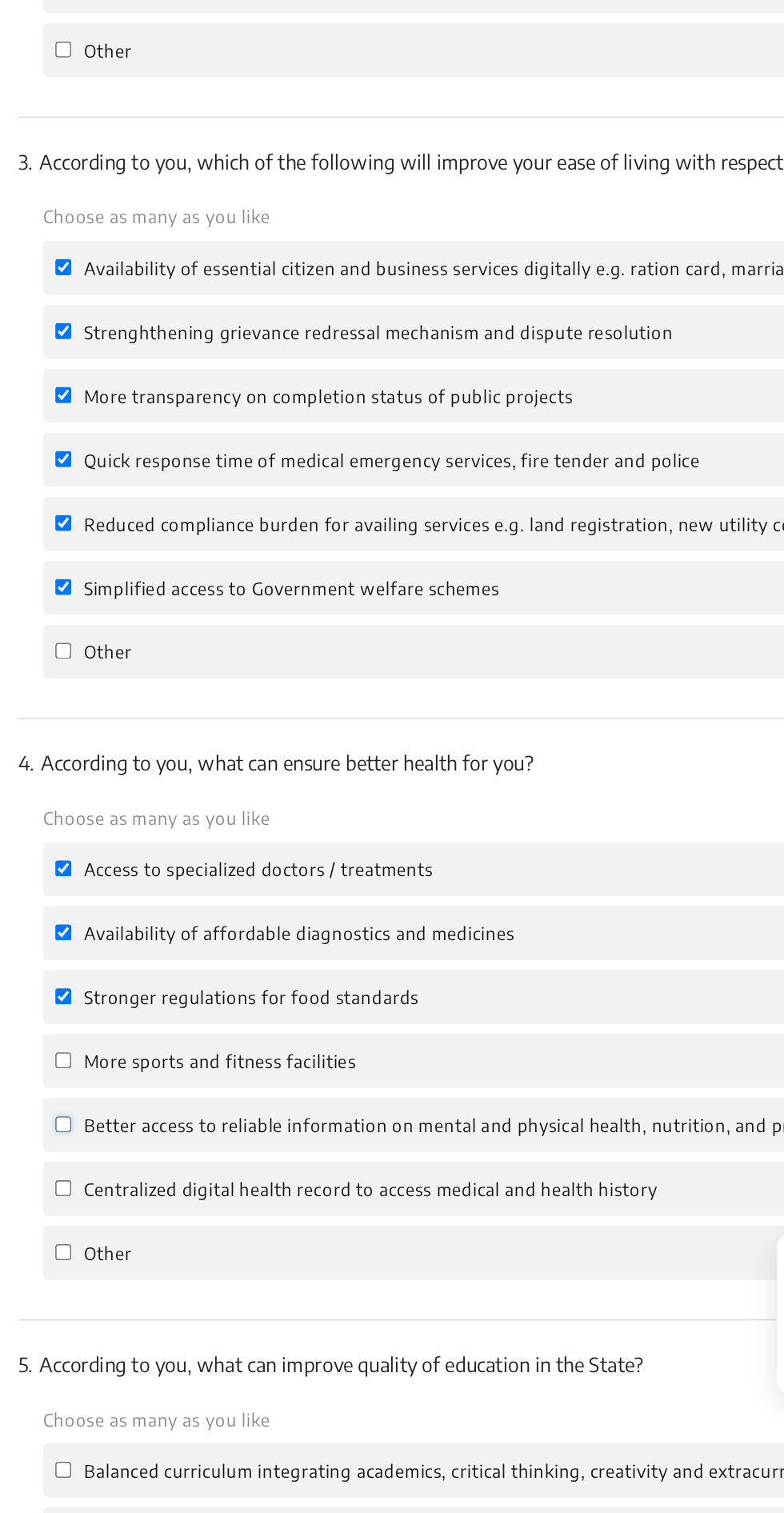 click on "Better access to reliable information on mental and physical health, nutrition, and preventive care" 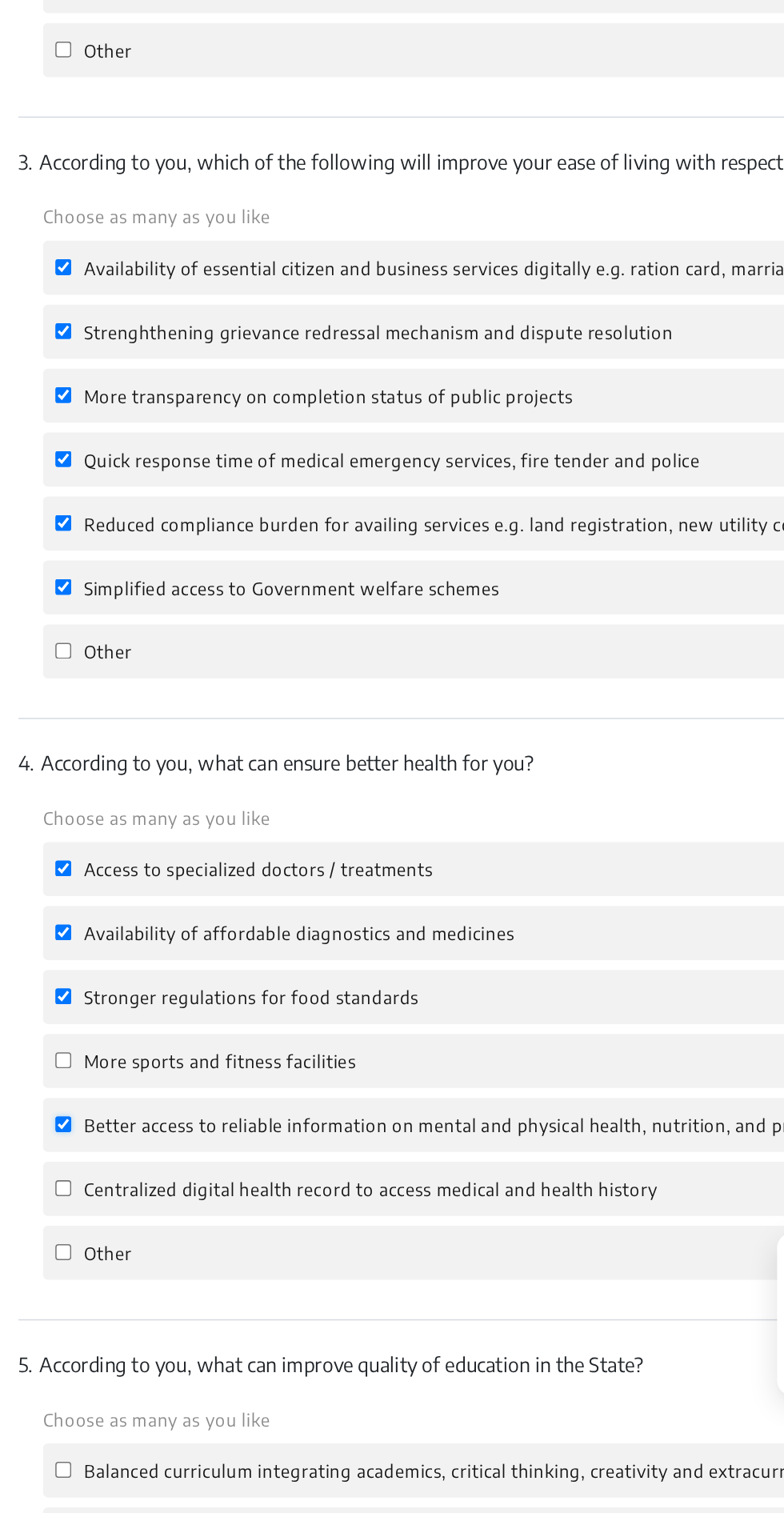 checkbox on "true" 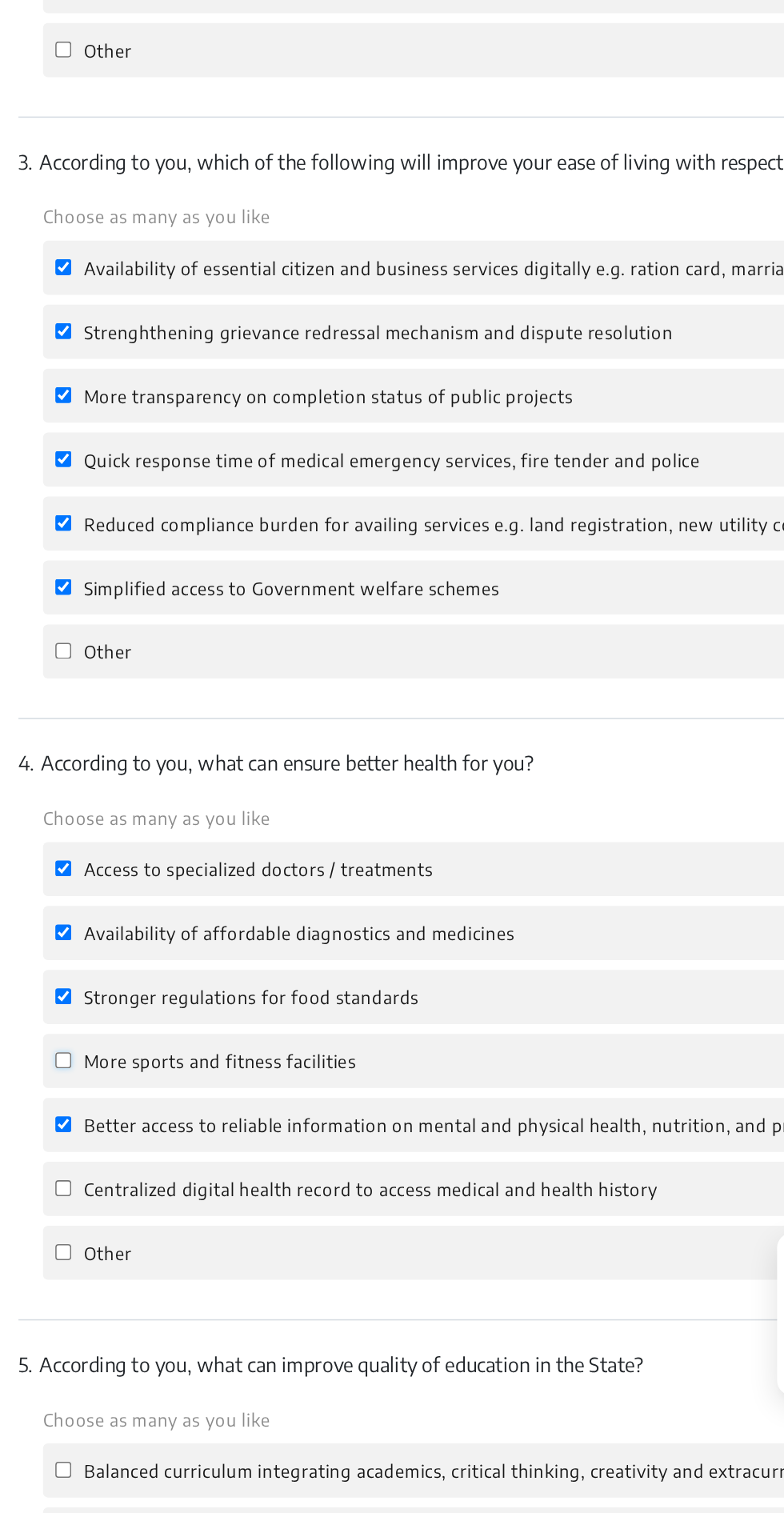 click on "More sports and fitness facilities" 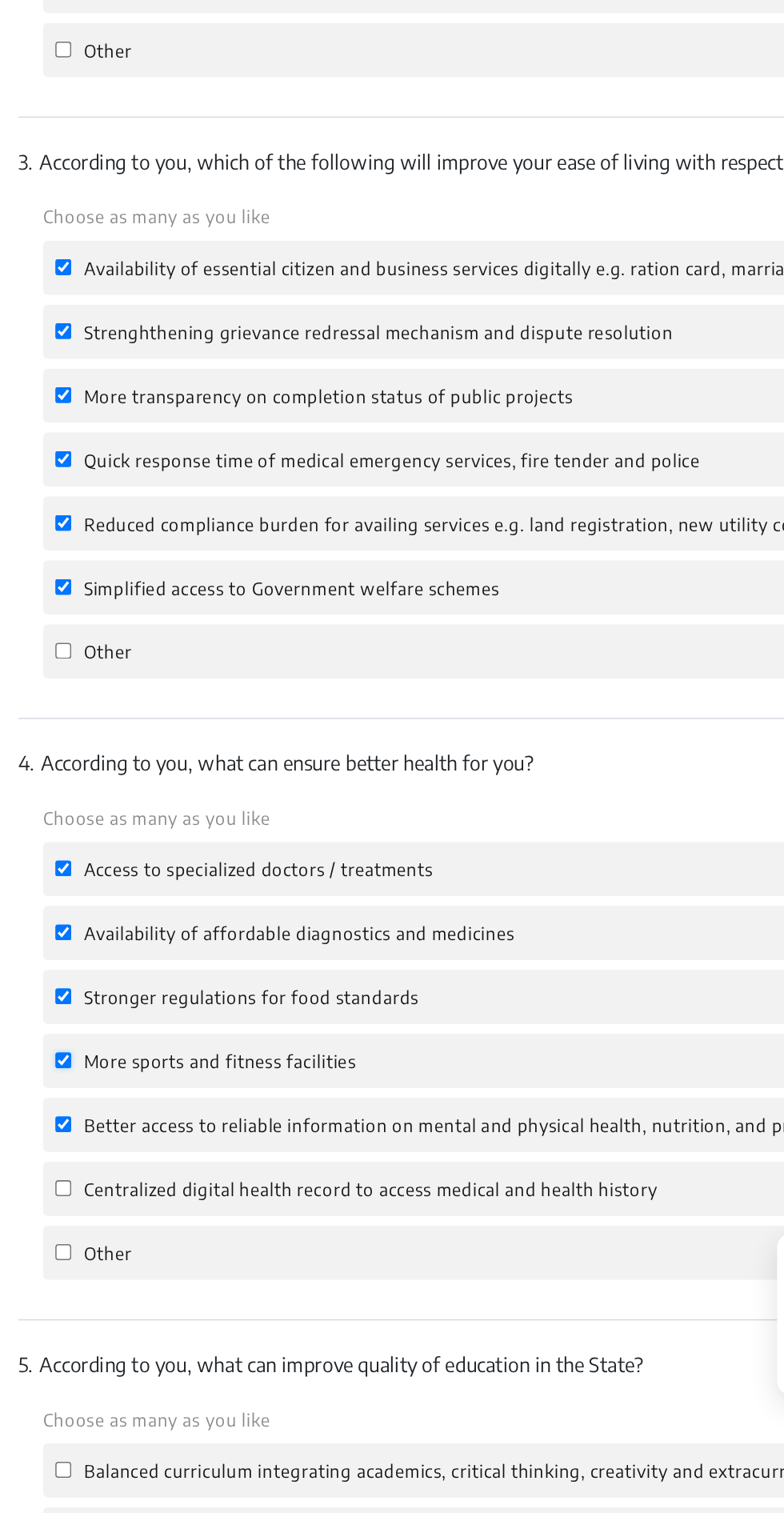 checkbox on "true" 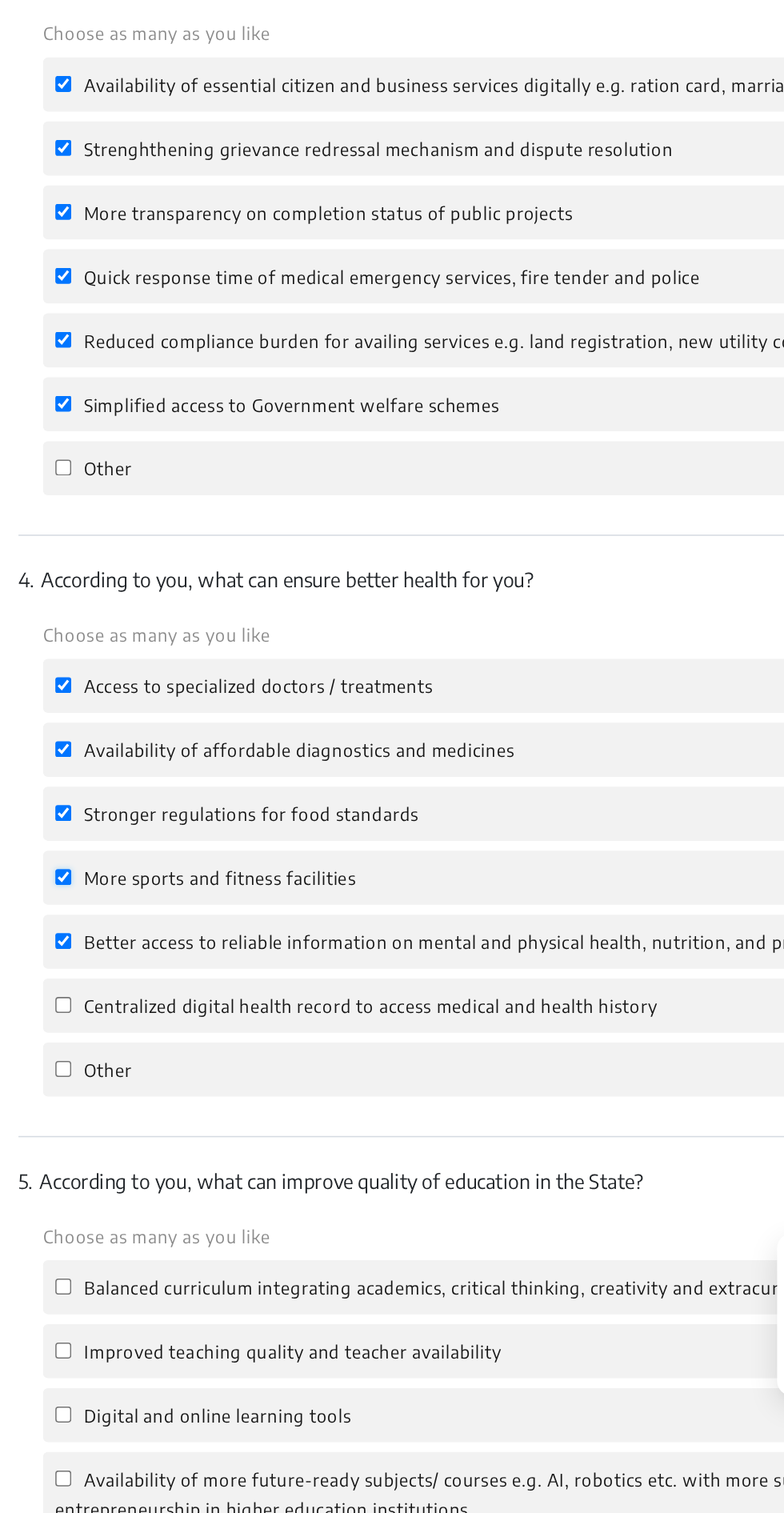 scroll, scrollTop: 740, scrollLeft: 0, axis: vertical 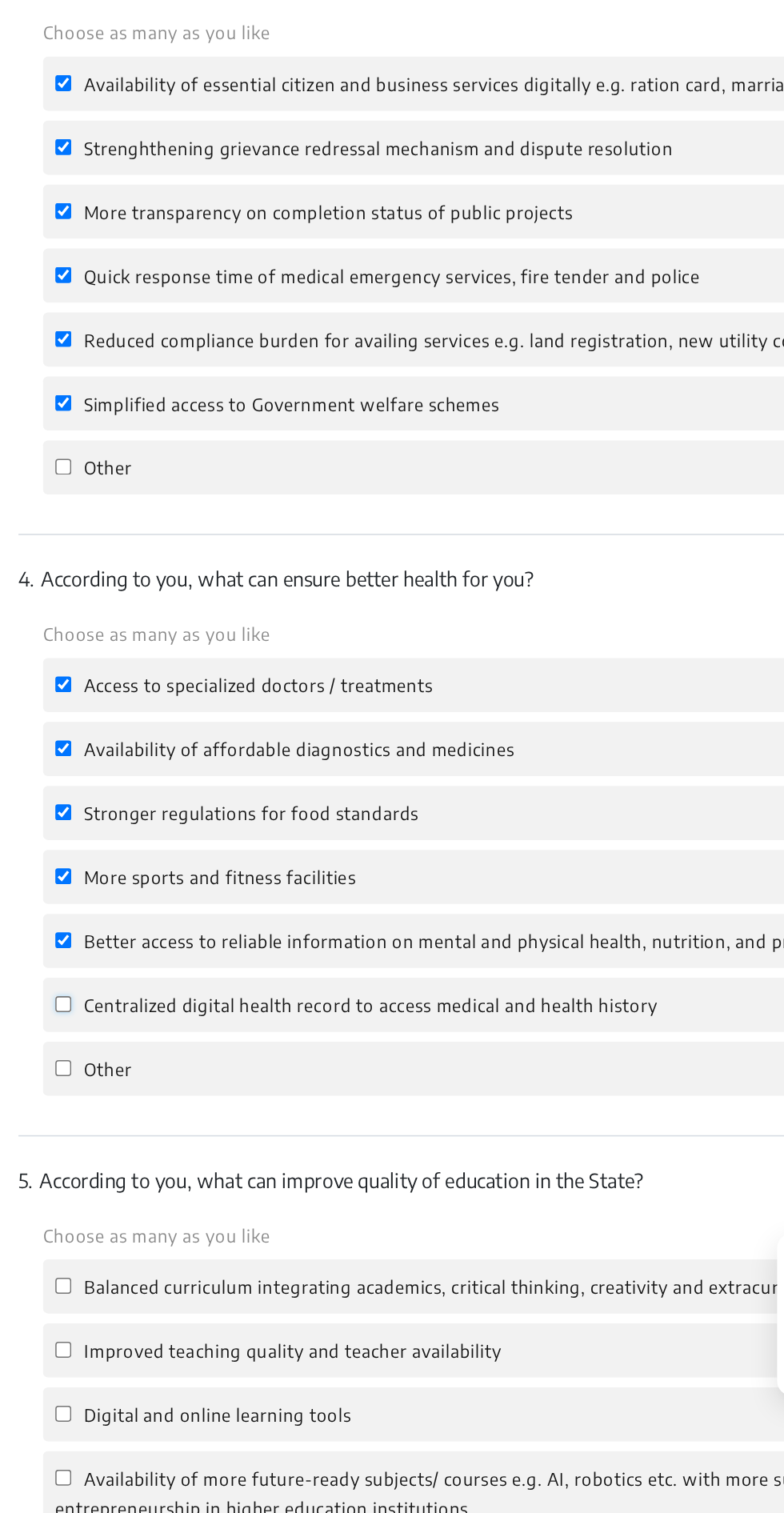 click on "Centralized digital health record to access medical and health history" 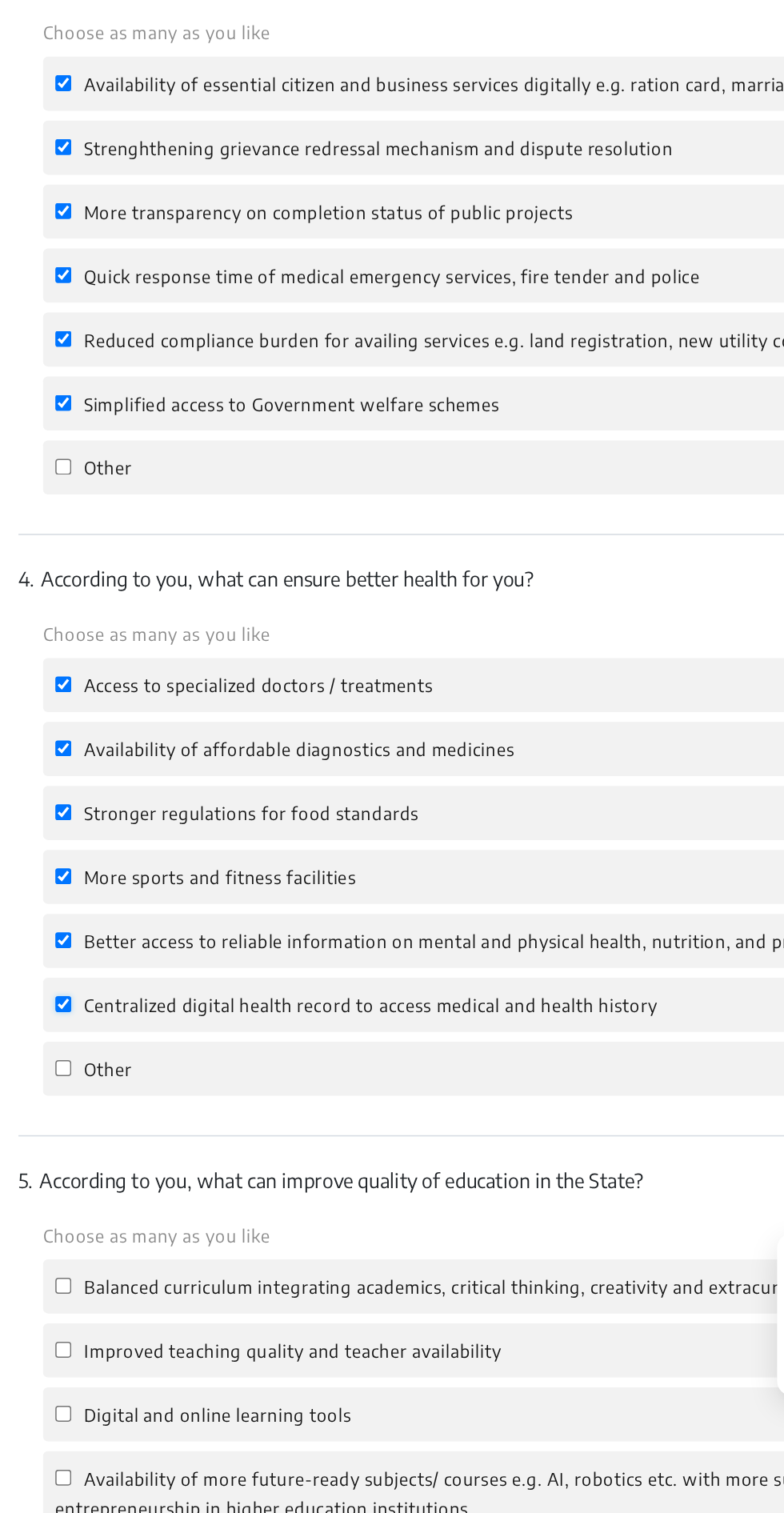 checkbox on "true" 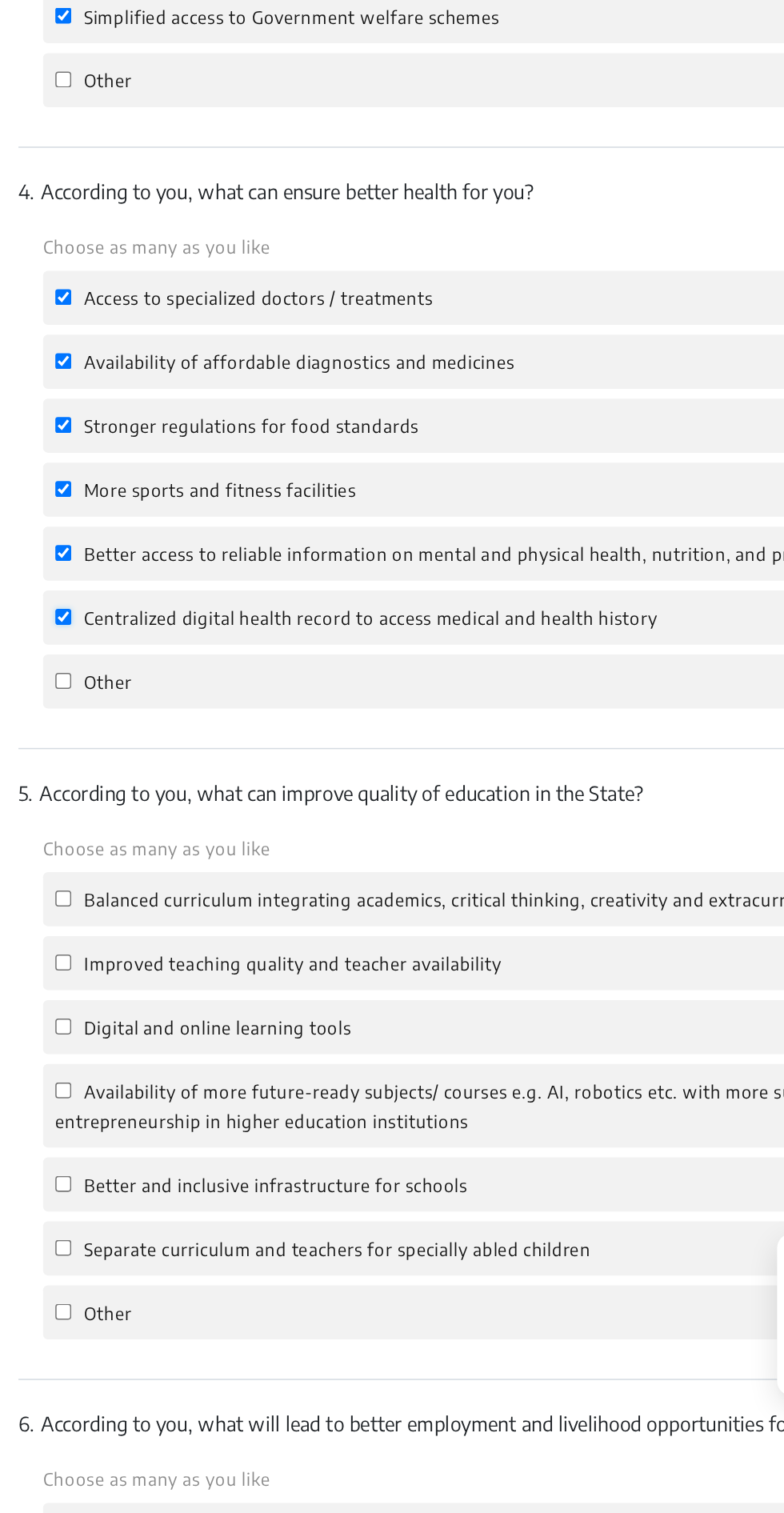 scroll, scrollTop: 995, scrollLeft: 0, axis: vertical 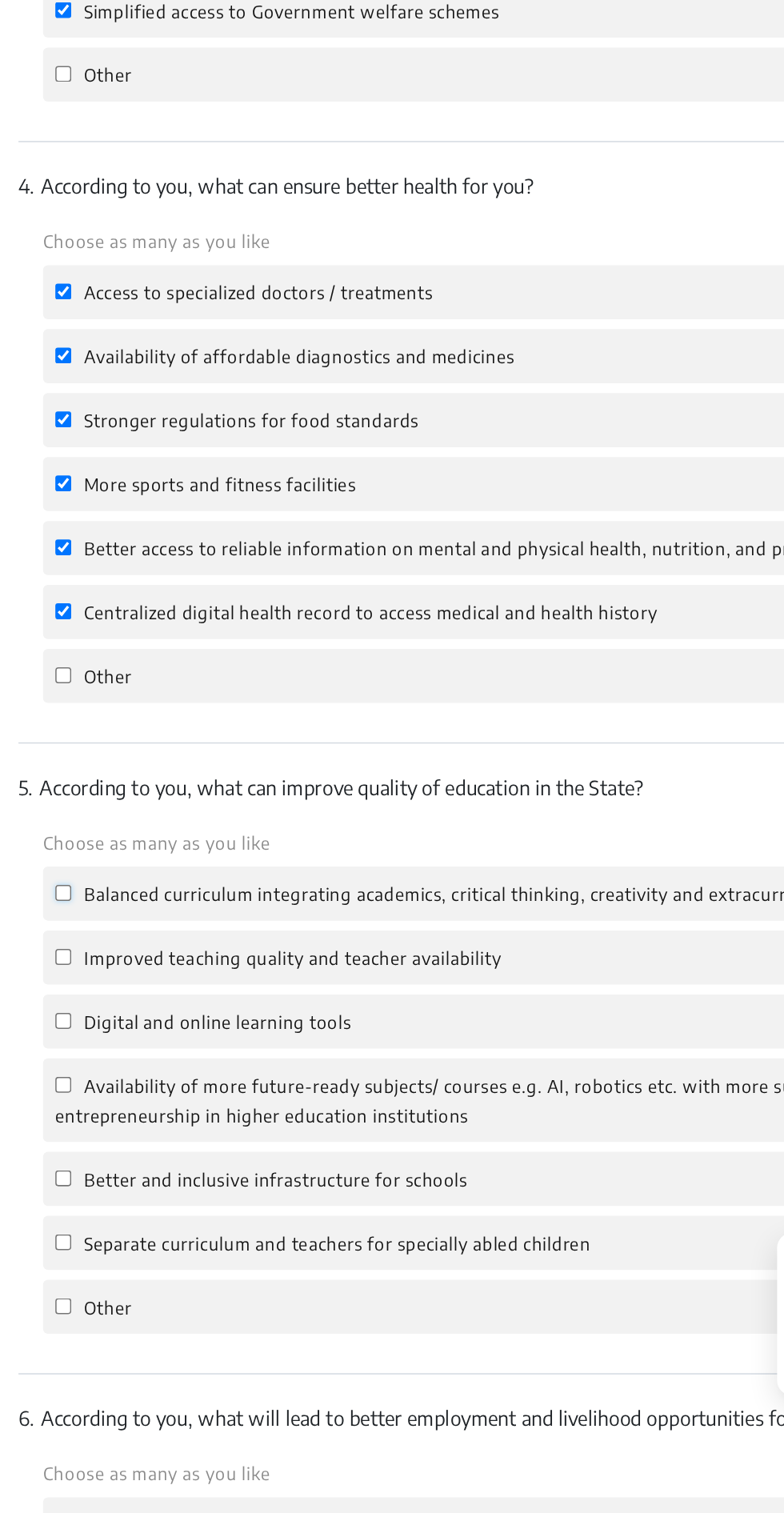 click on "Balanced curriculum integrating academics, critical thinking, creativity and extracurriculars for holistic development" 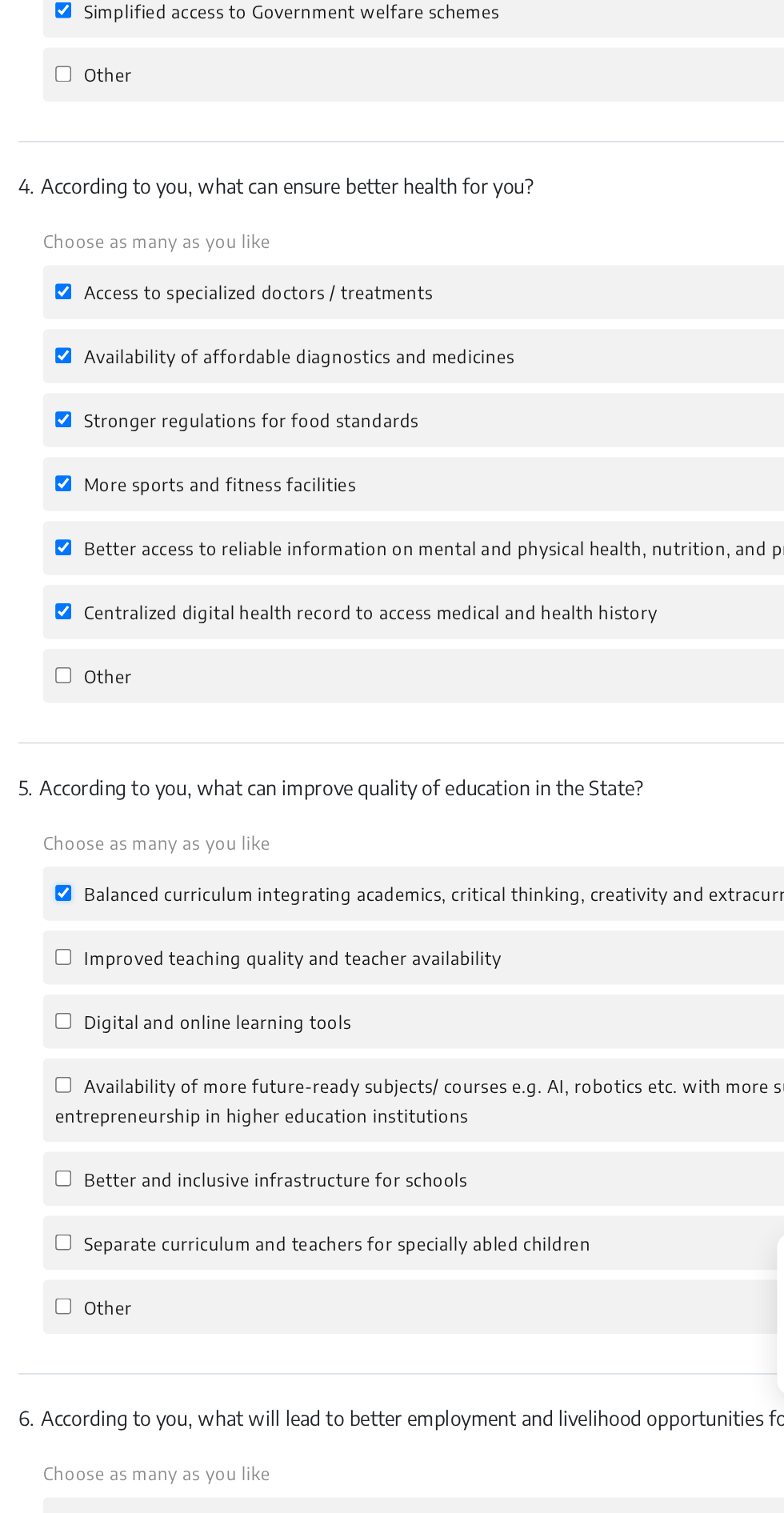 checkbox on "true" 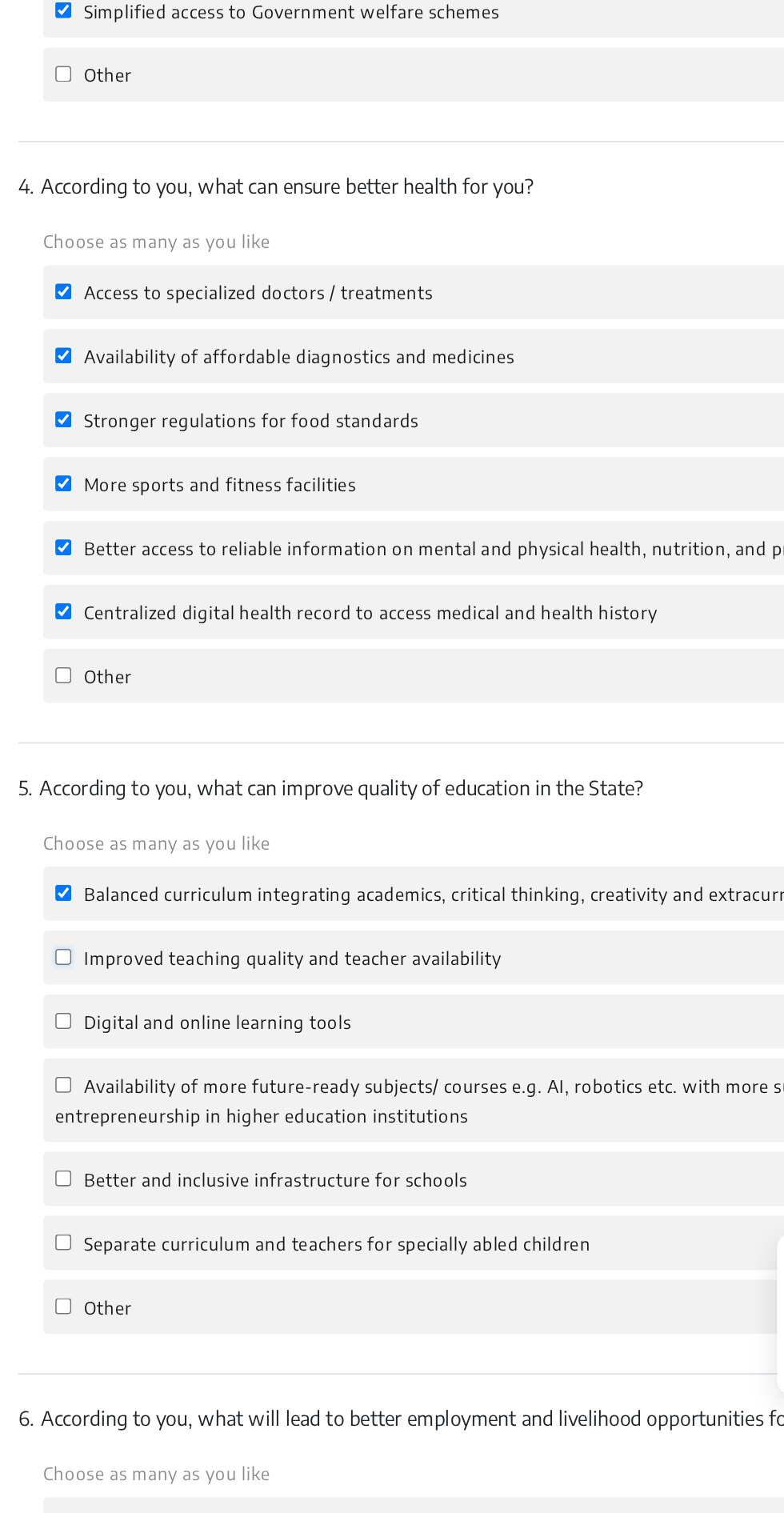 click on "Improved teaching quality and teacher availability" 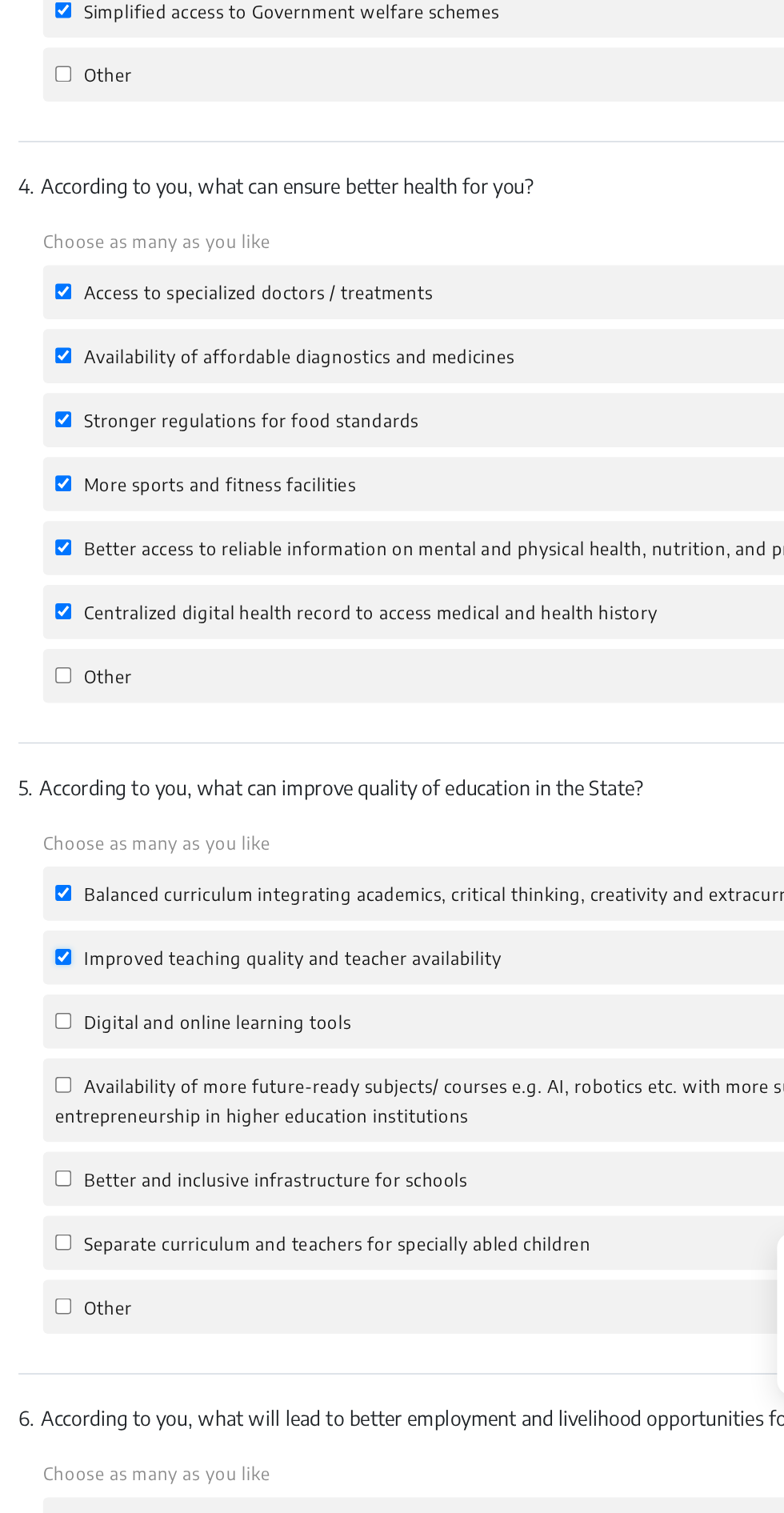 checkbox on "true" 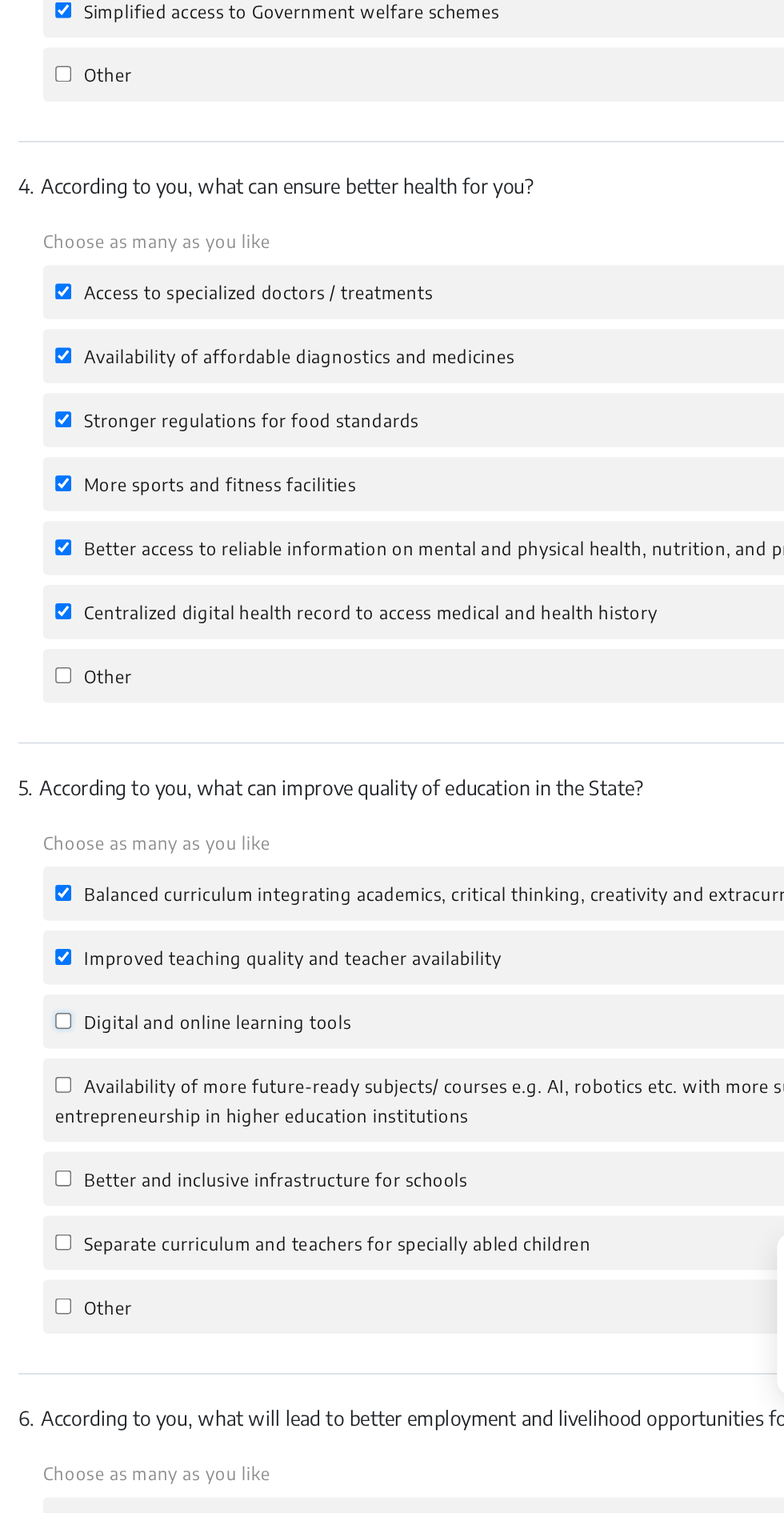 click on "Digital and online learning tools" 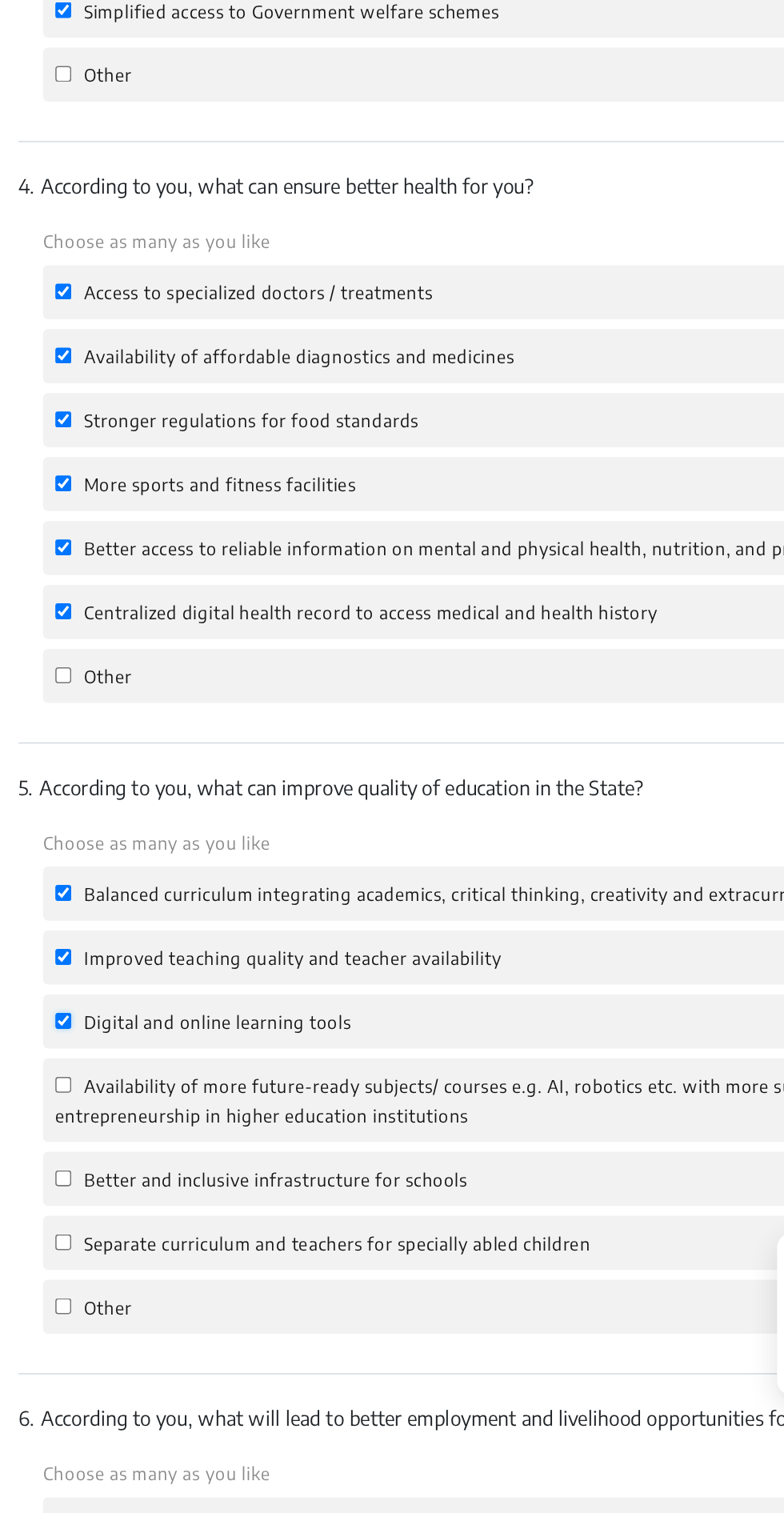 checkbox on "true" 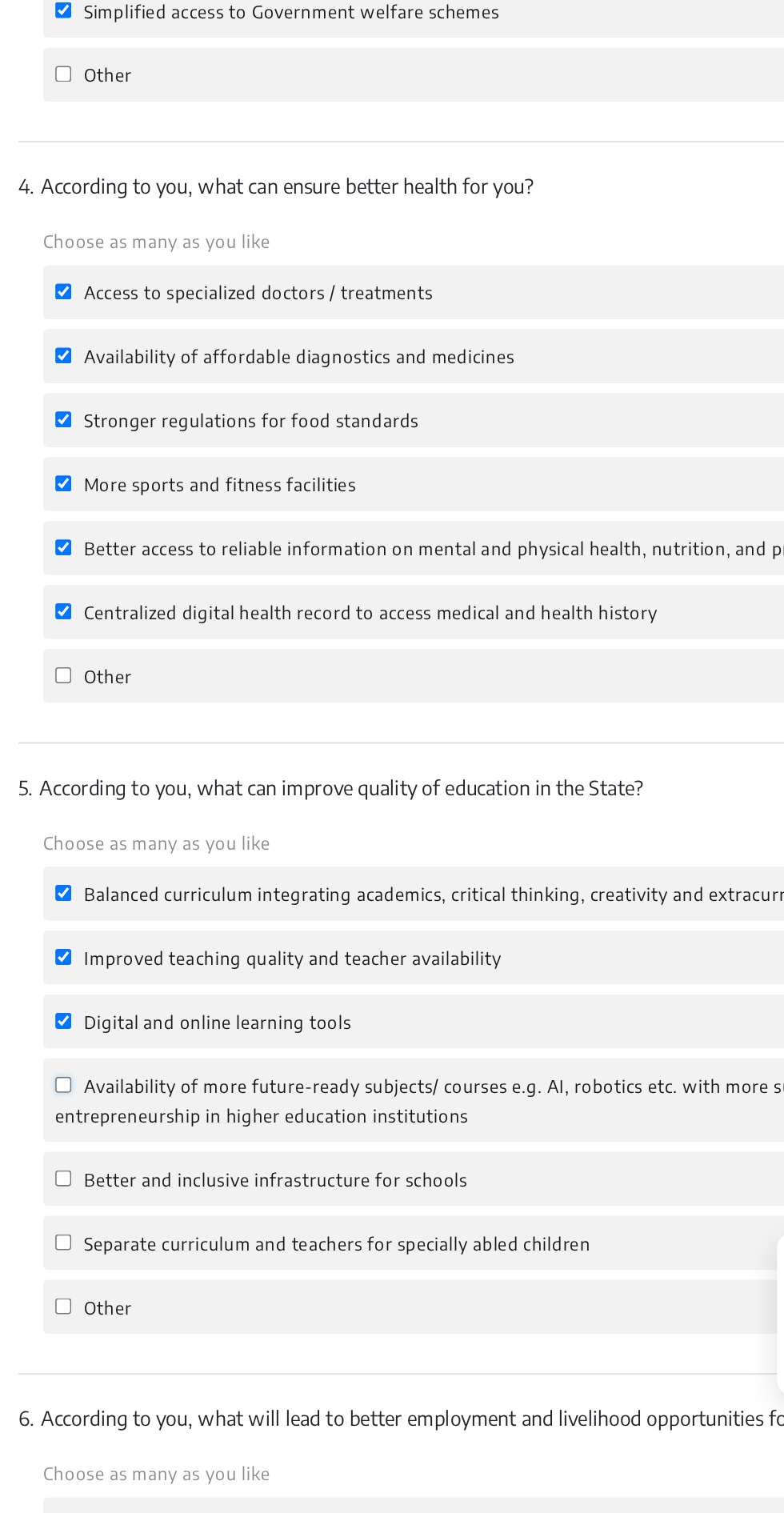 click on "Availability of more future-ready subjects/ courses e.g. AI, robotics etc. with more support for student start-ups and entrepreneurship in higher education institutions" 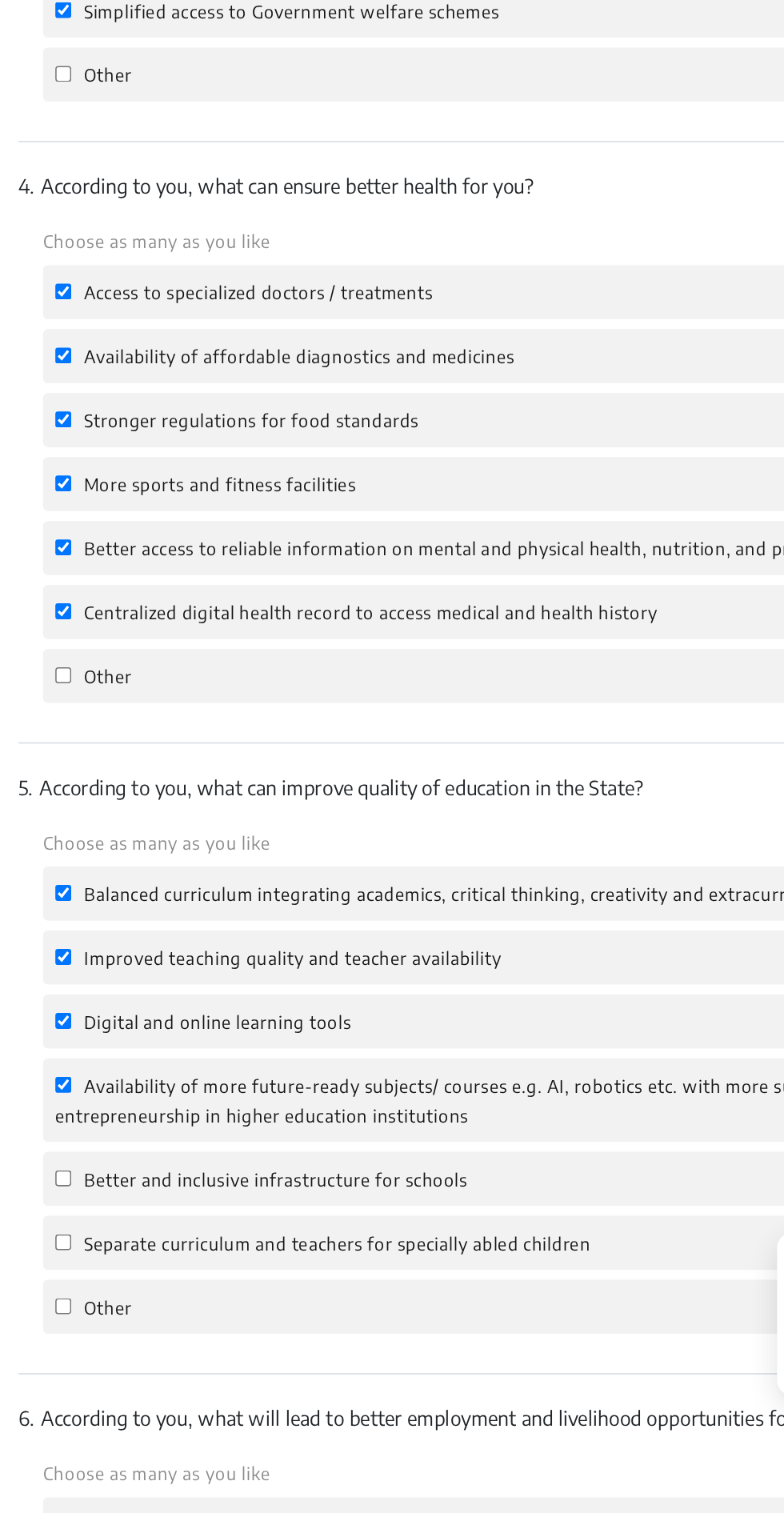 click on "Availability of more future-ready subjects/ courses e.g. AI, robotics etc. with more support for student start-ups and entrepreneurship in higher education institutions" 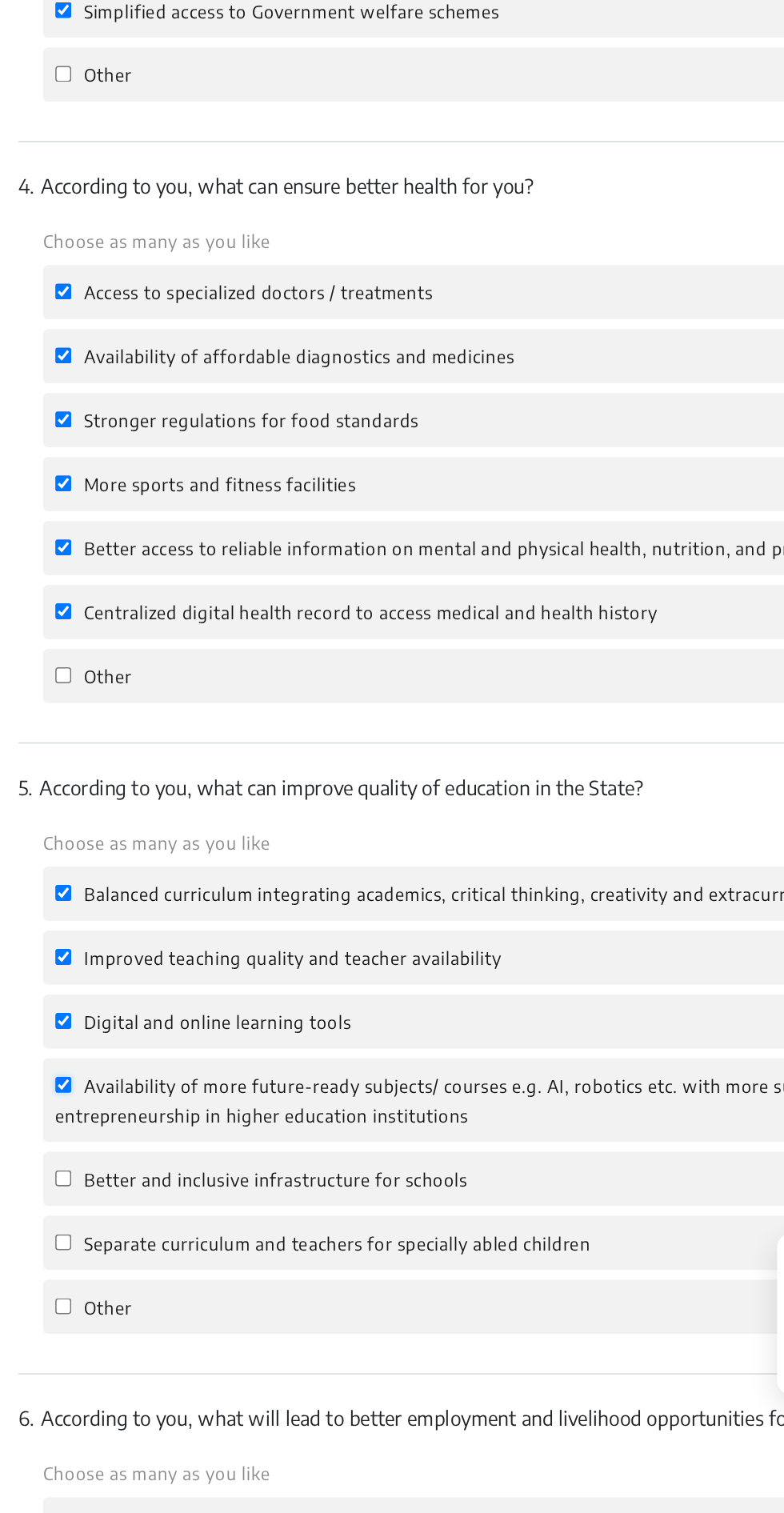 click on "Availability of more future-ready subjects/ courses e.g. AI, robotics etc. with more support for student start-ups and entrepreneurship in higher education institutions" 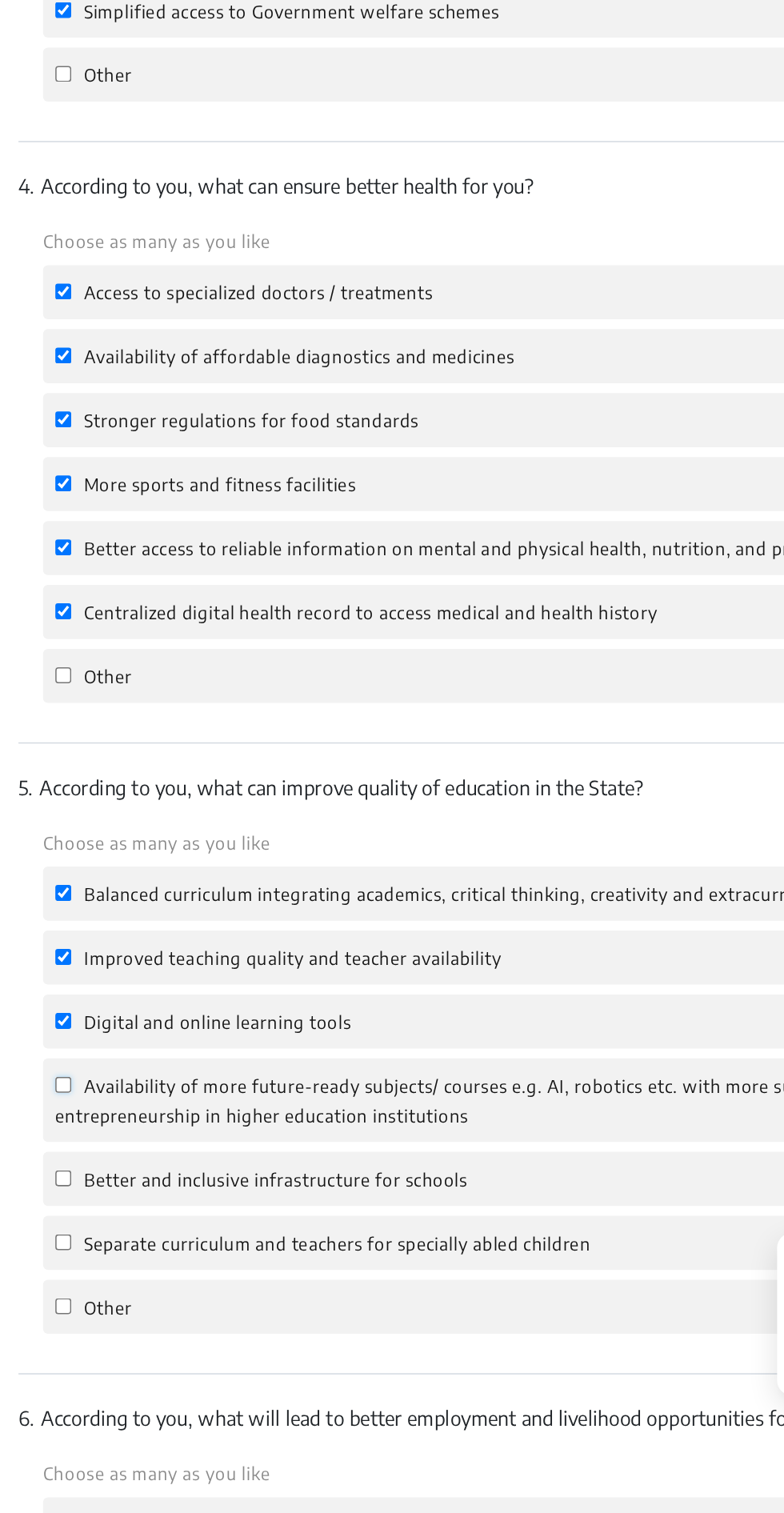 checkbox on "false" 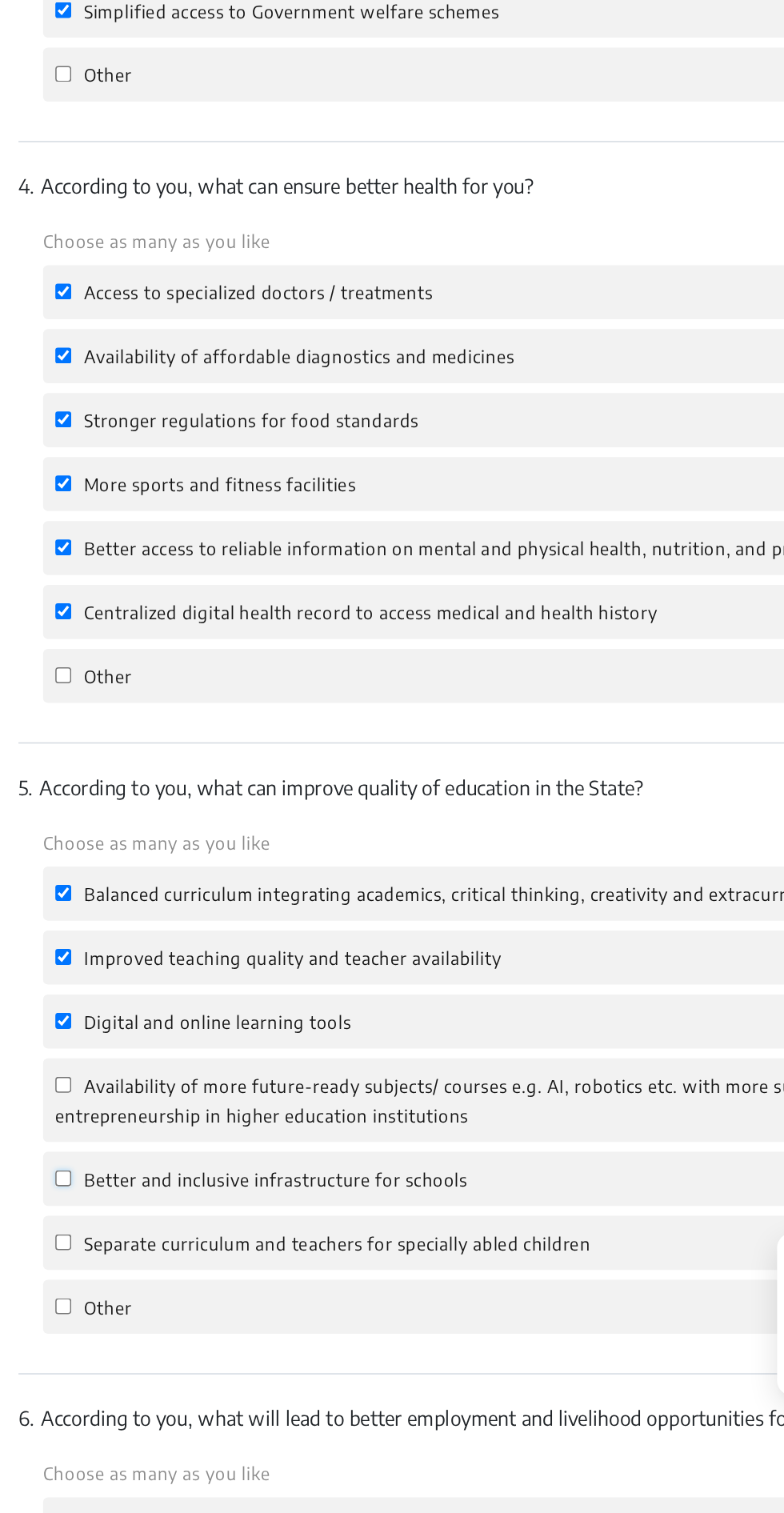 click on "Better and inclusive infrastructure for schools" 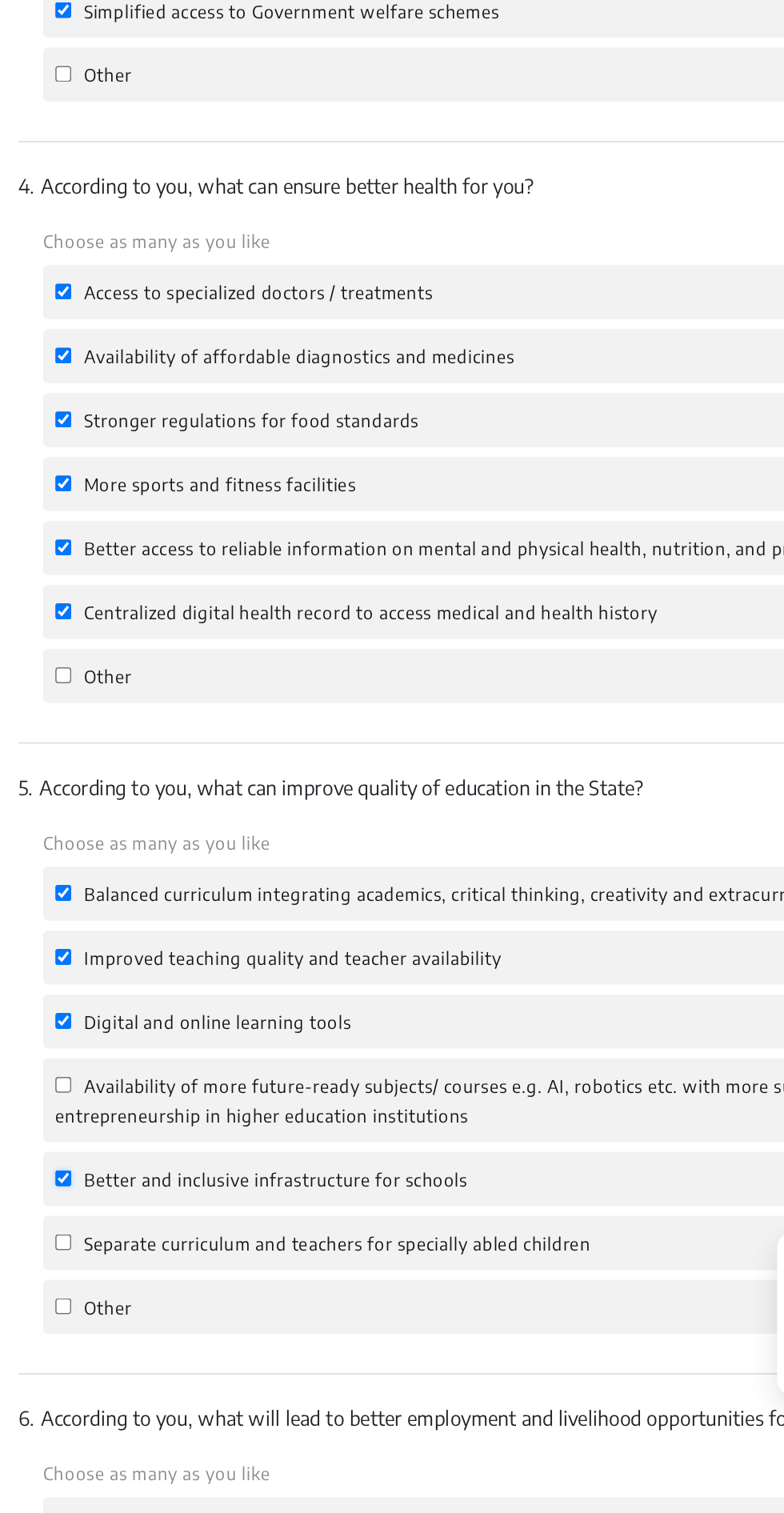 checkbox on "true" 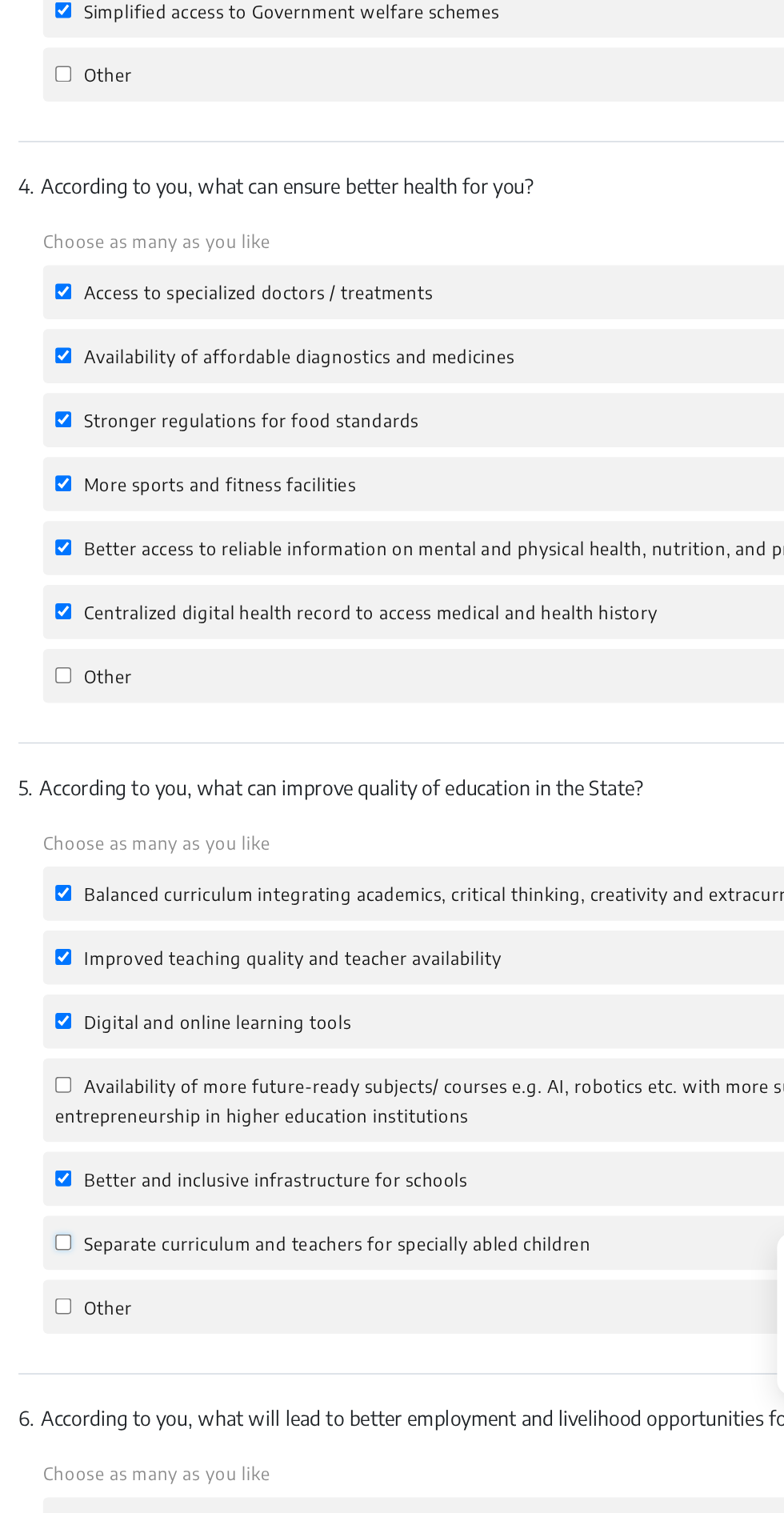 click on "Separate curriculum and teachers for specially abled children" 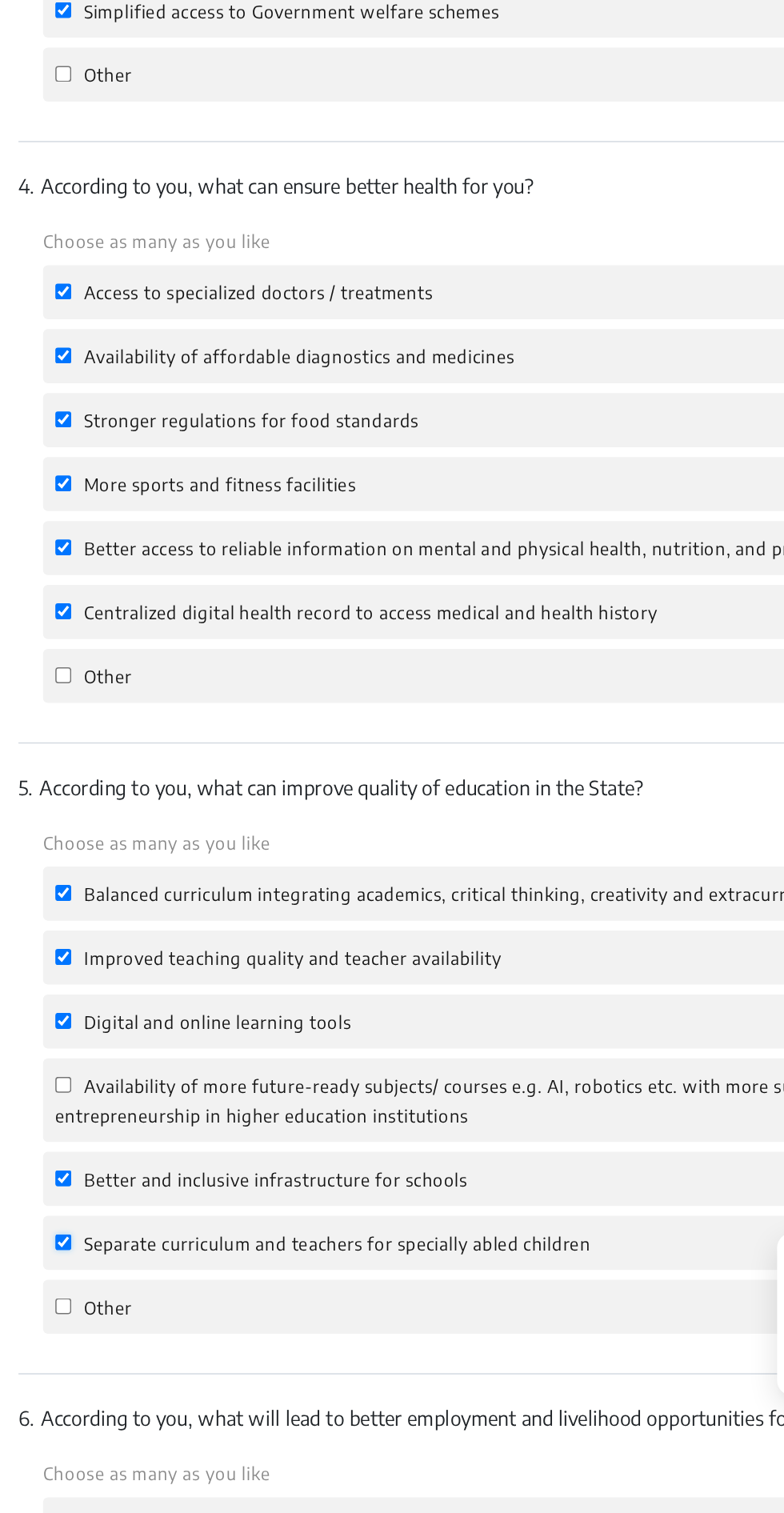 checkbox on "true" 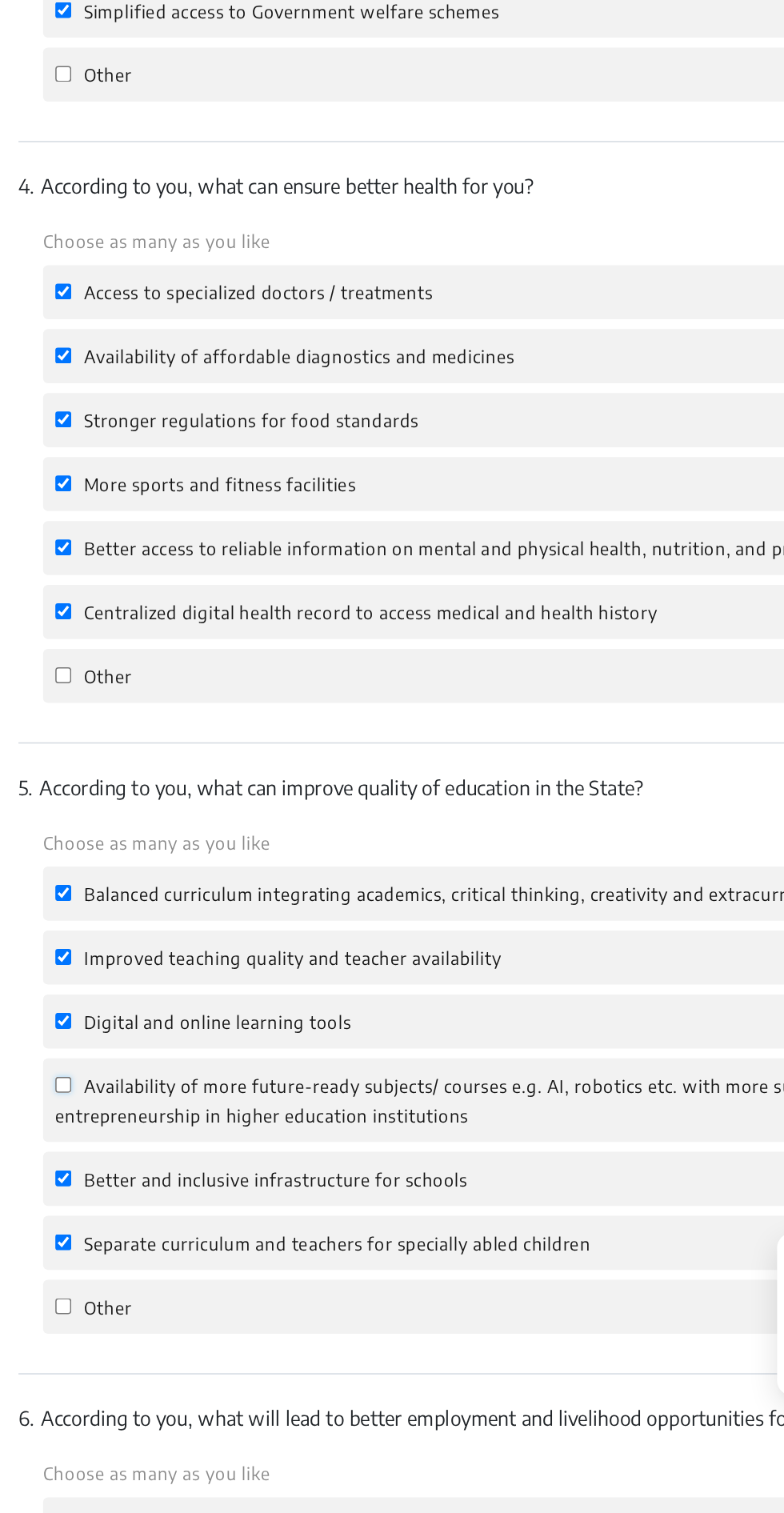 click on "Availability of more future-ready subjects/ courses e.g. AI, robotics etc. with more support for student start-ups and entrepreneurship in higher education institutions" 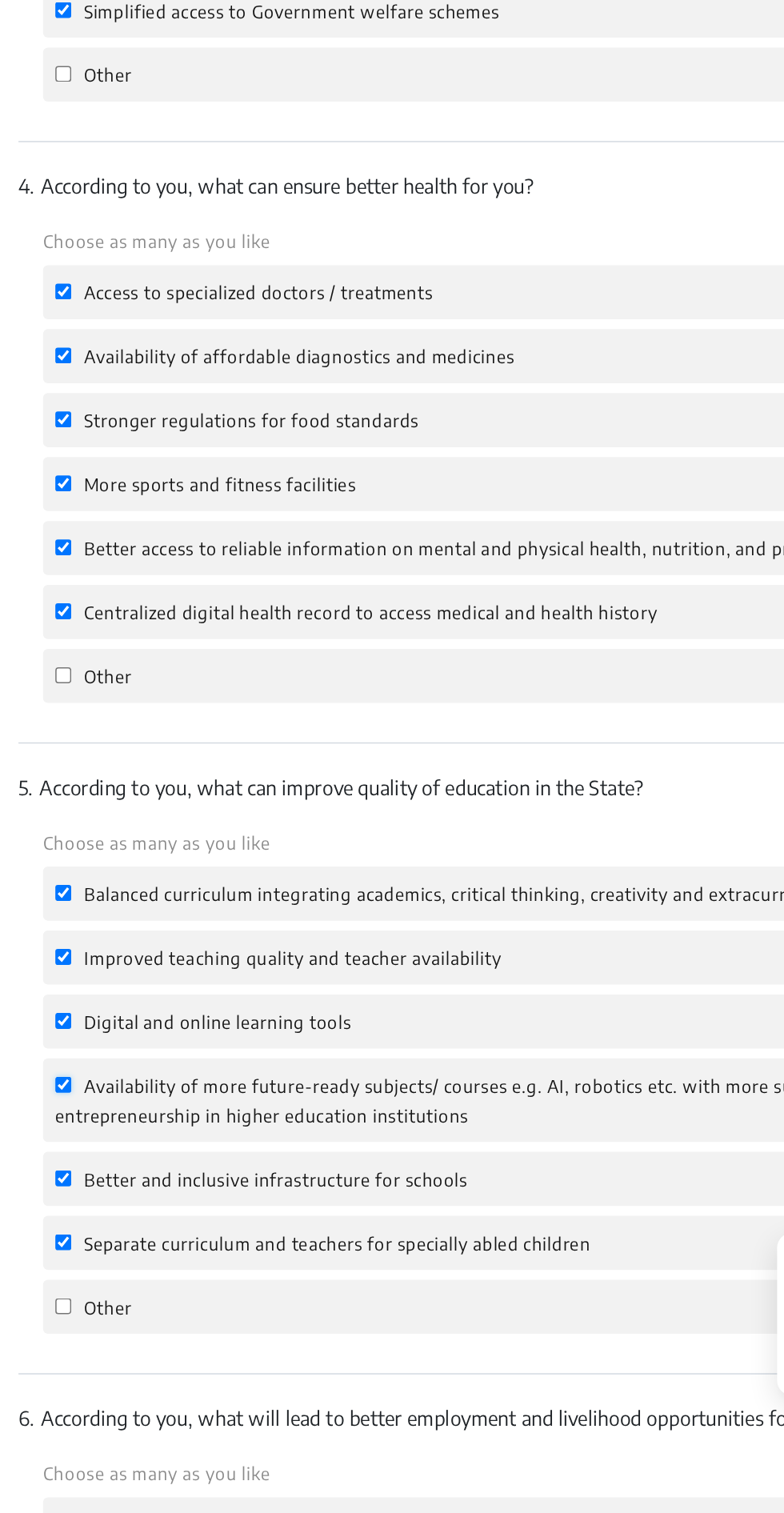 checkbox on "true" 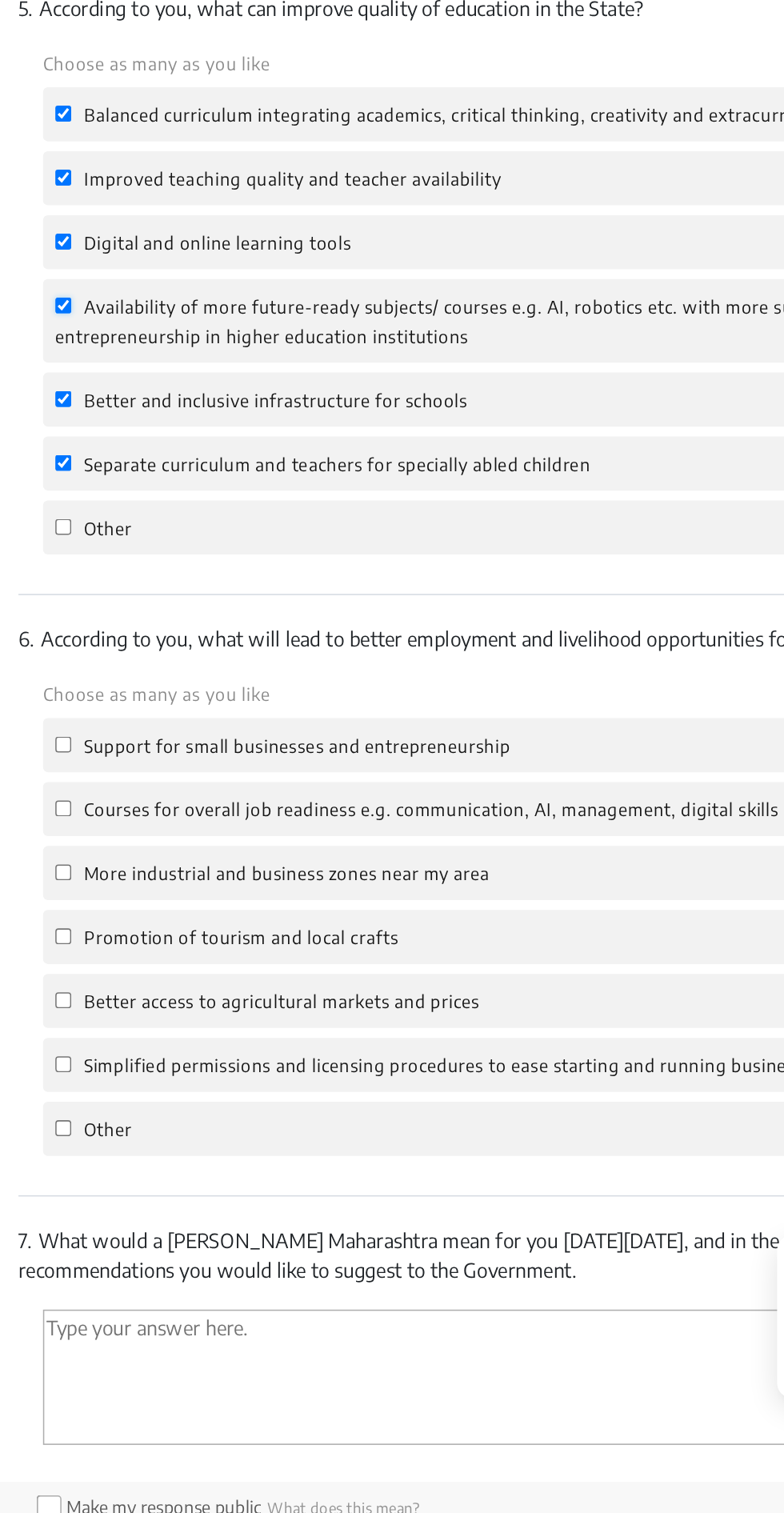 scroll, scrollTop: 1504, scrollLeft: 0, axis: vertical 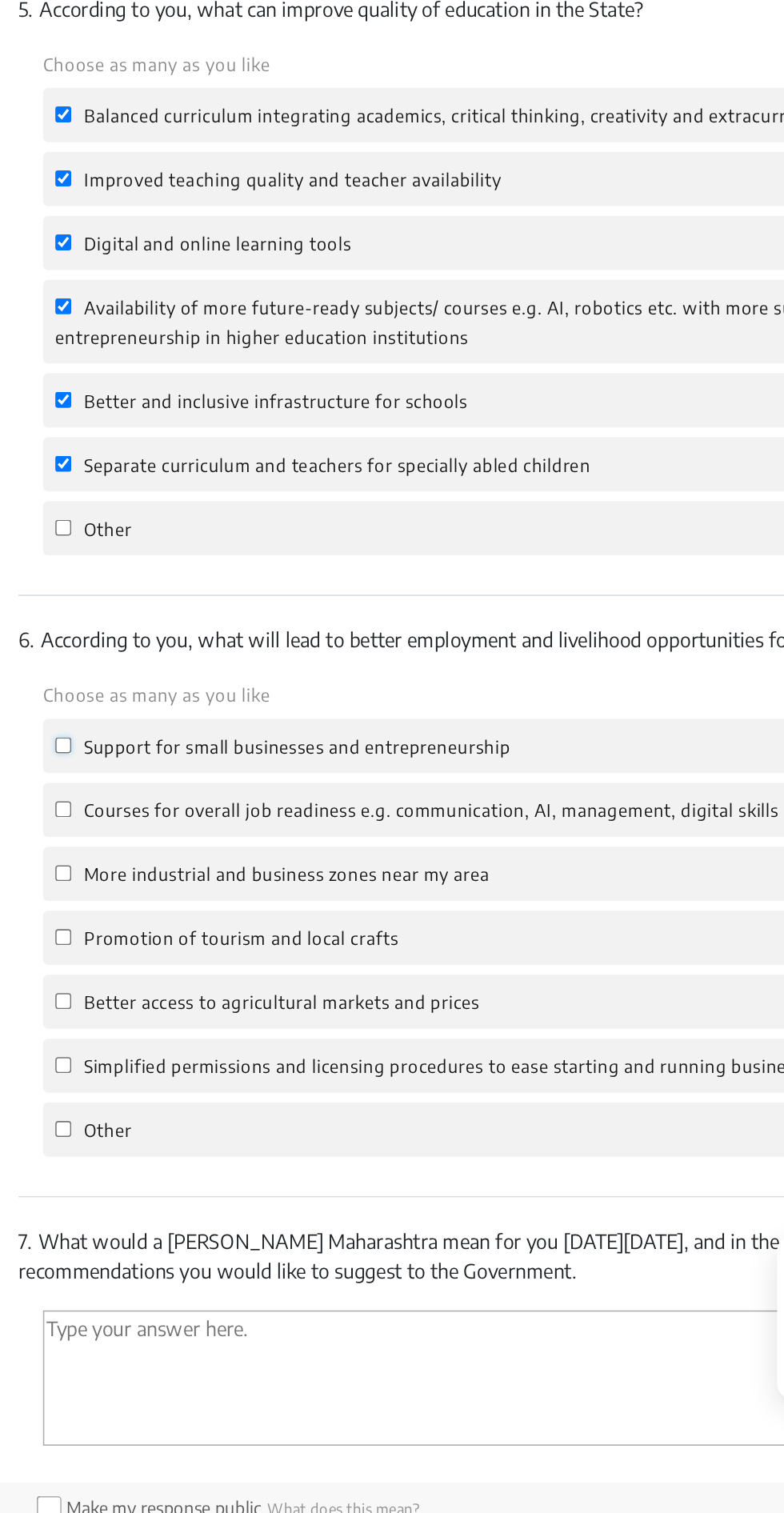 click on "Support for small businesses and entrepreneurship" 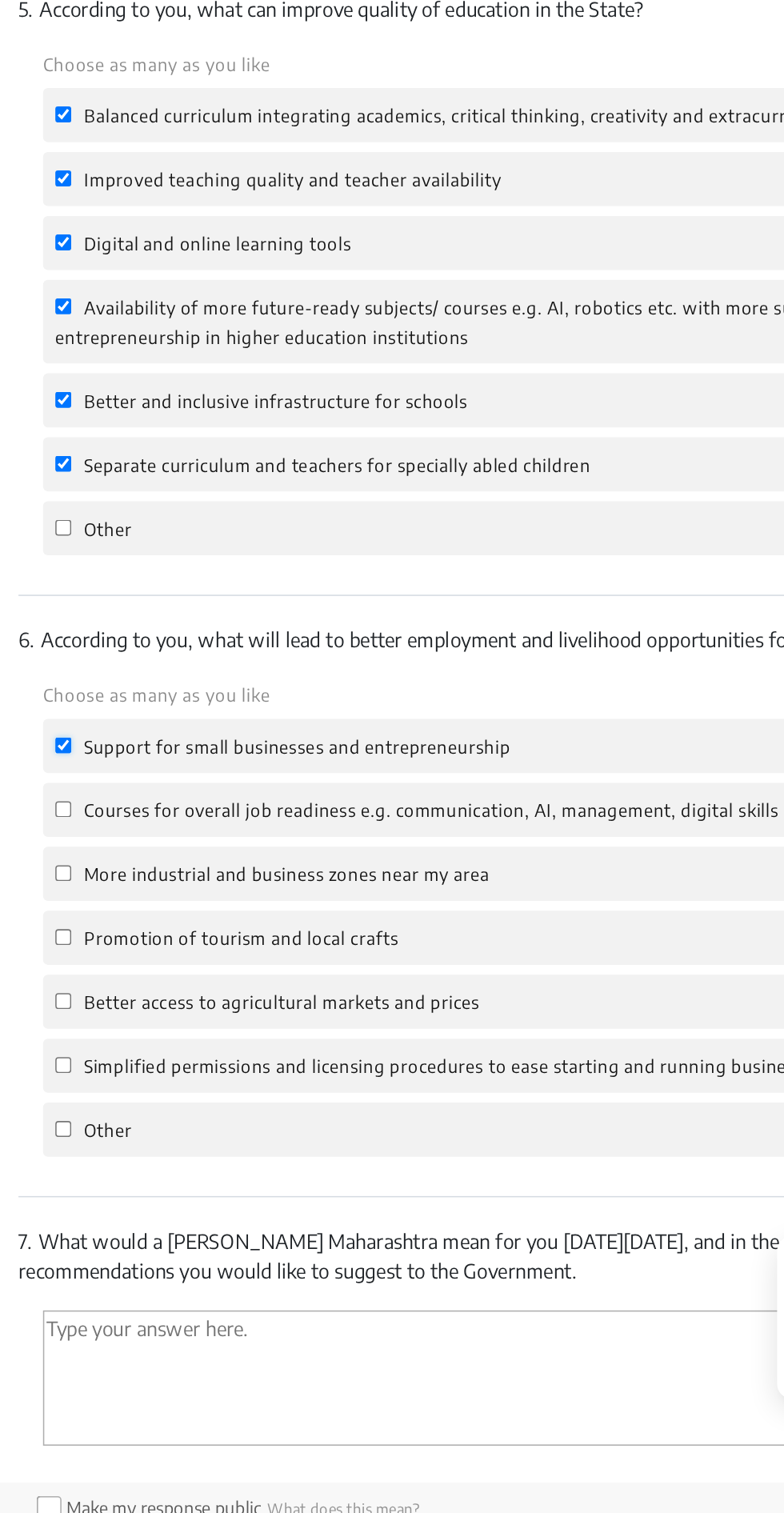 checkbox on "true" 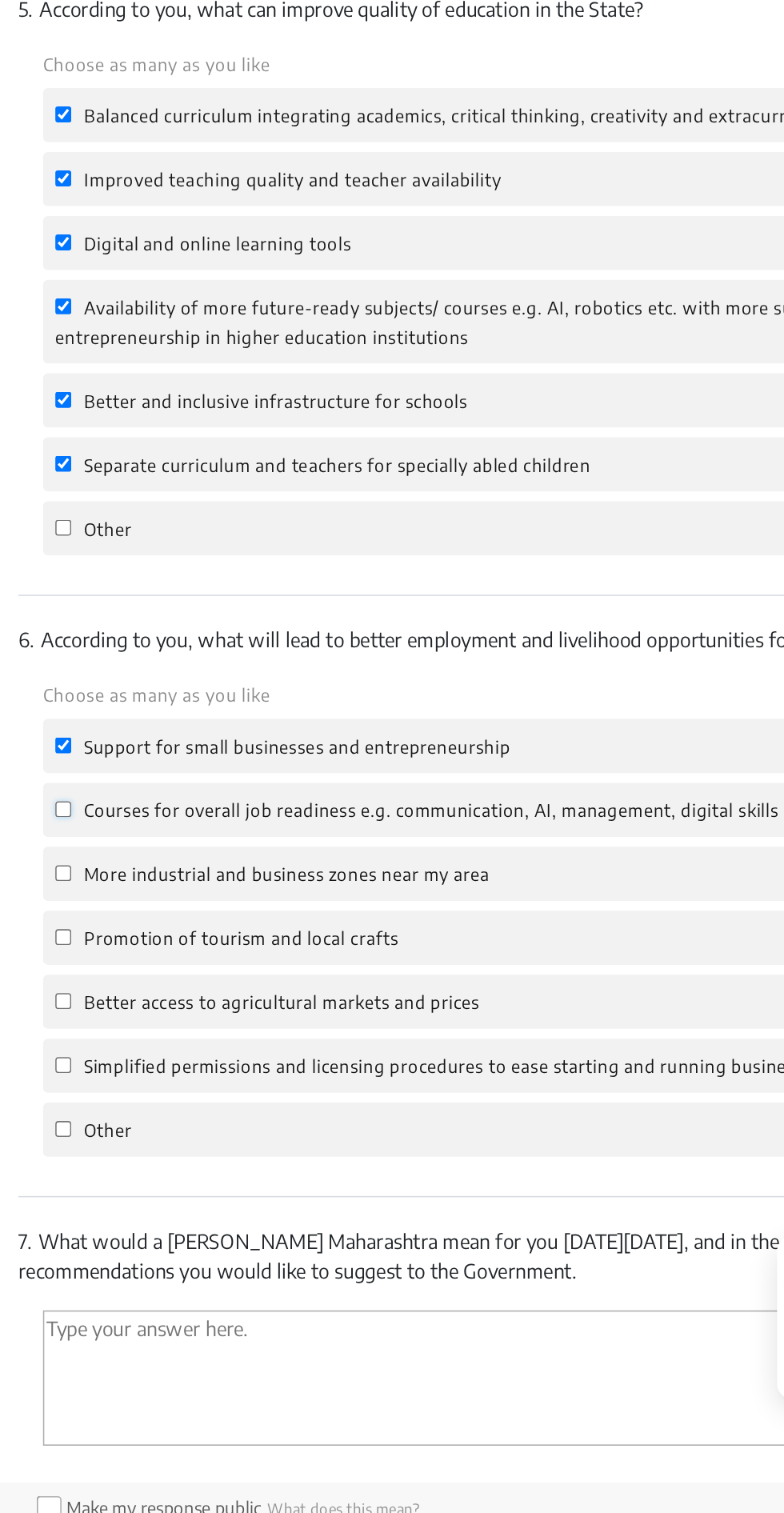 click on "Courses for overall job readiness e.g. communication, AI, management, digital skills etc." 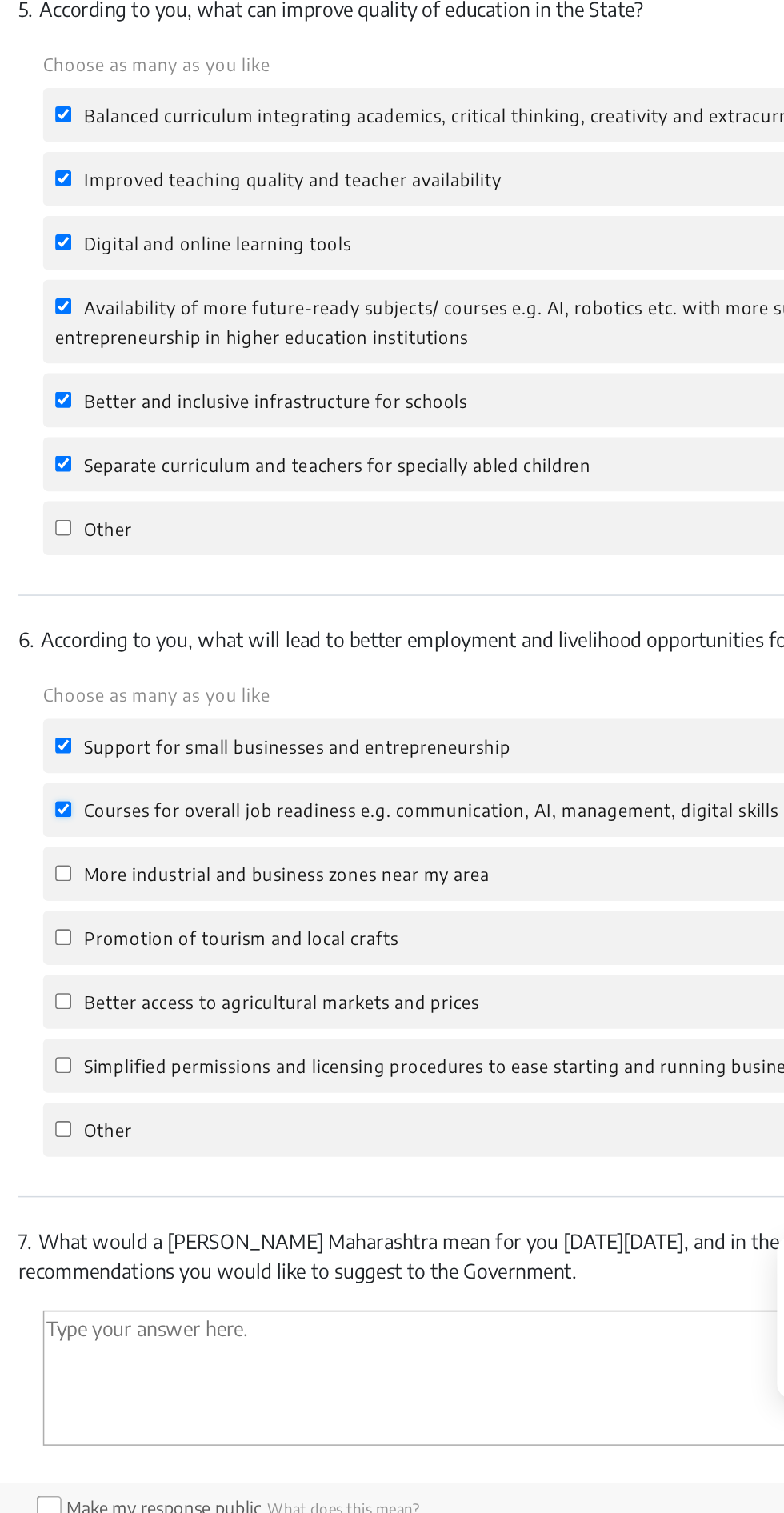 checkbox on "true" 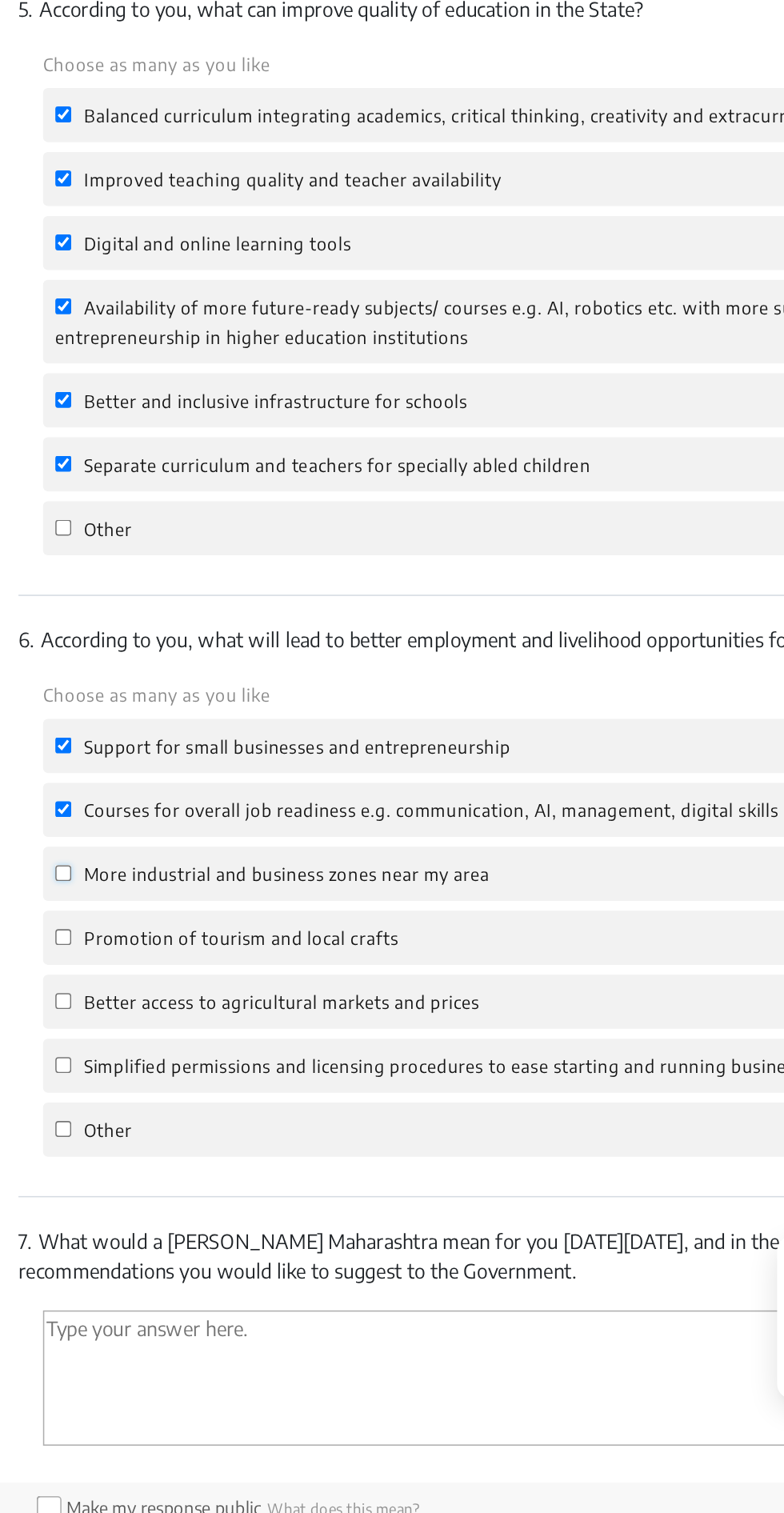 click on "More industrial and business zones near my area" 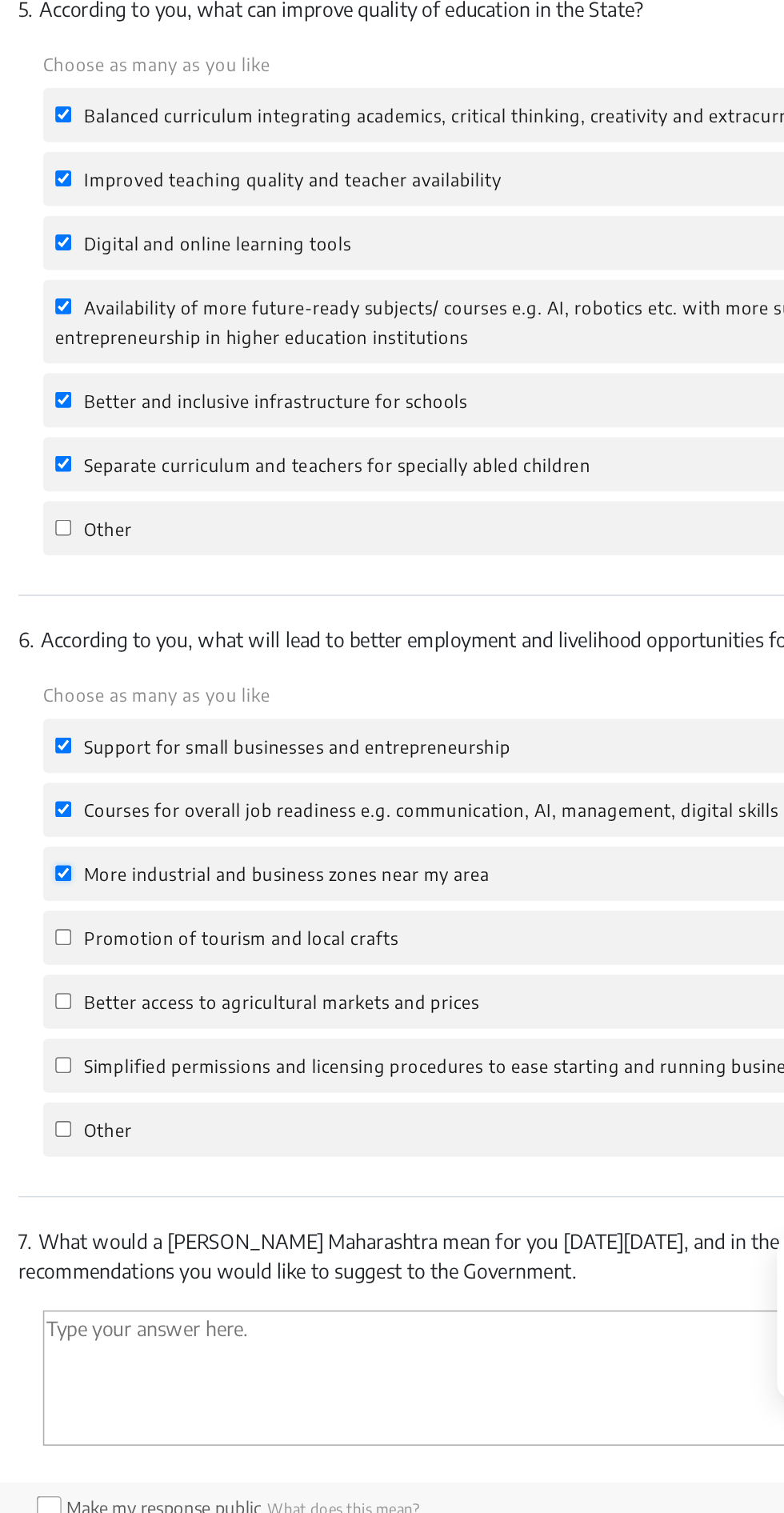 checkbox on "true" 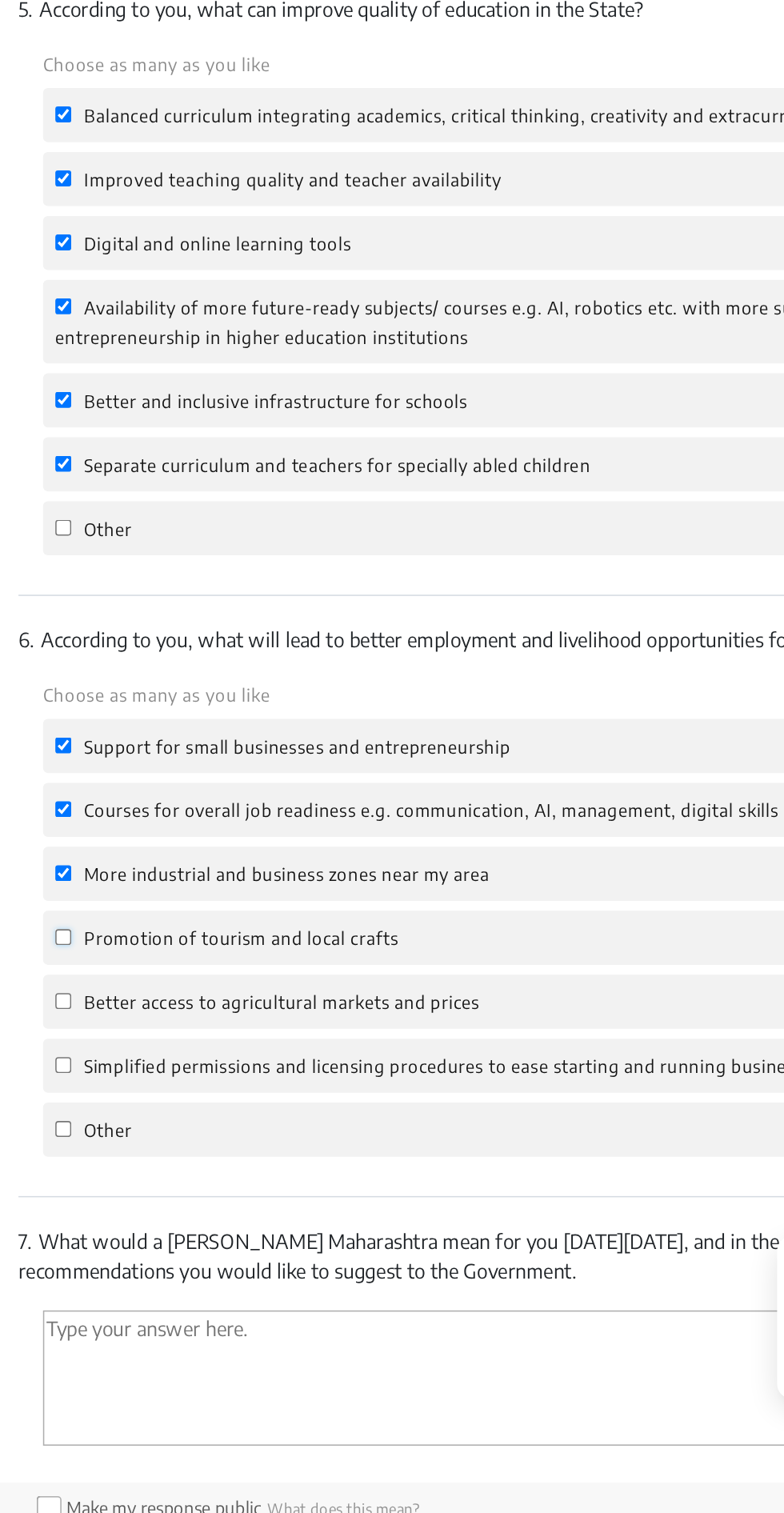 click on "Promotion of tourism and local crafts" 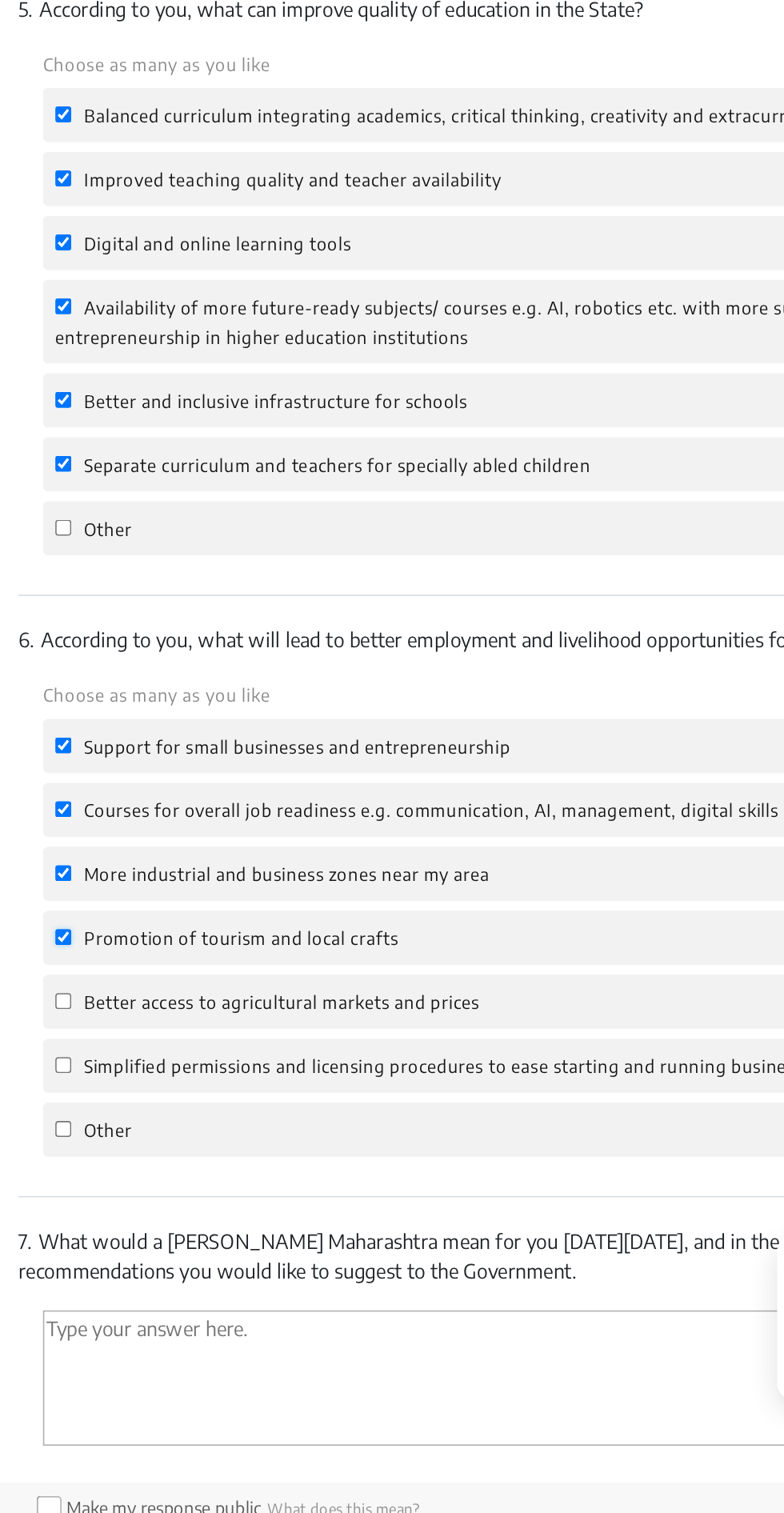 checkbox on "true" 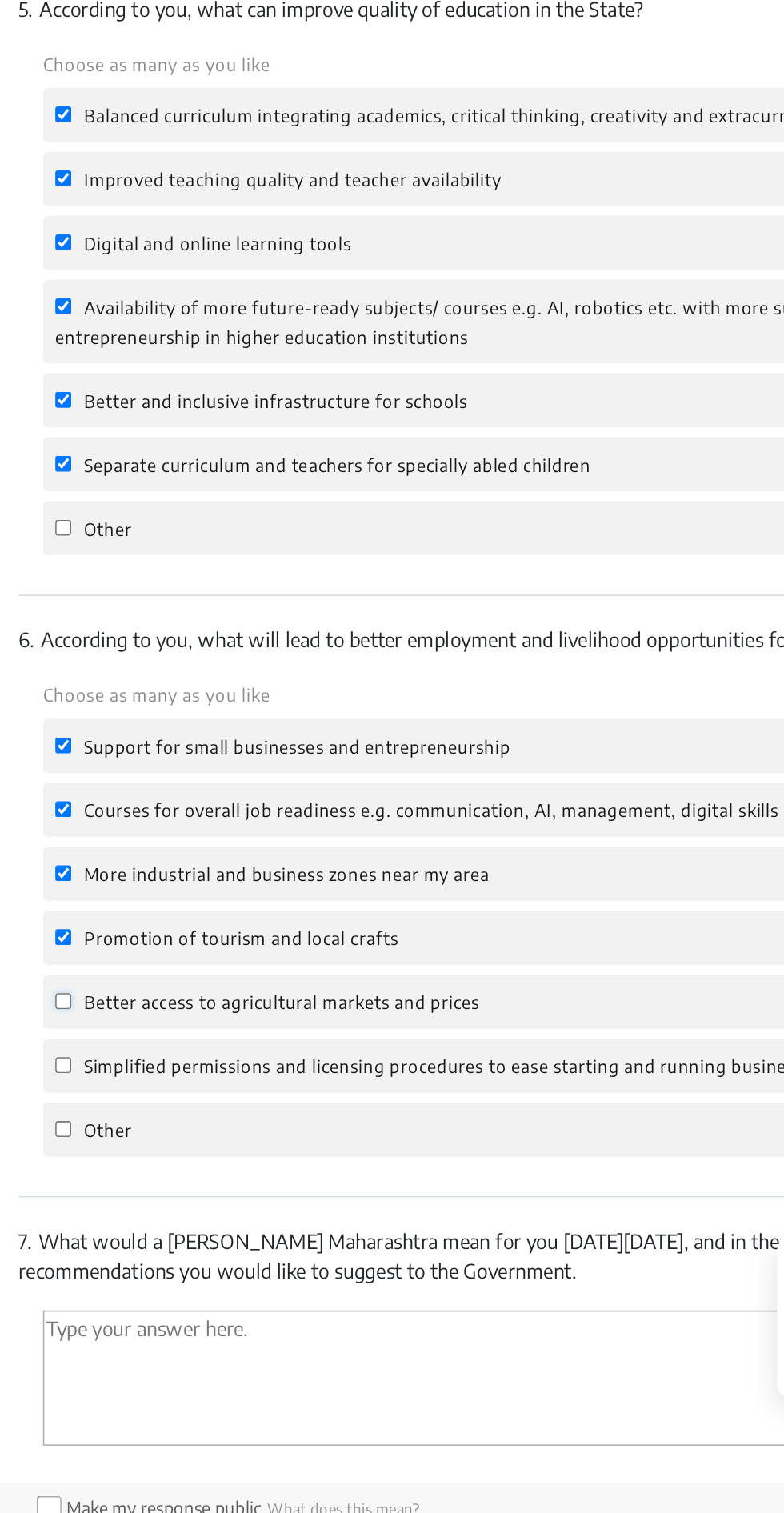 click on "Better access to agricultural markets and prices" 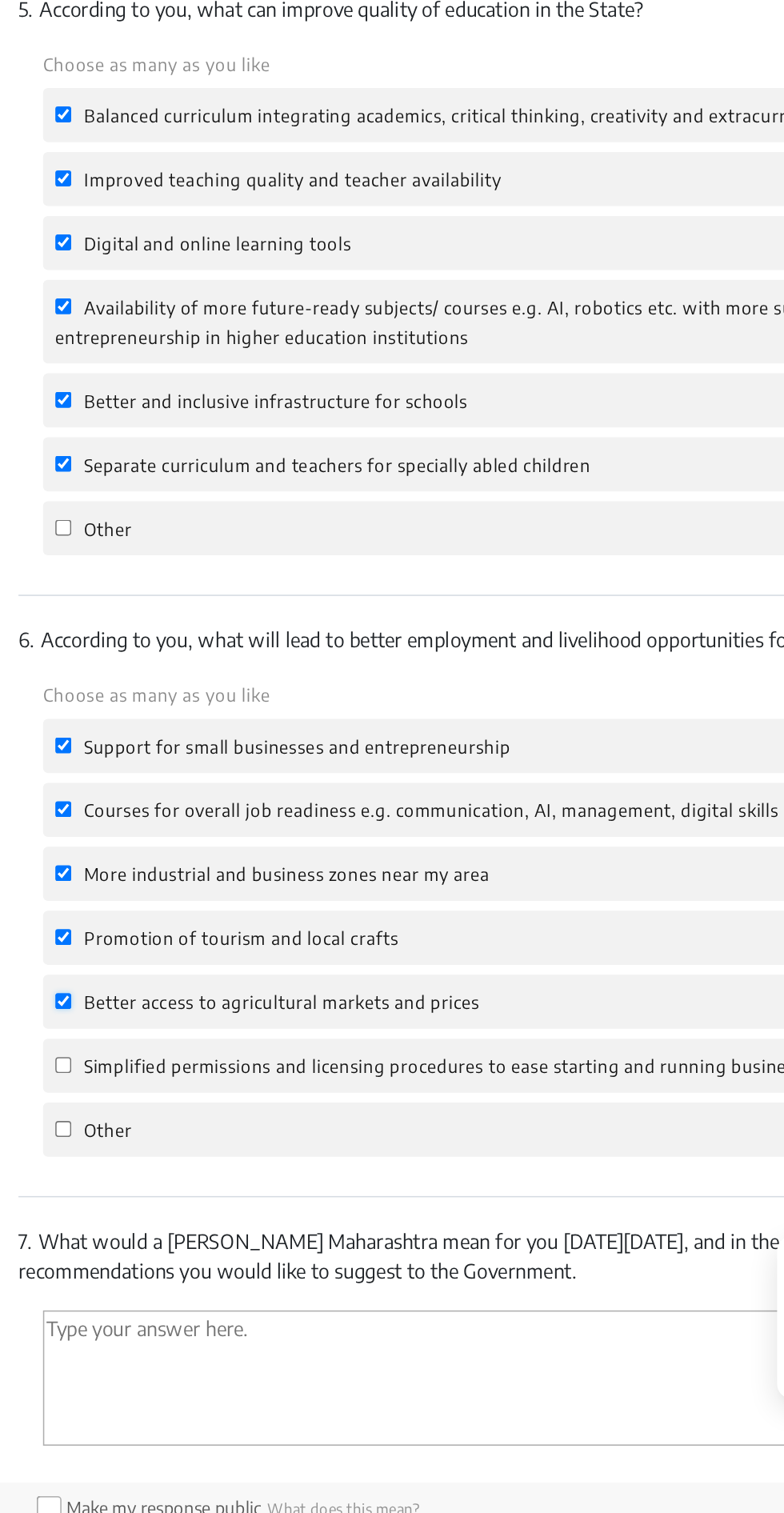 checkbox on "true" 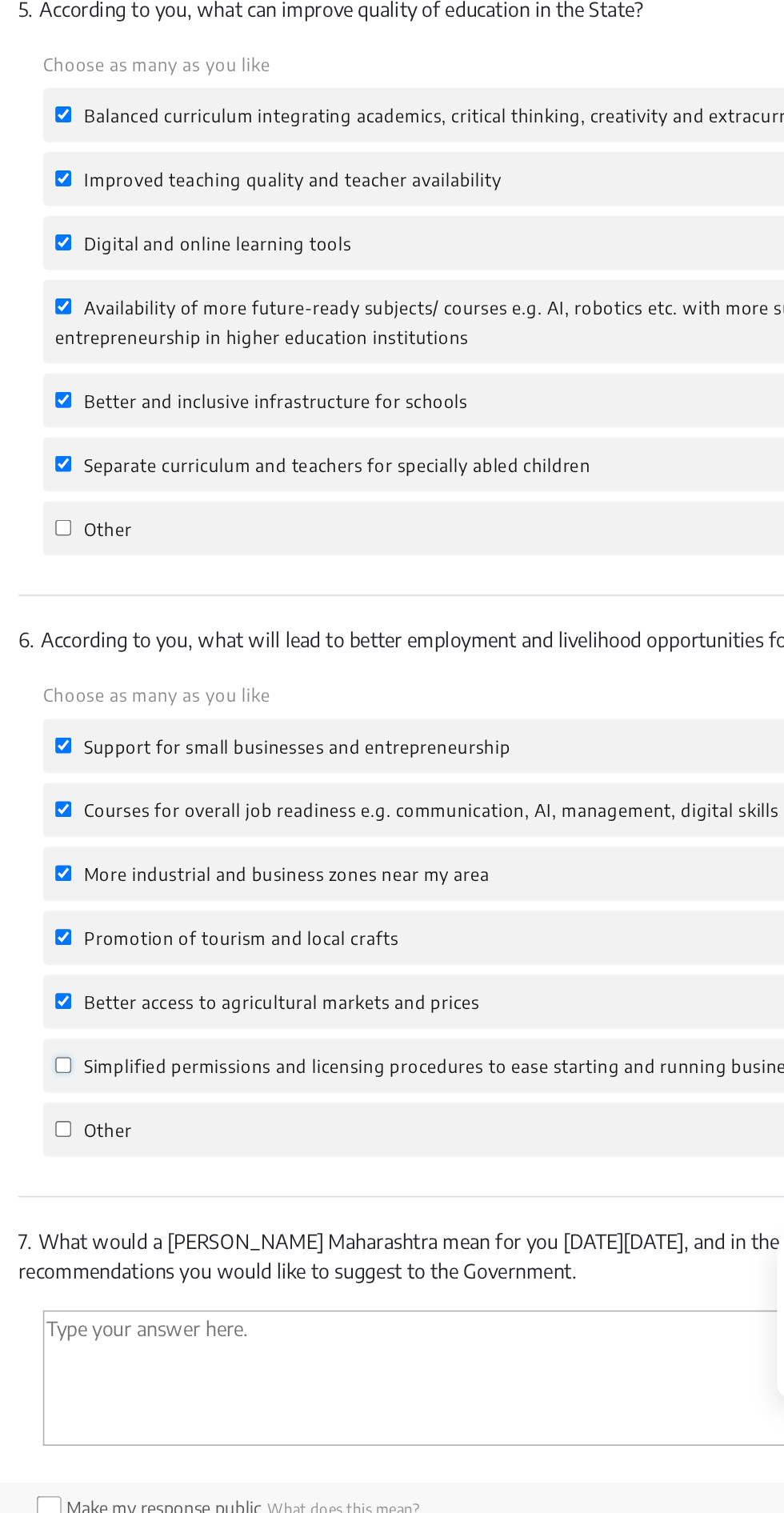 click on "Simplified permissions and licensing procedures to ease starting and running businesses" 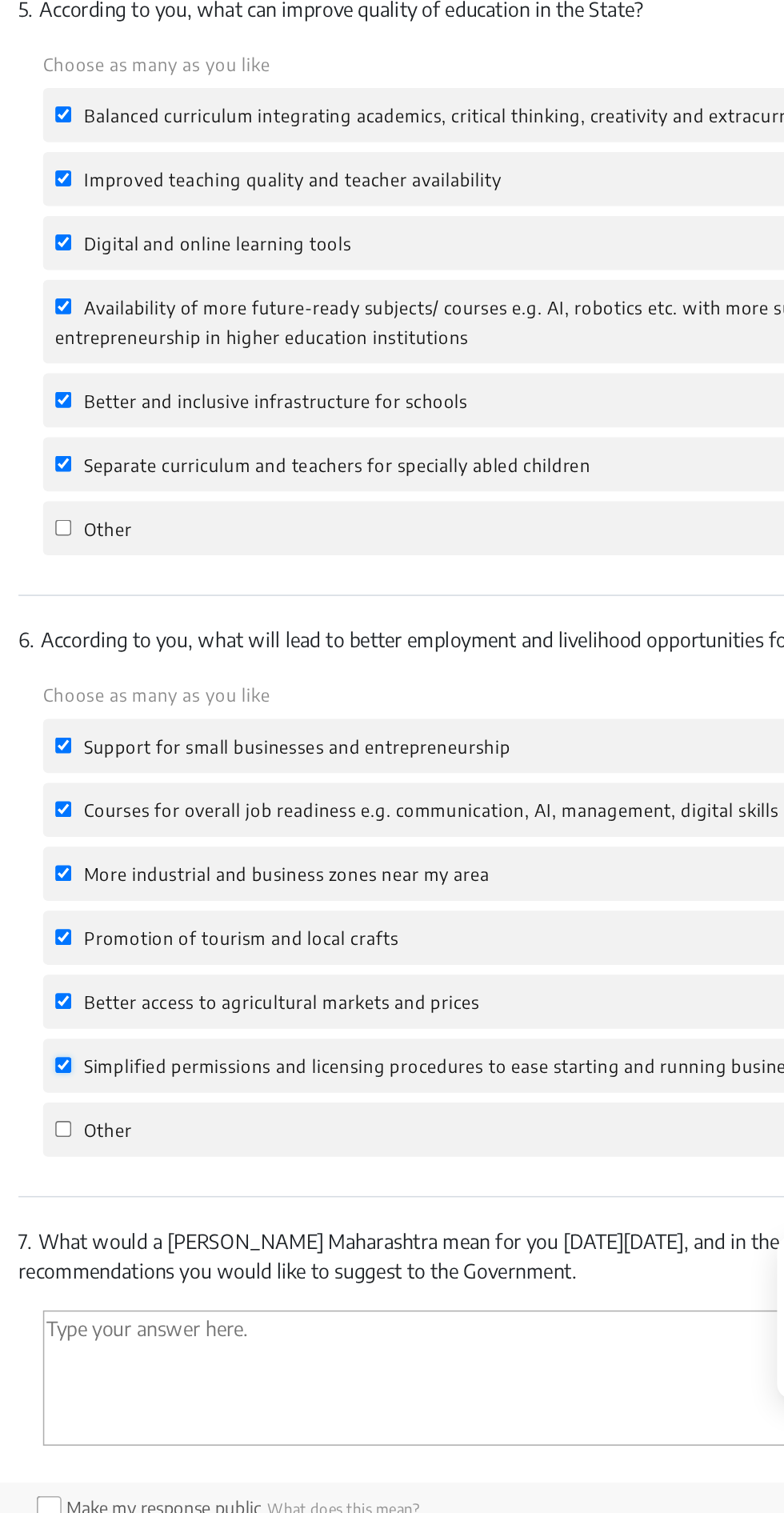checkbox on "true" 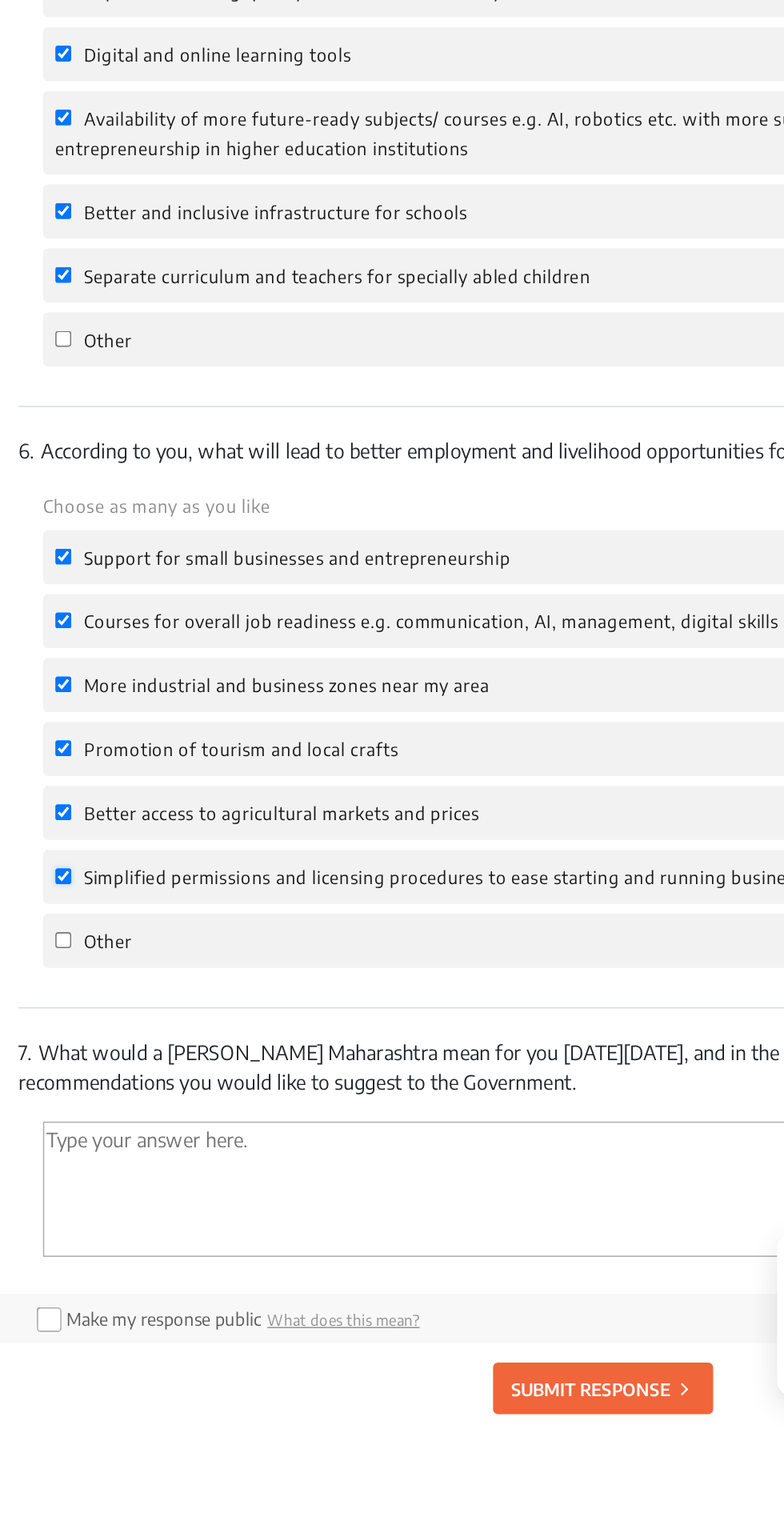 scroll, scrollTop: 1734, scrollLeft: 0, axis: vertical 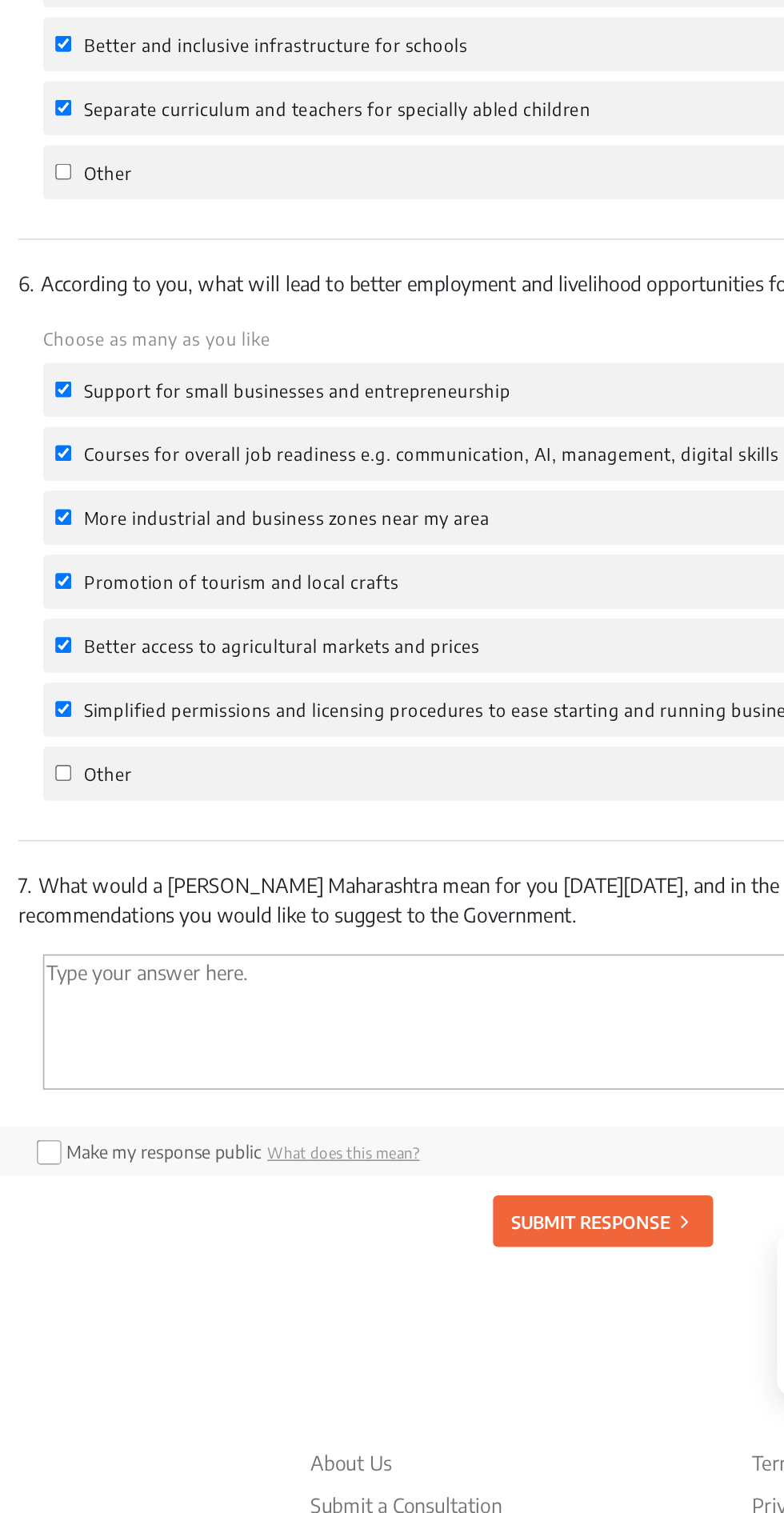 click at bounding box center [392, 1193] 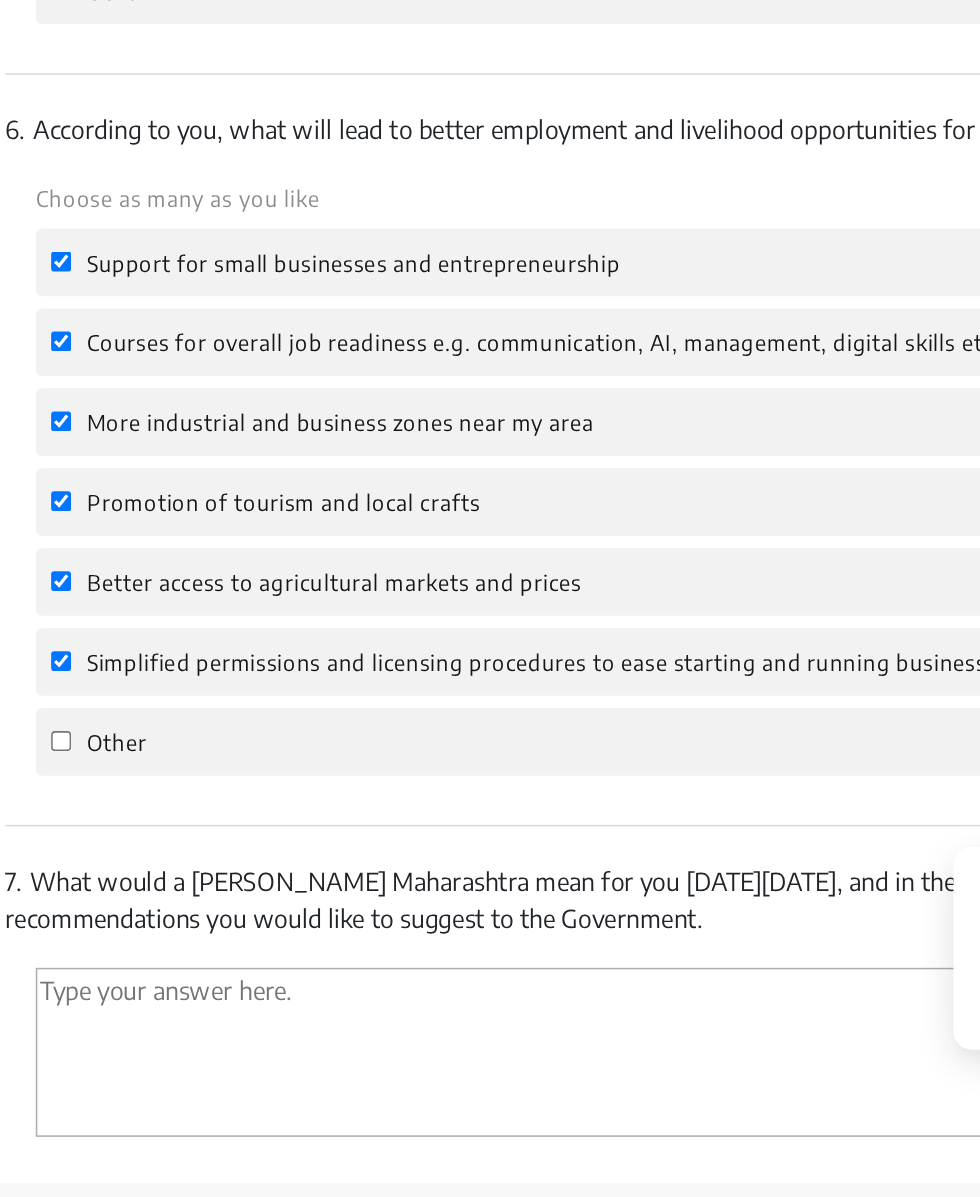 scroll, scrollTop: 2849, scrollLeft: 0, axis: vertical 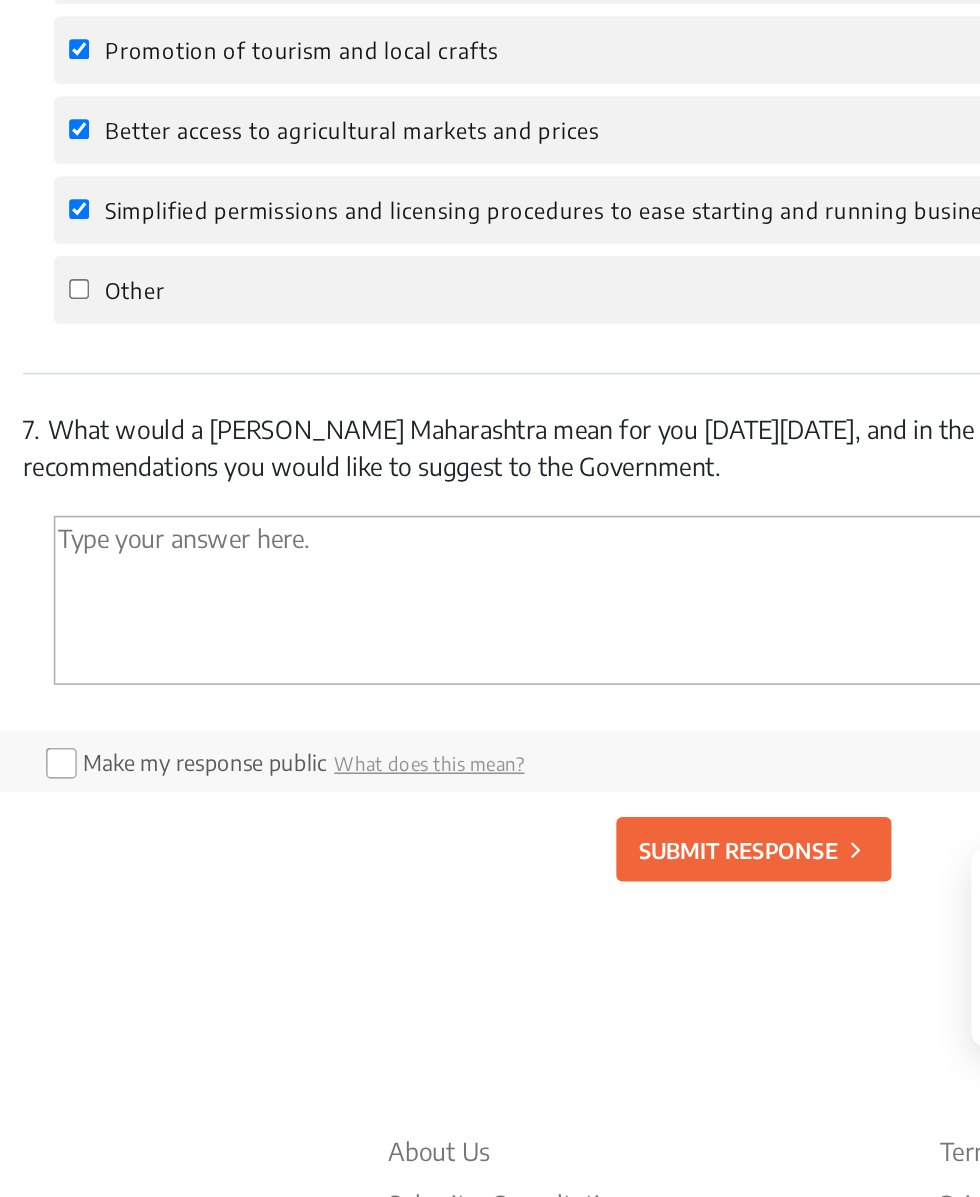 click at bounding box center (490, 809) 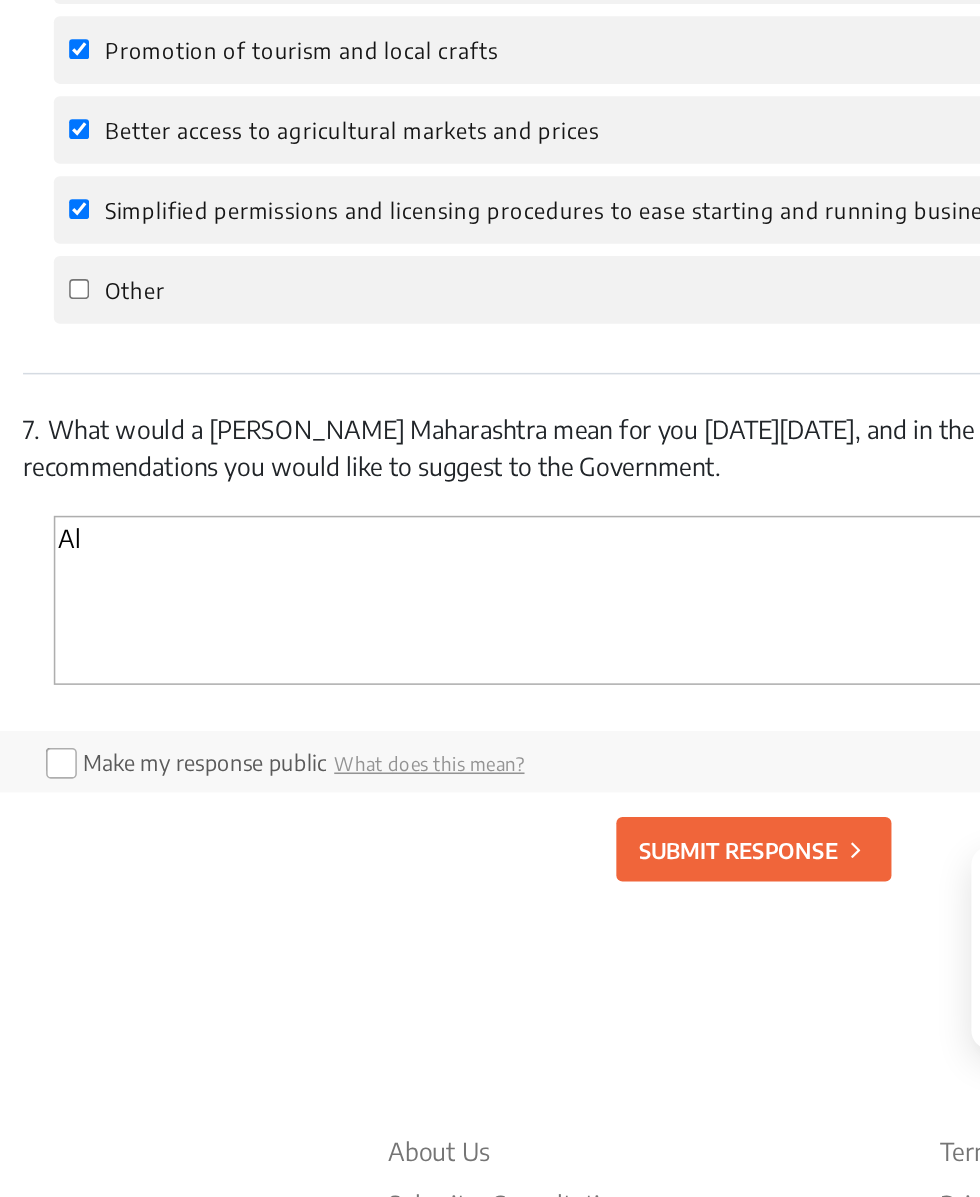 type on "A" 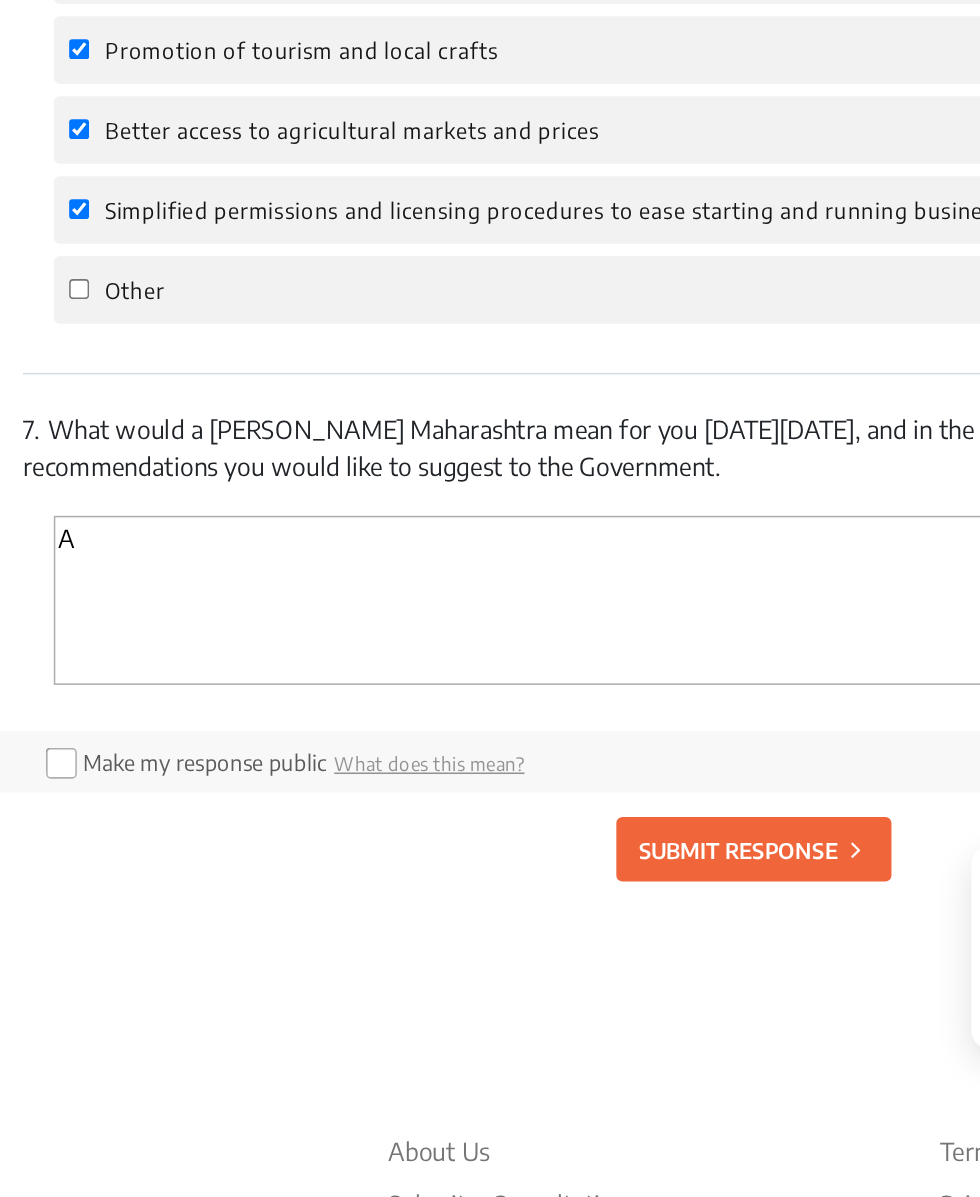 type 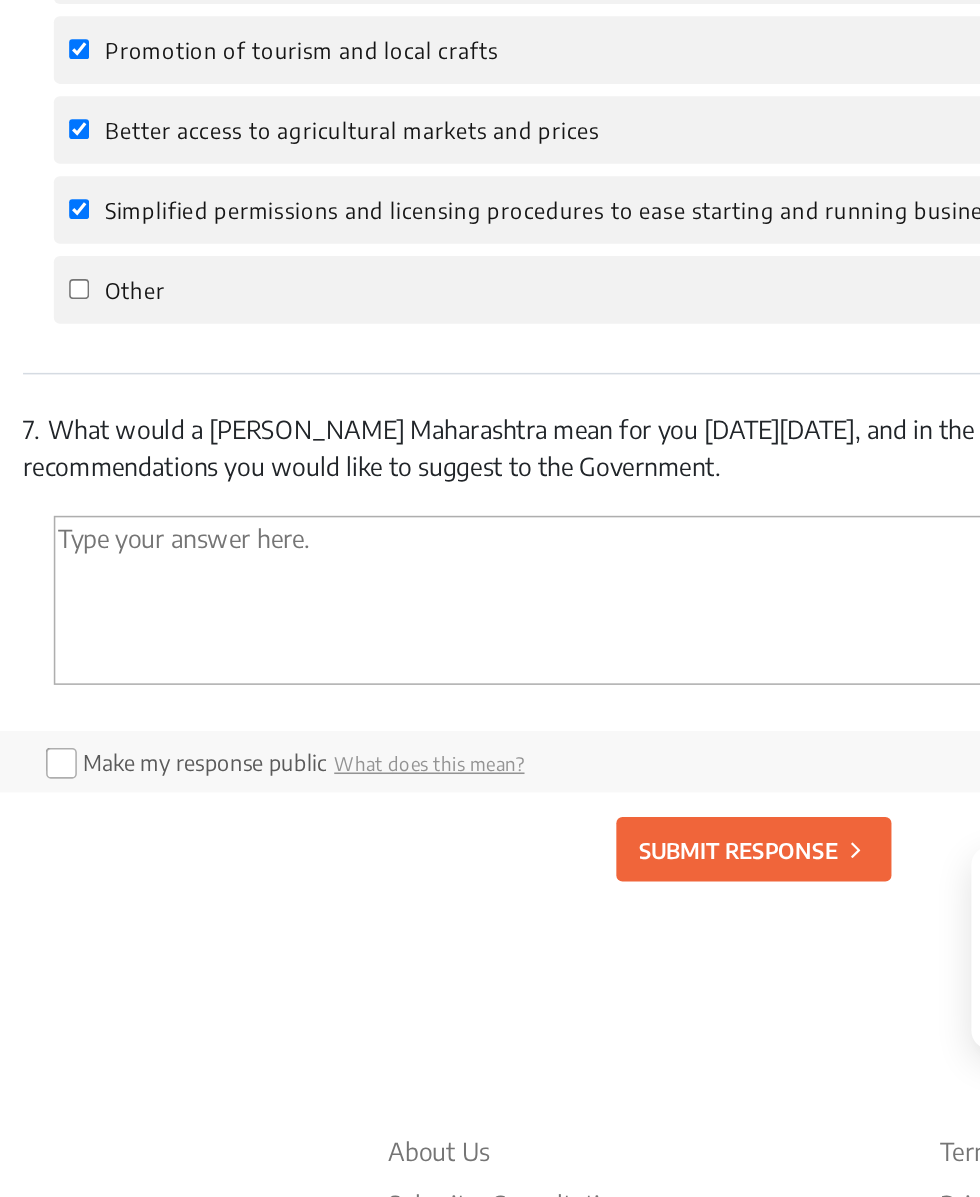 click on "SUBMIT RESPONSE" 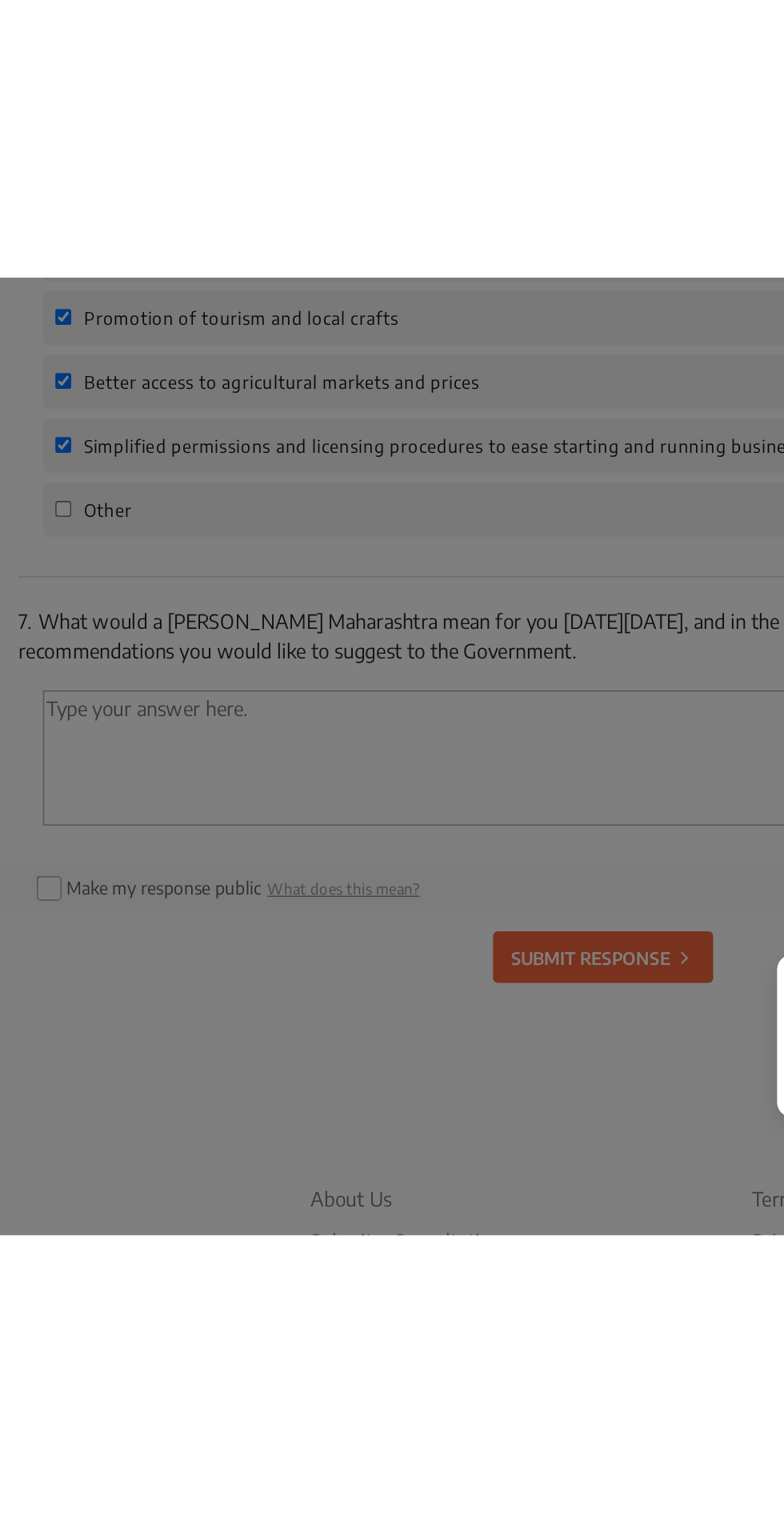 scroll, scrollTop: 2263, scrollLeft: 0, axis: vertical 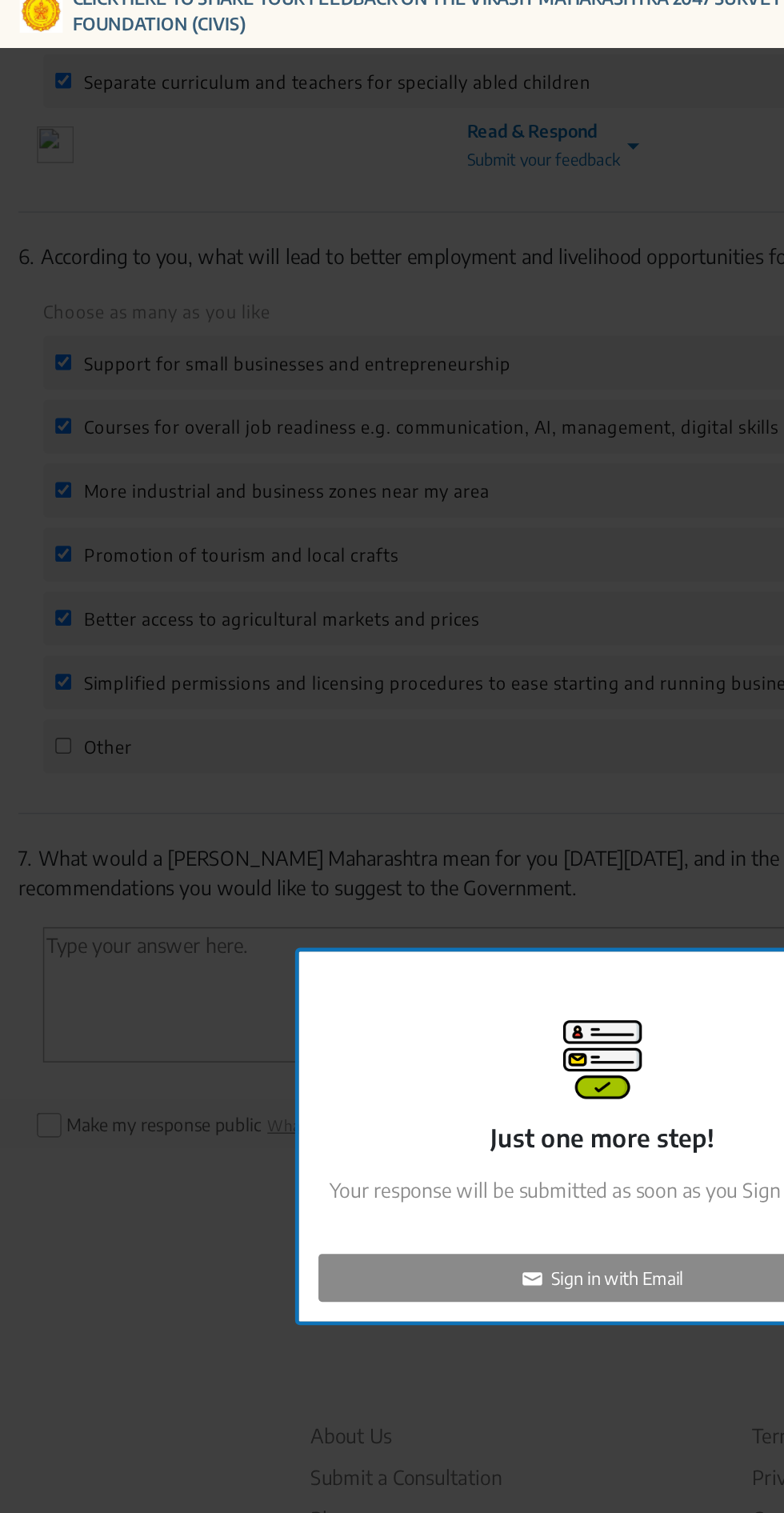 click on "Sign in with Email" 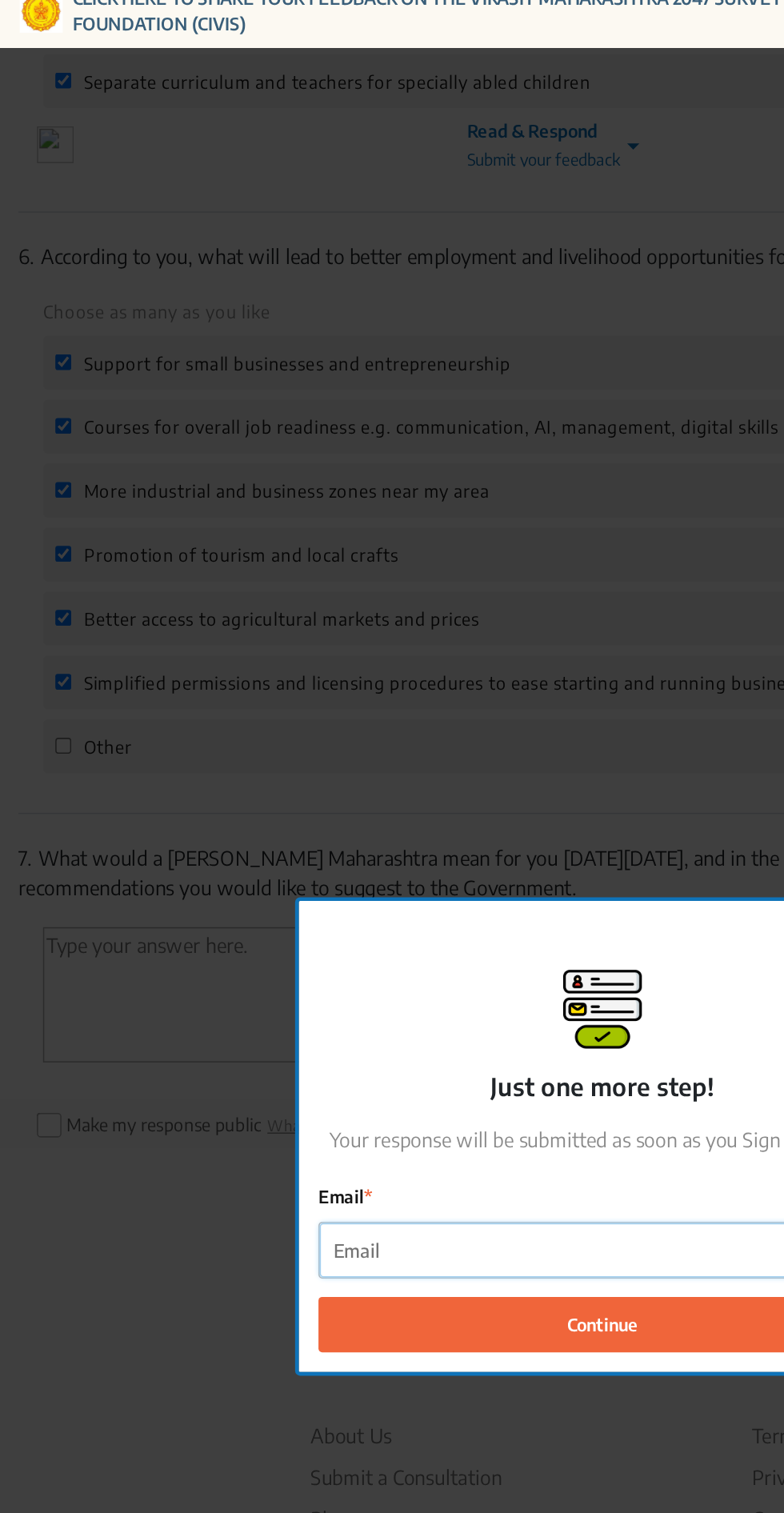 click on "Email" at bounding box center [392, 831] 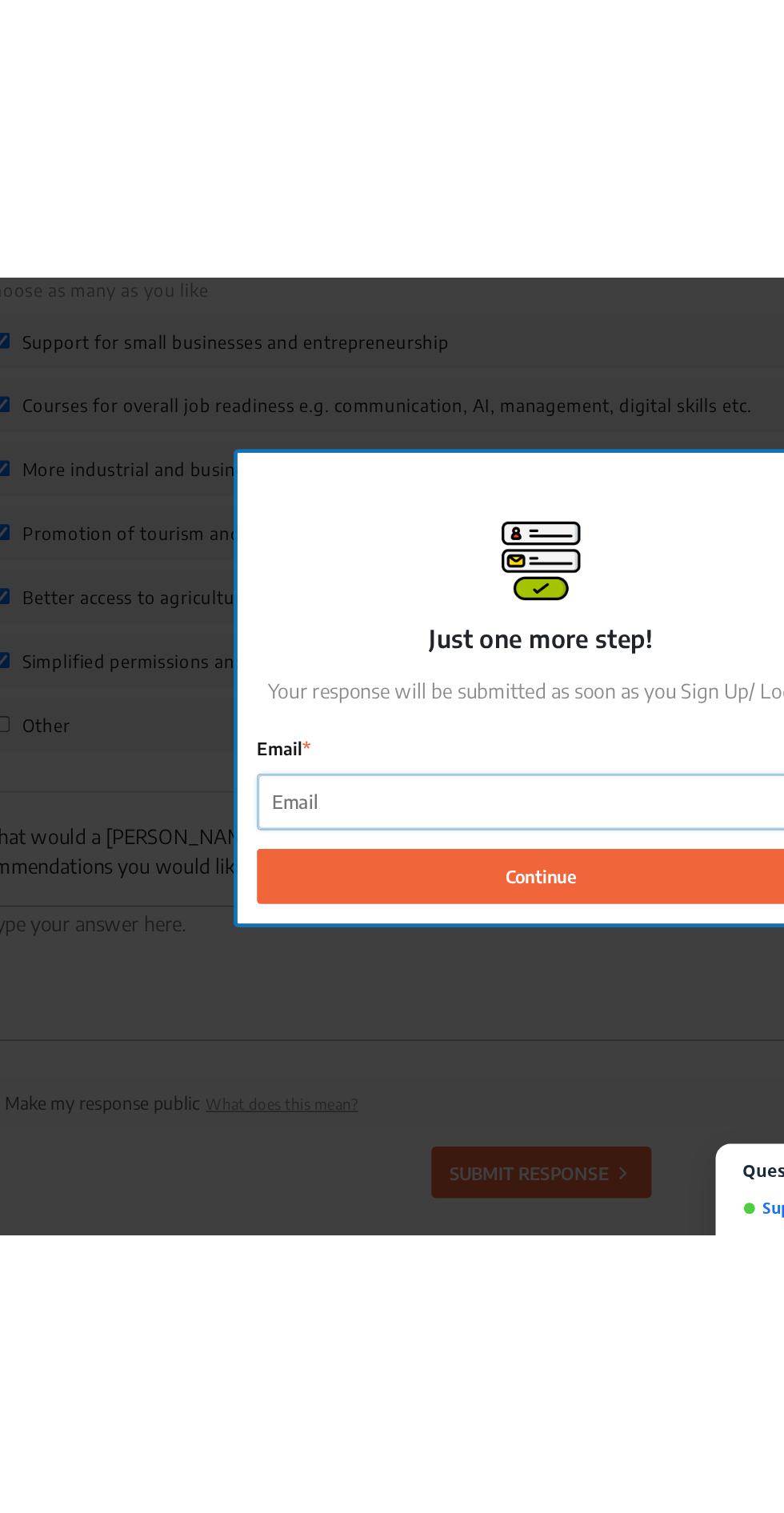 scroll, scrollTop: 2263, scrollLeft: 0, axis: vertical 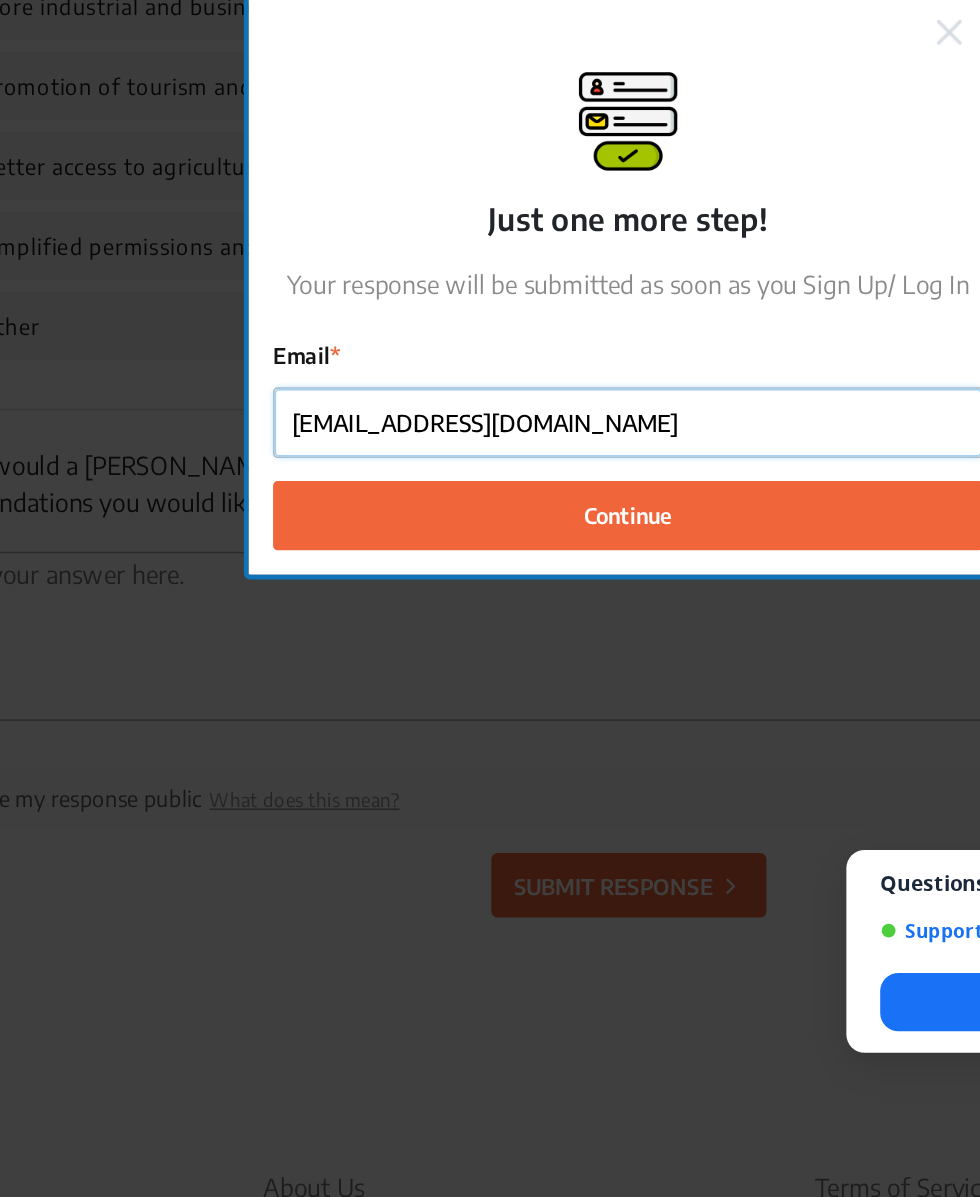 type on "[EMAIL_ADDRESS][DOMAIN_NAME]" 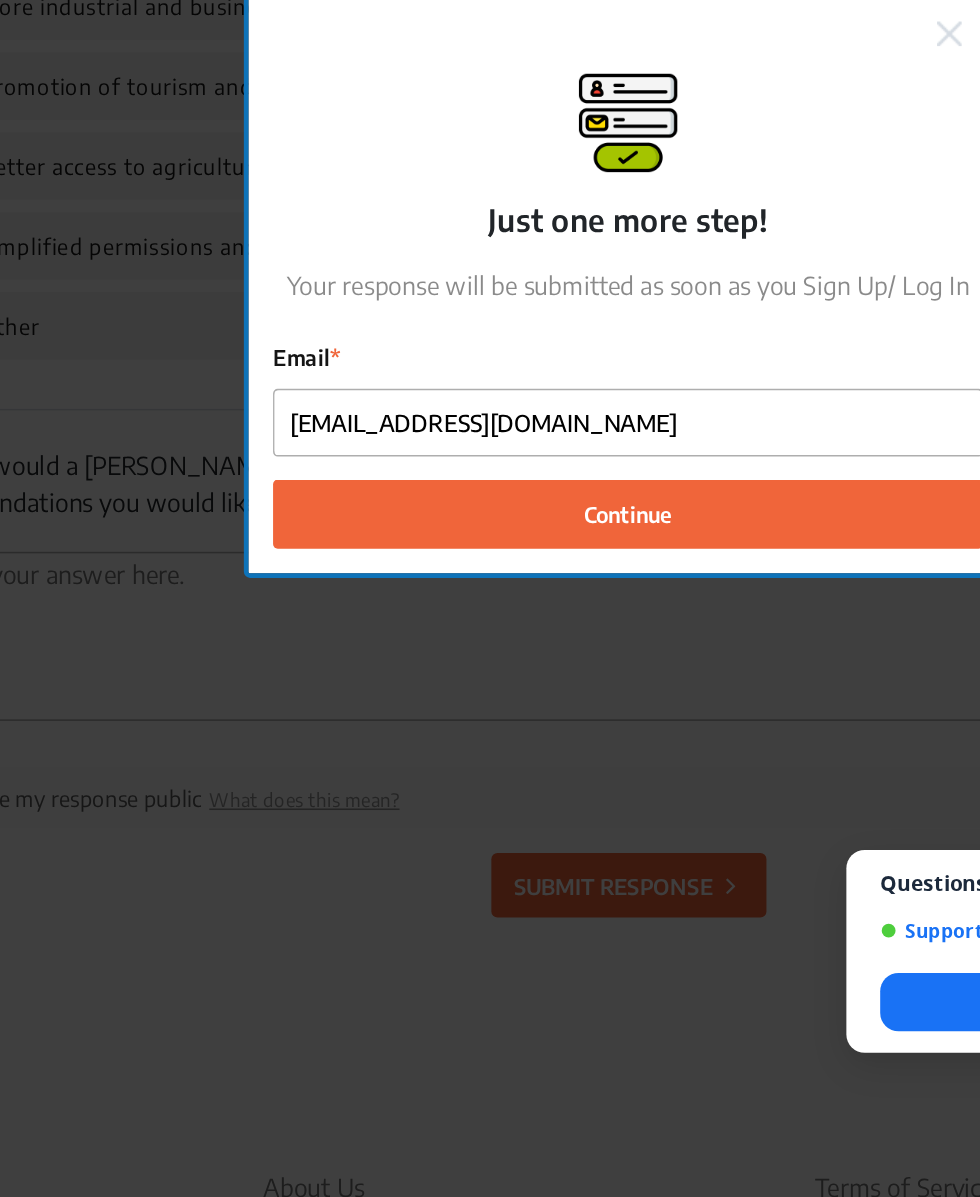 click on "Continue" 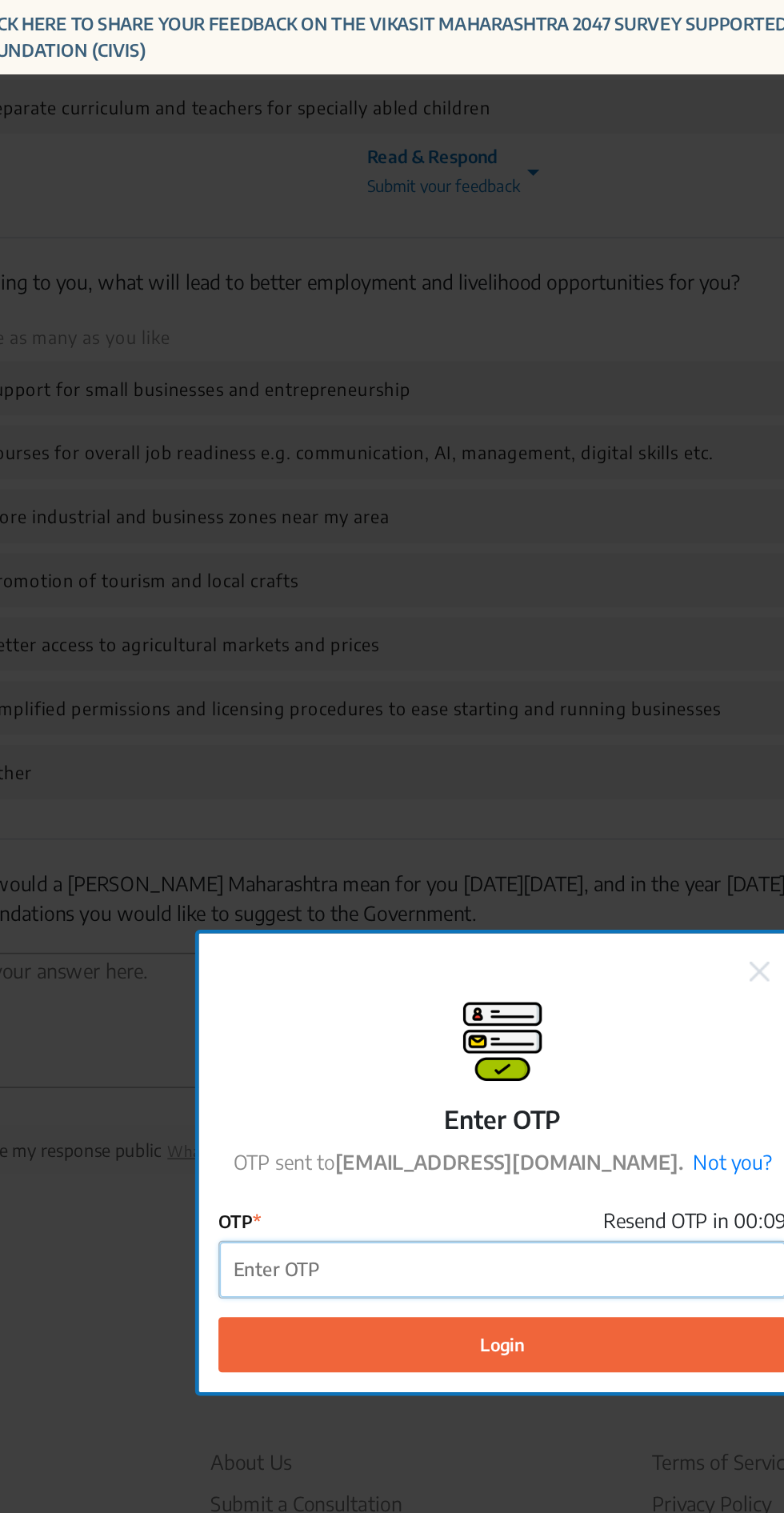 click on "OTP" at bounding box center [392, 826] 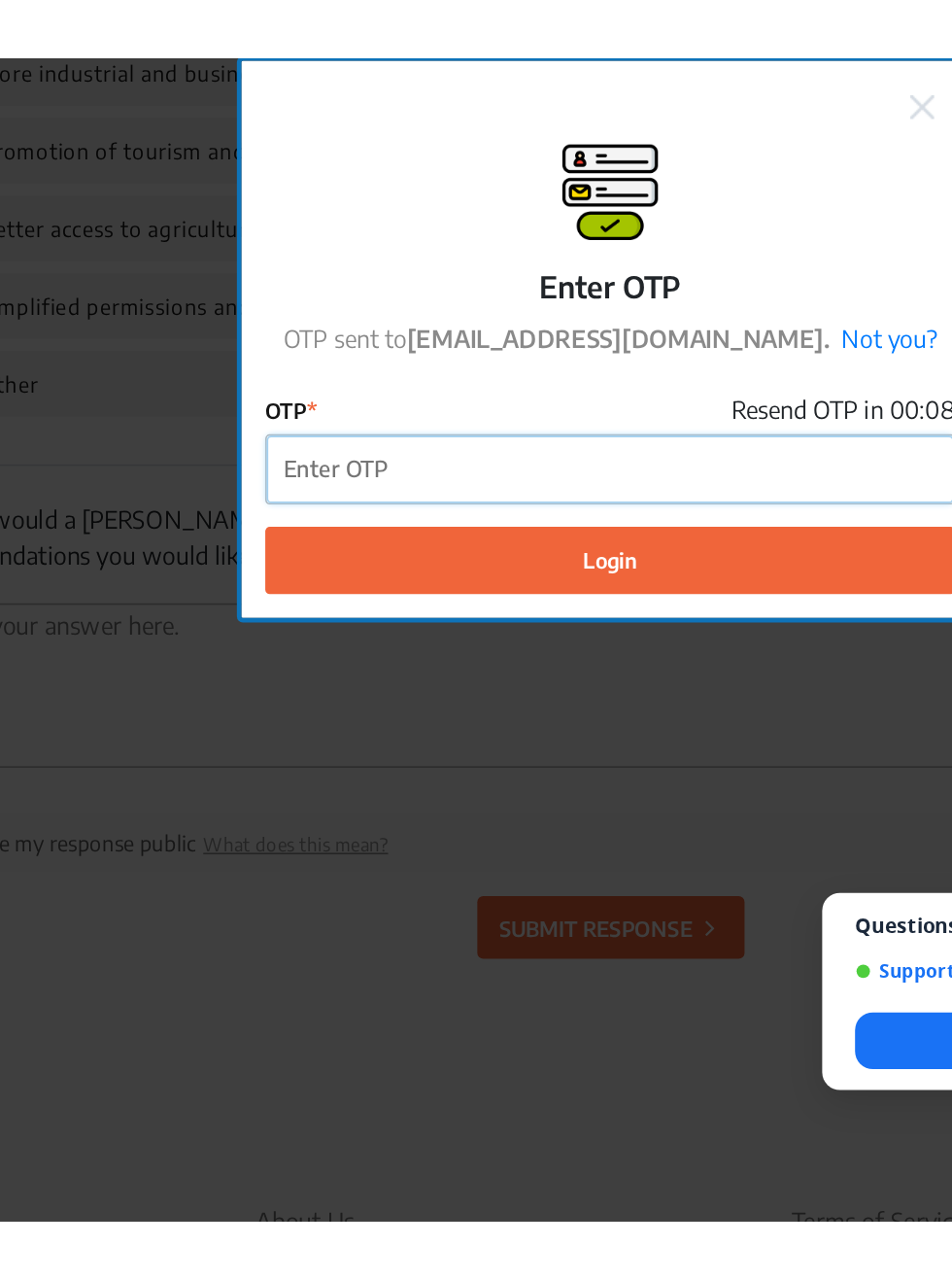 scroll, scrollTop: 2749, scrollLeft: 0, axis: vertical 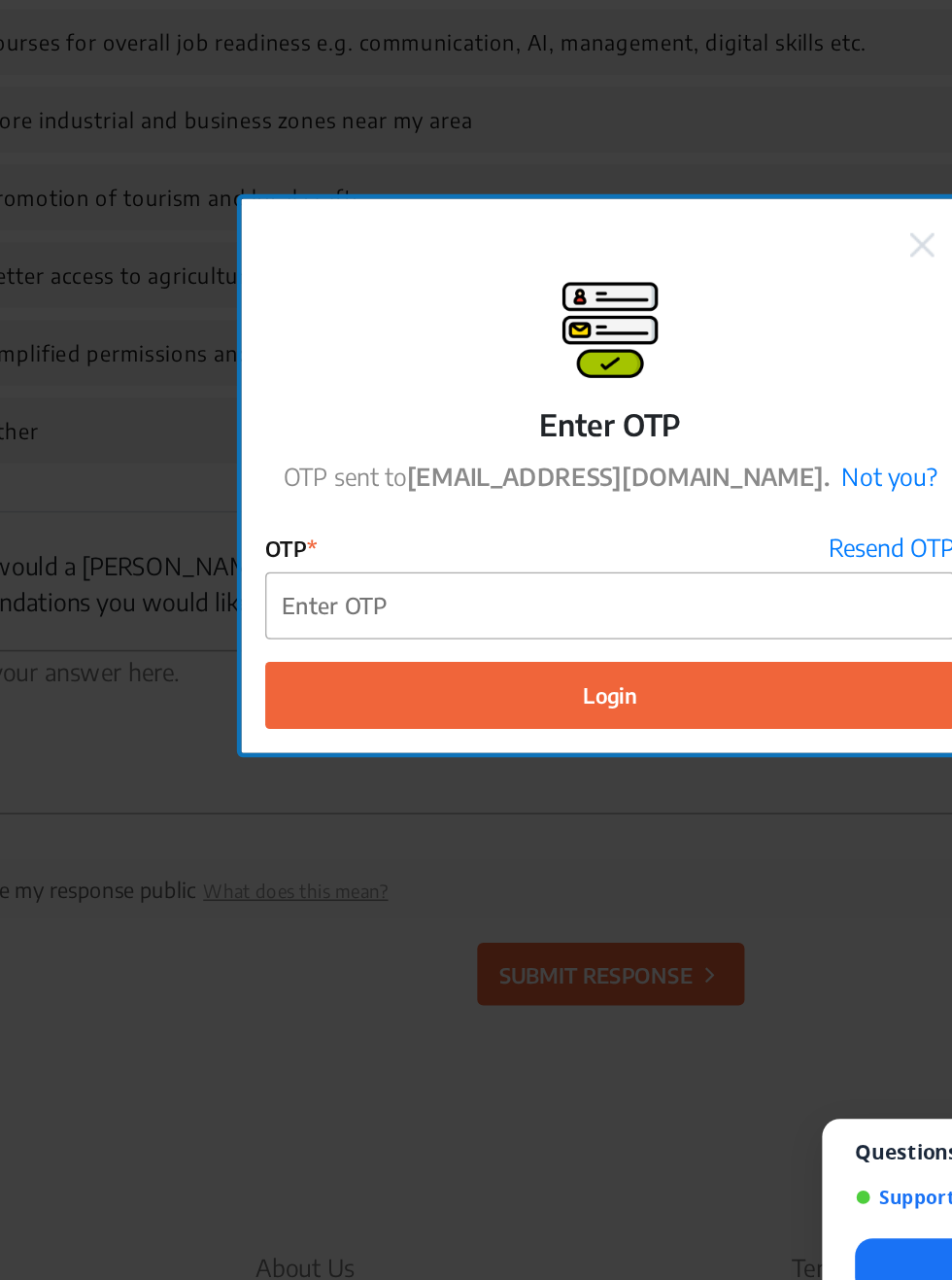 click on "Resend OTP" 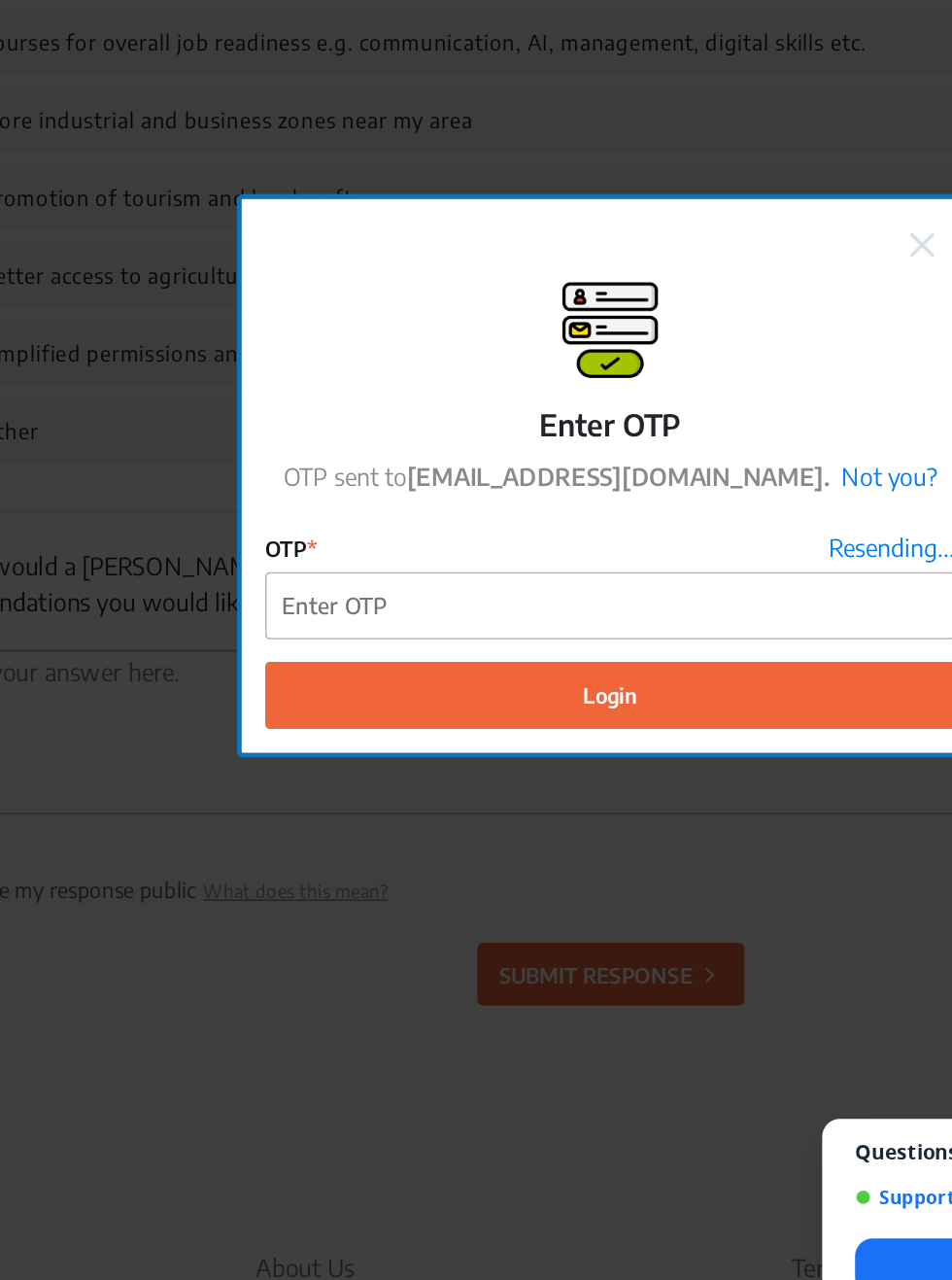 scroll, scrollTop: 2749, scrollLeft: 0, axis: vertical 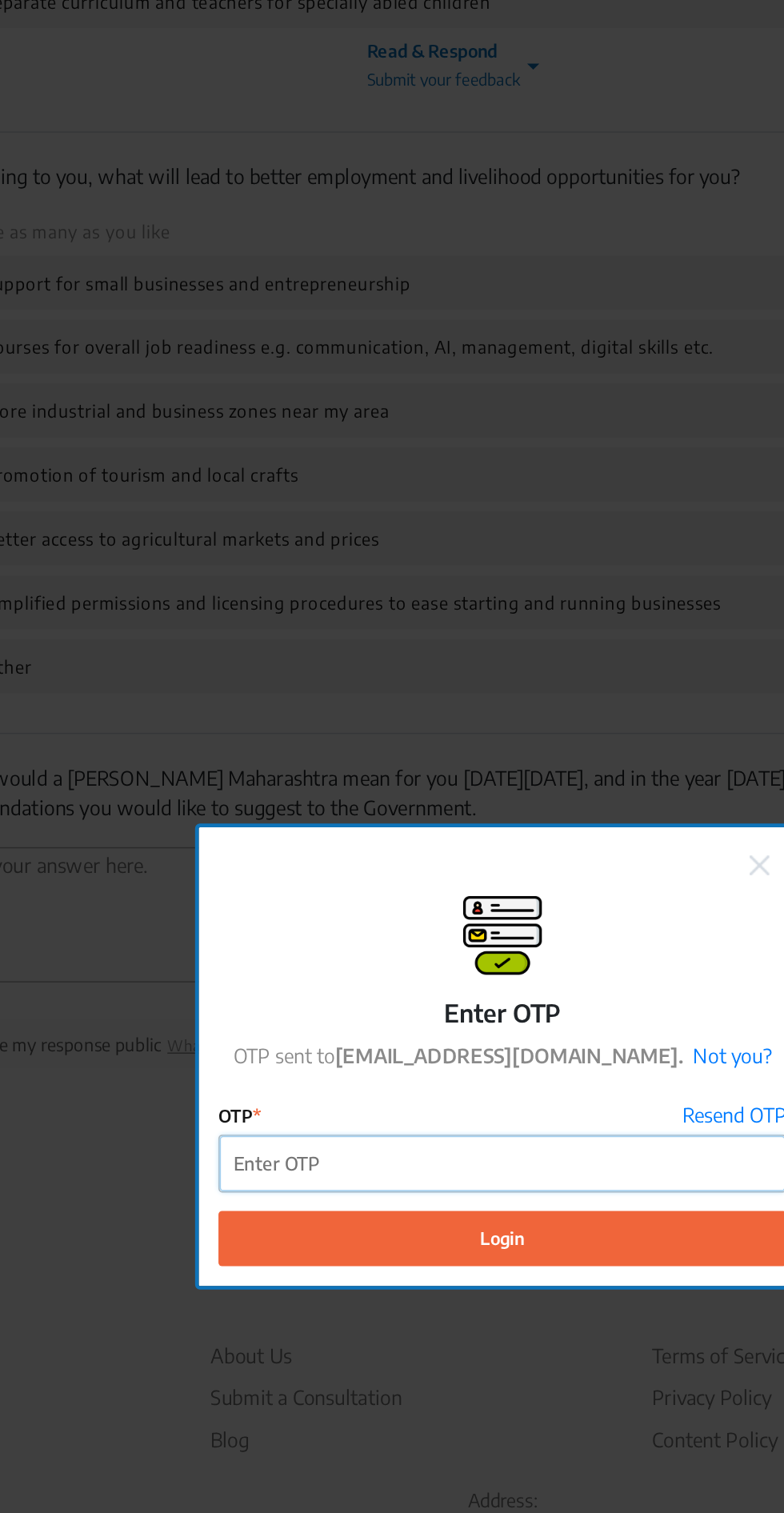 click on "OTP" at bounding box center [392, 826] 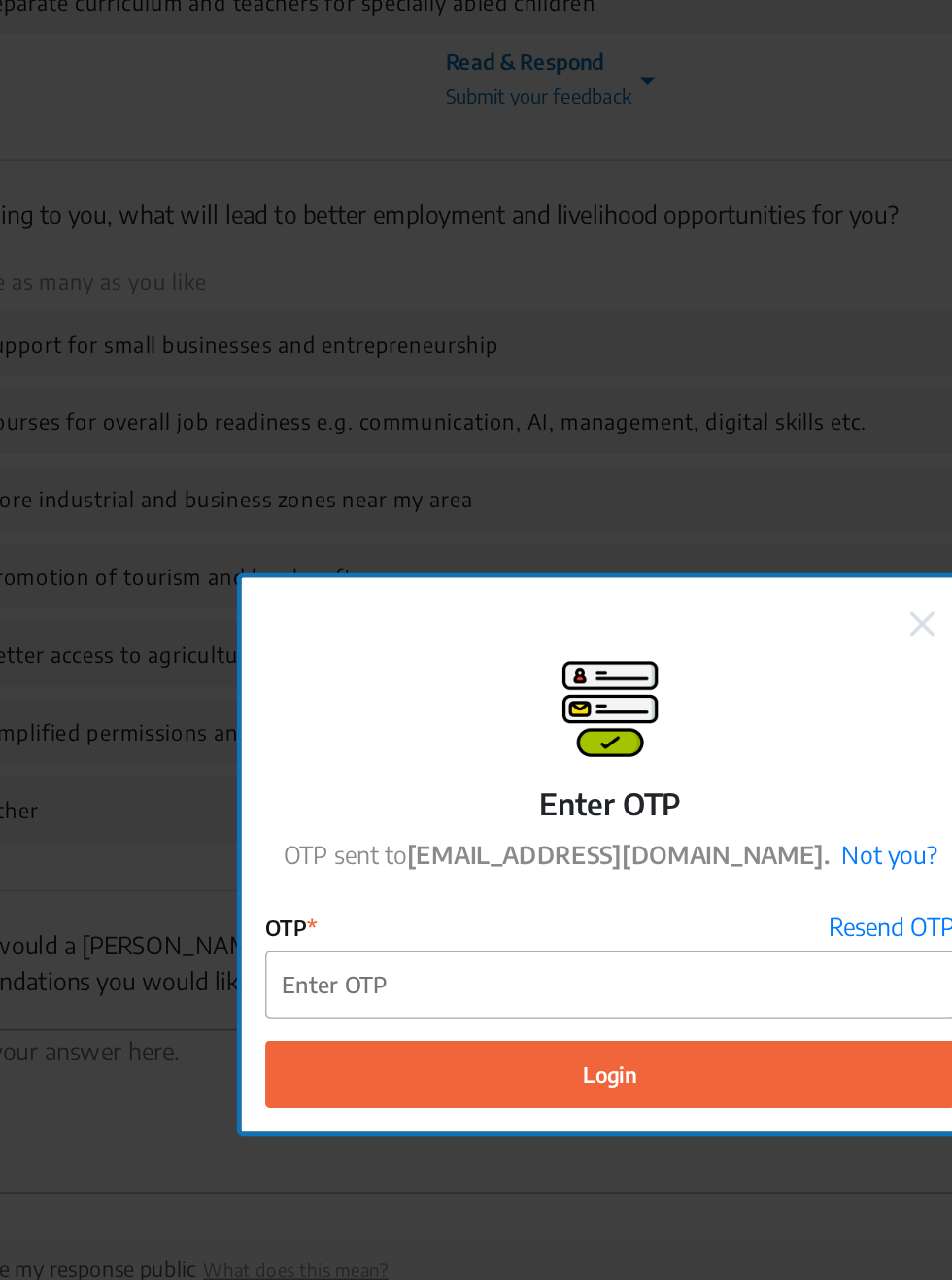 click on "Resend OTP" 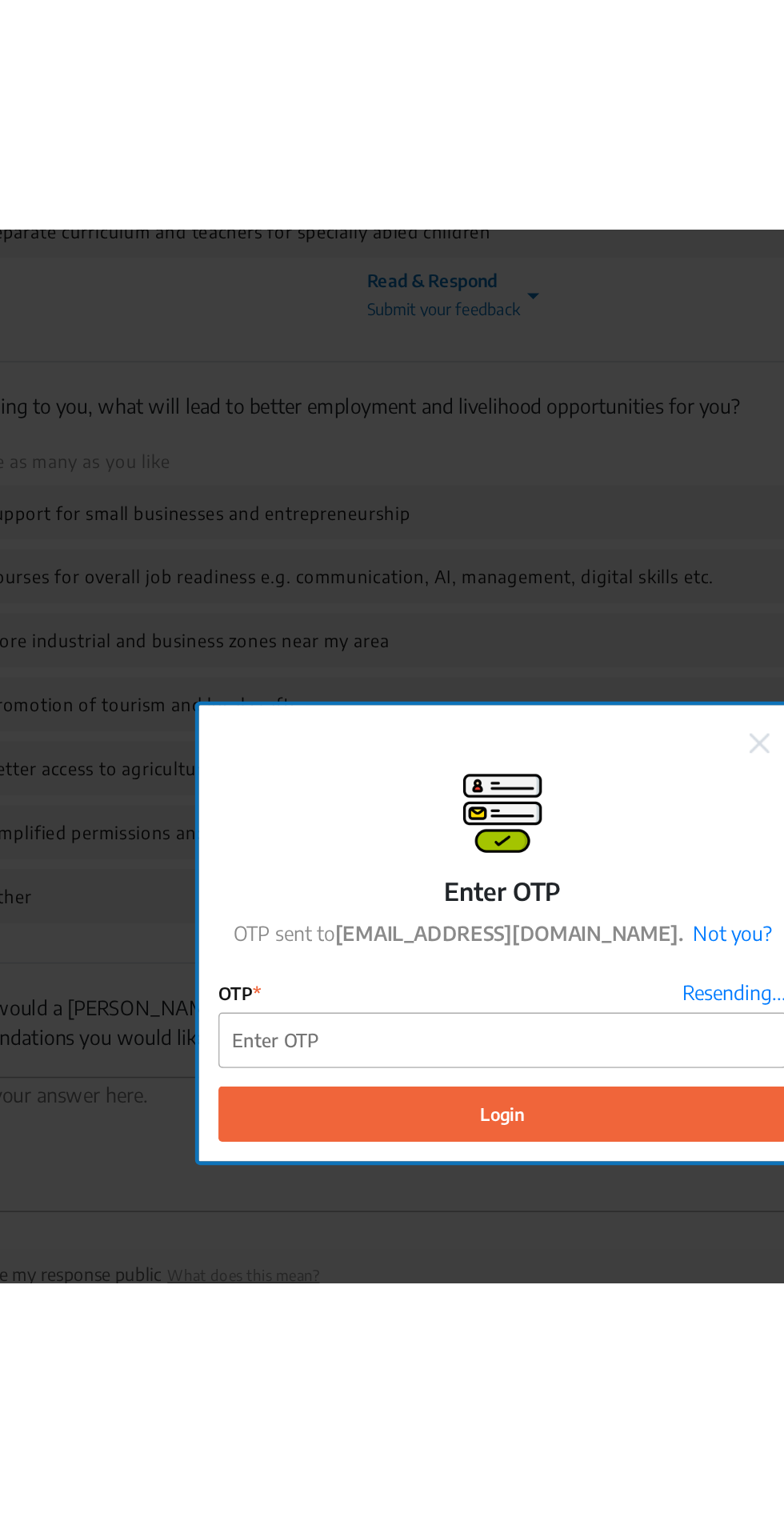 scroll, scrollTop: 2263, scrollLeft: 0, axis: vertical 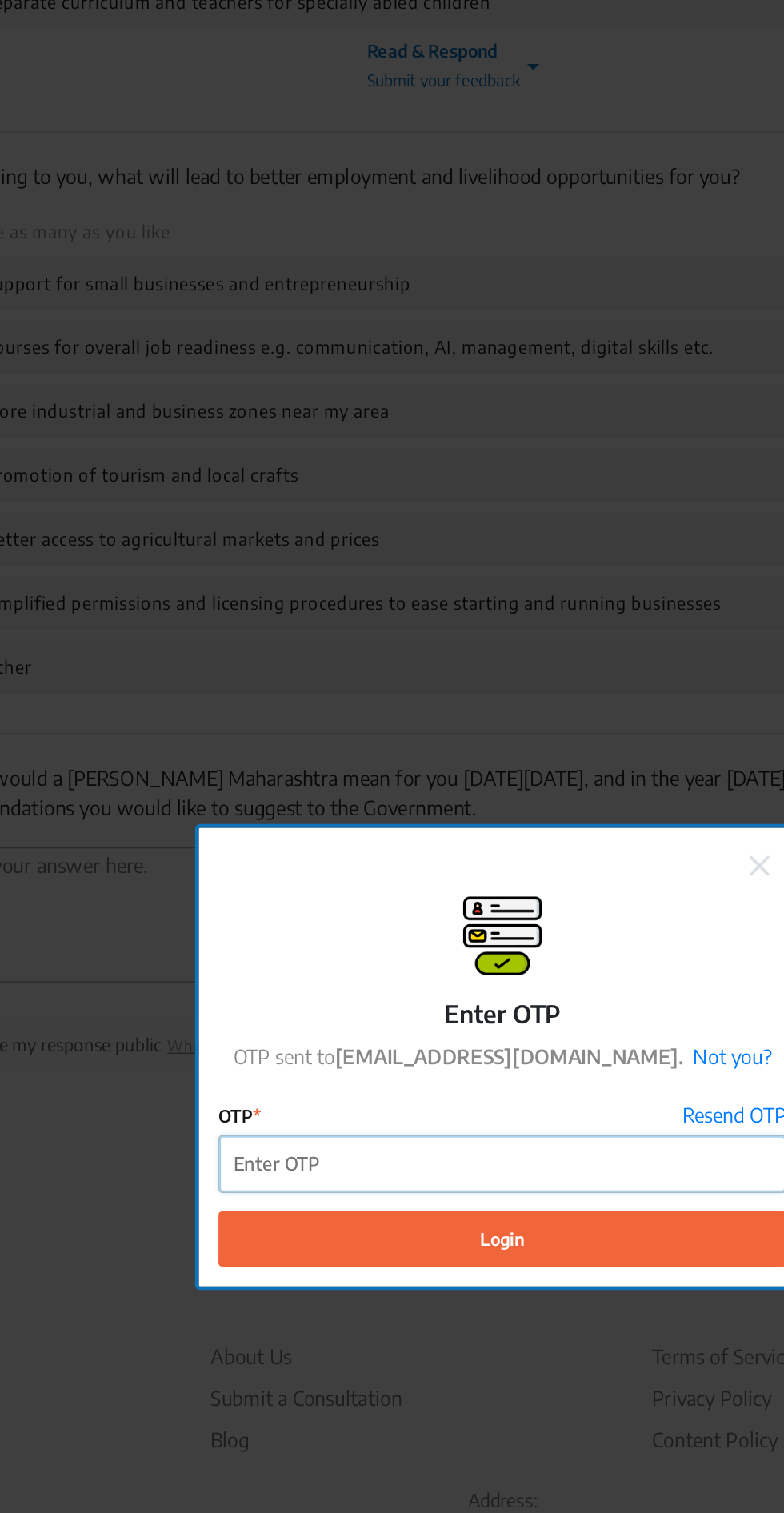 click on "OTP" at bounding box center (392, 826) 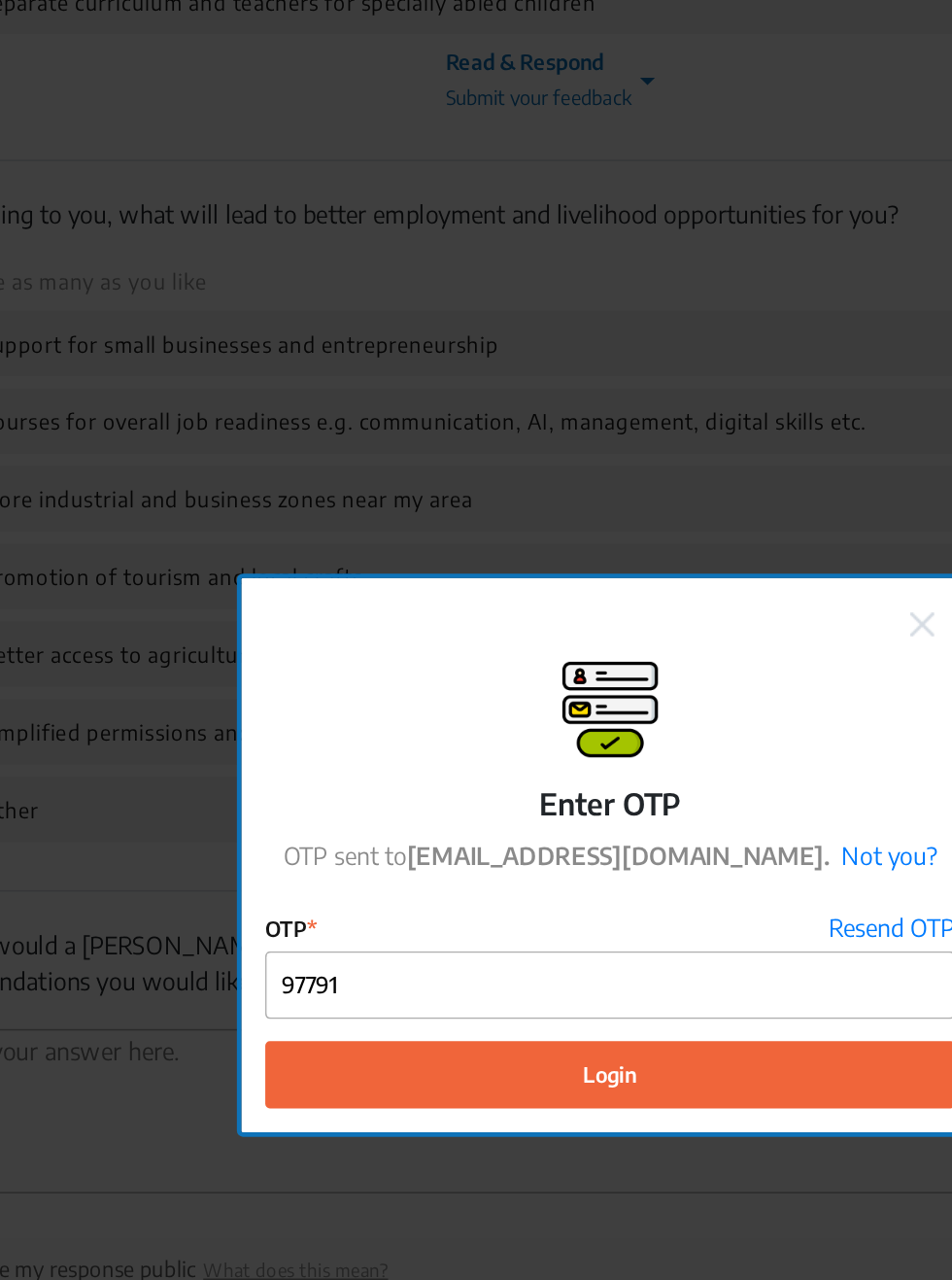 click on "Login" 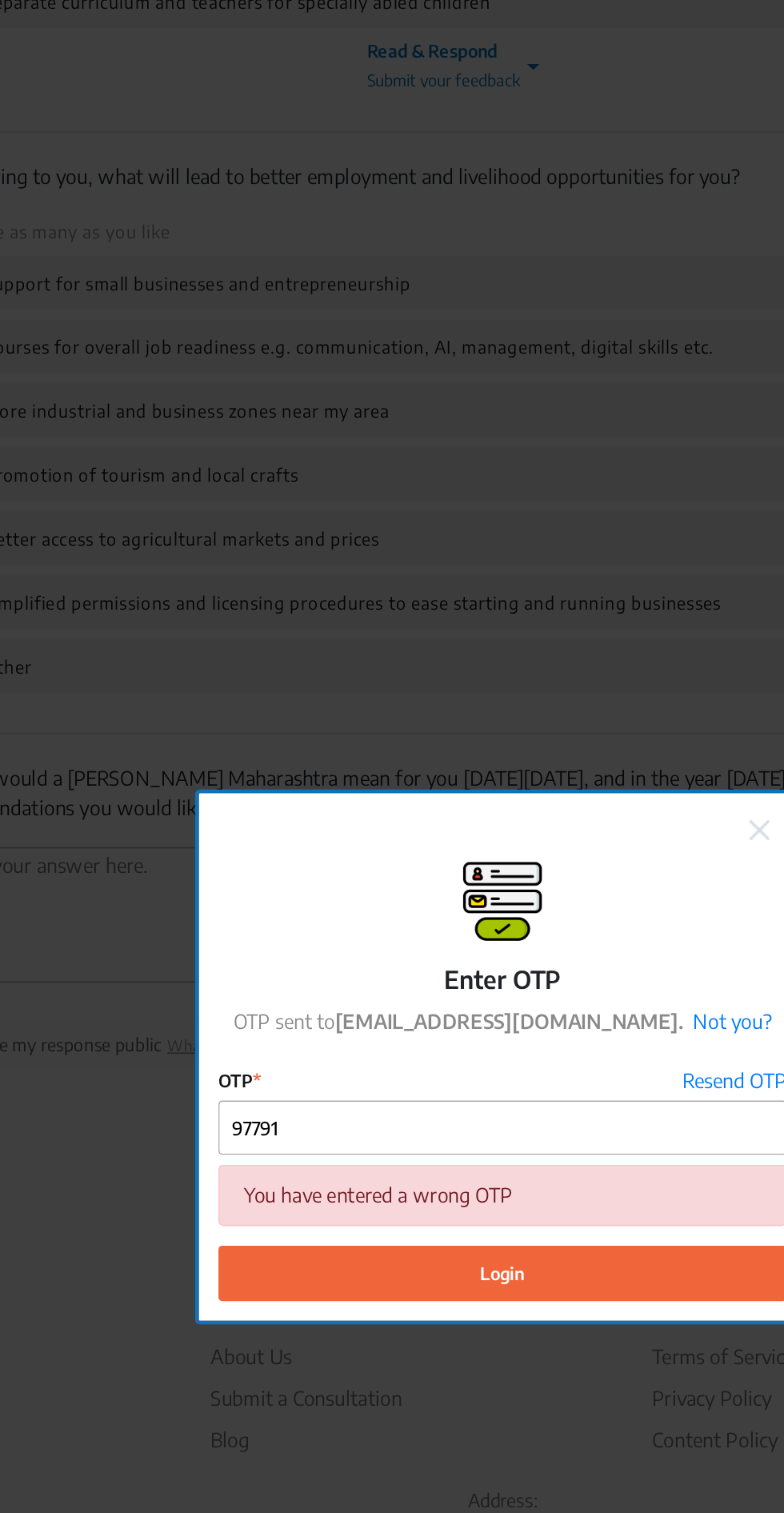 click on "Resend OTP" 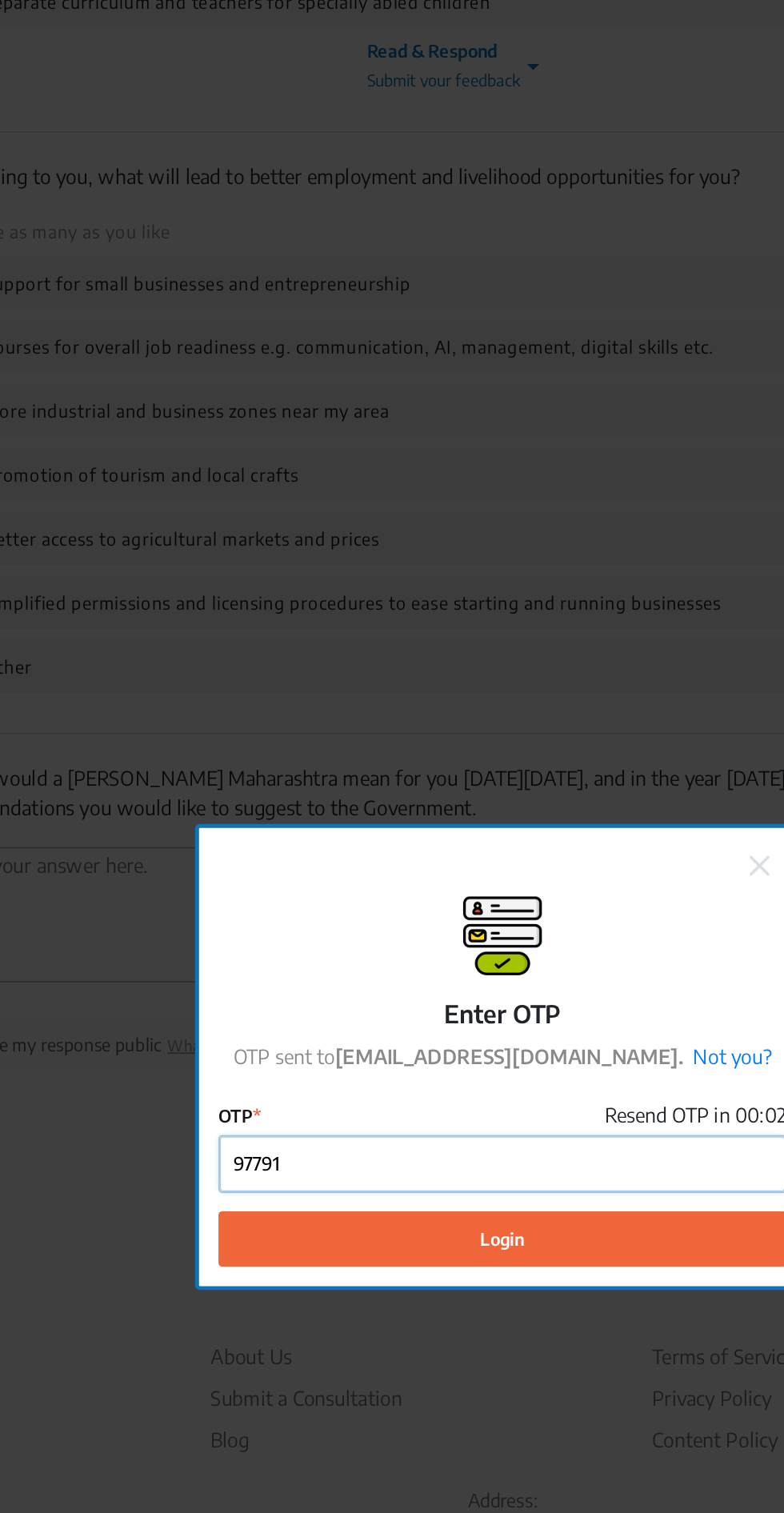 click on "97791" at bounding box center [392, 826] 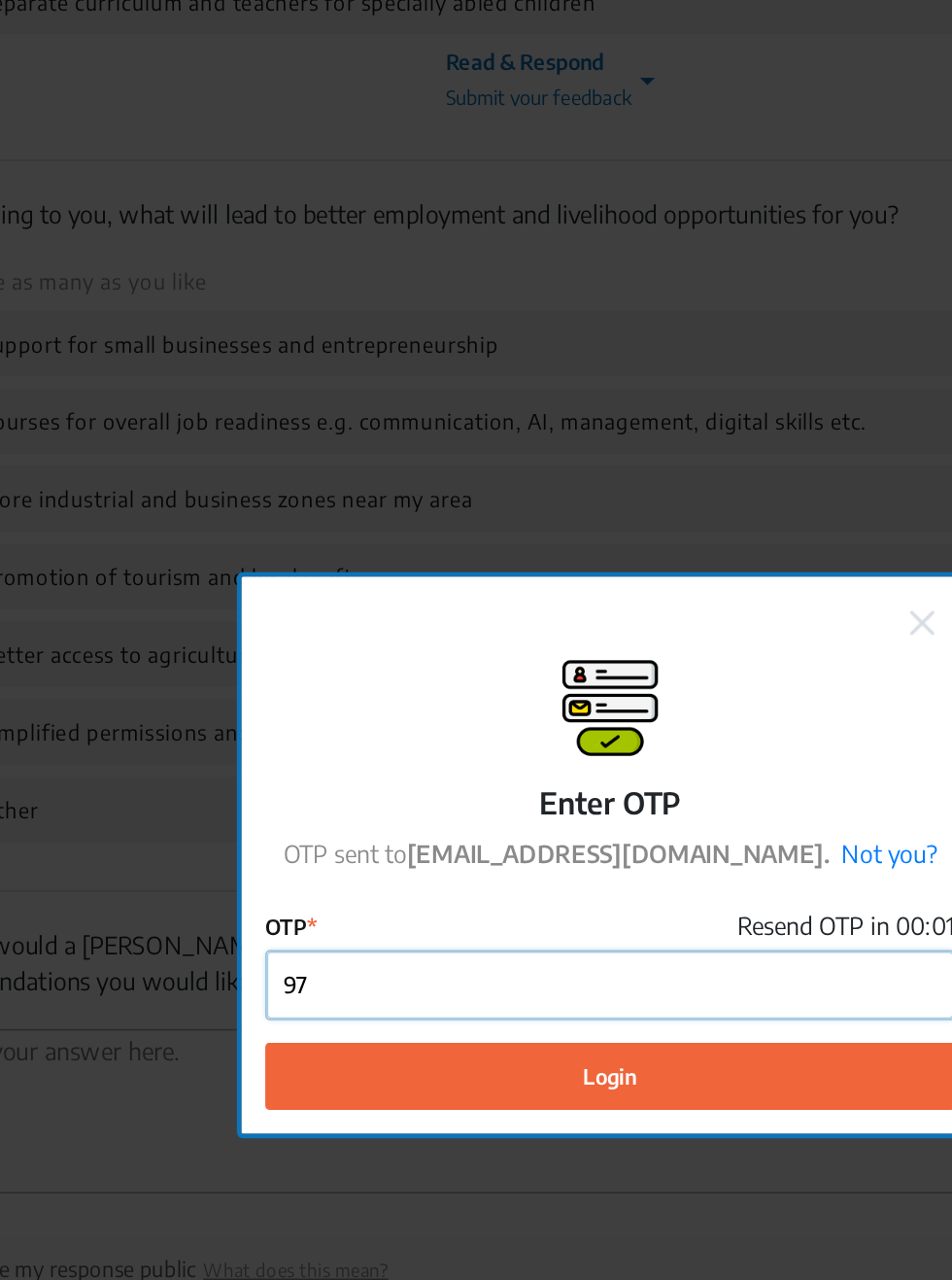 type on "9" 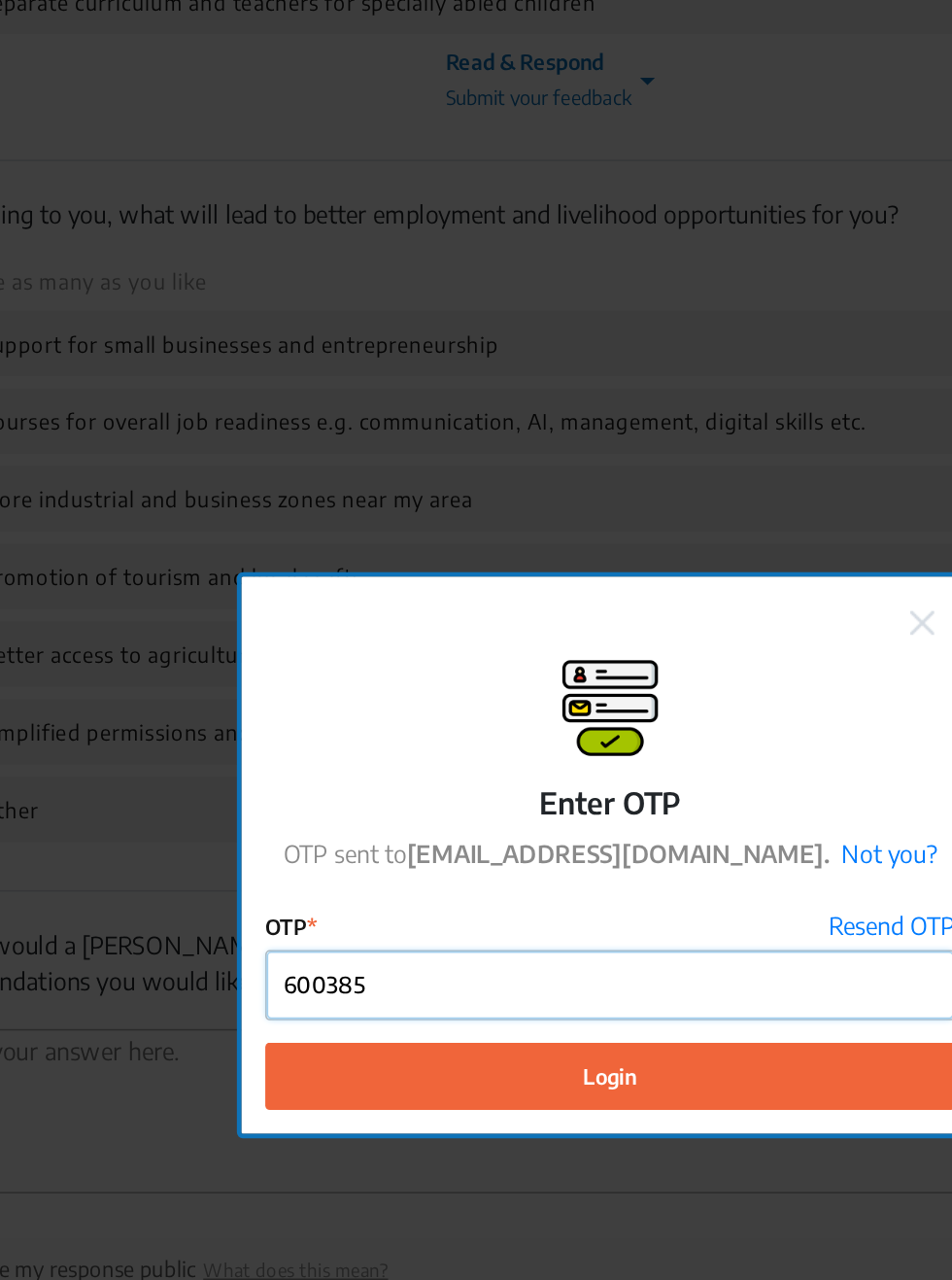 type on "600385" 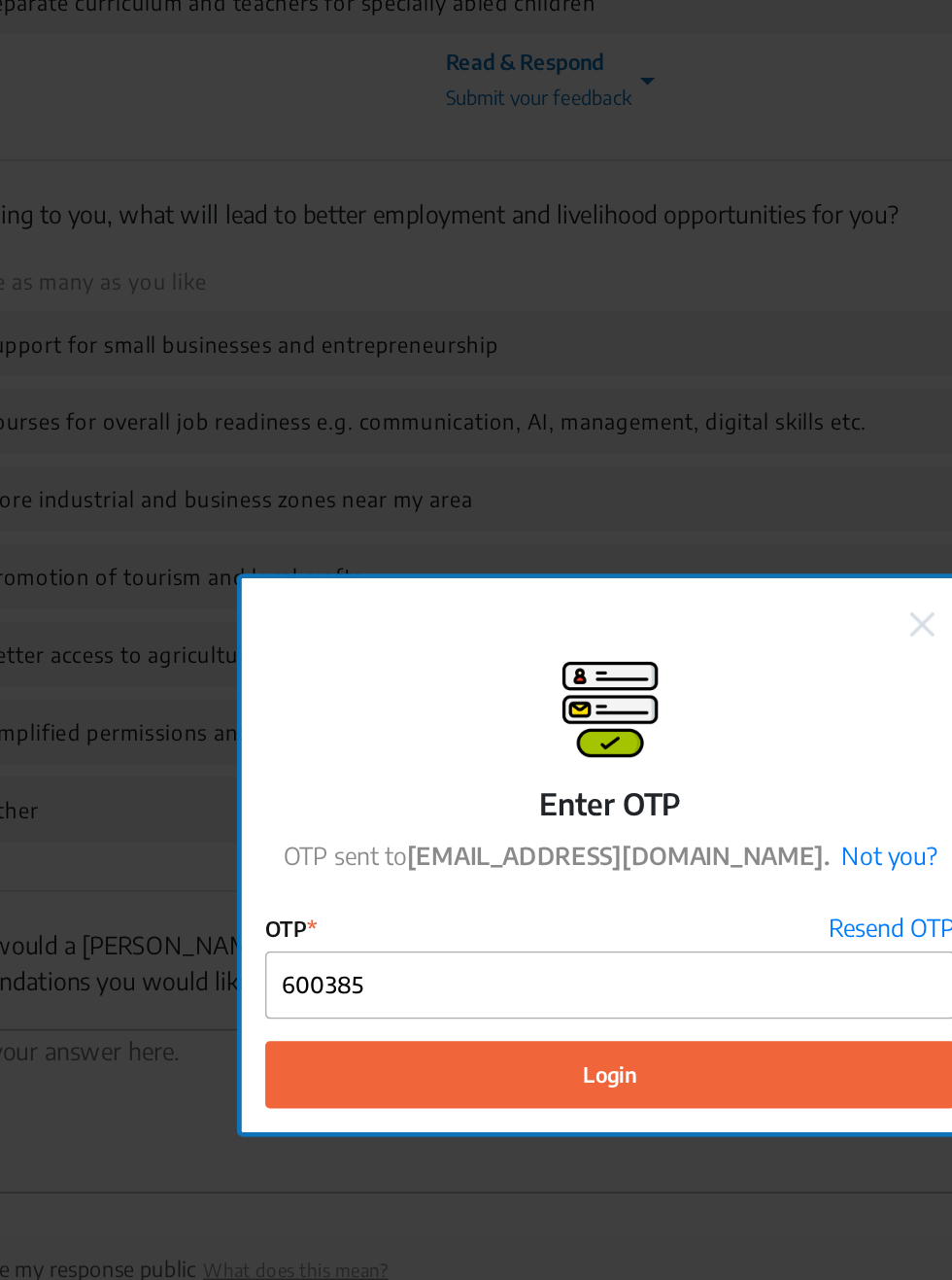 click on "Login" 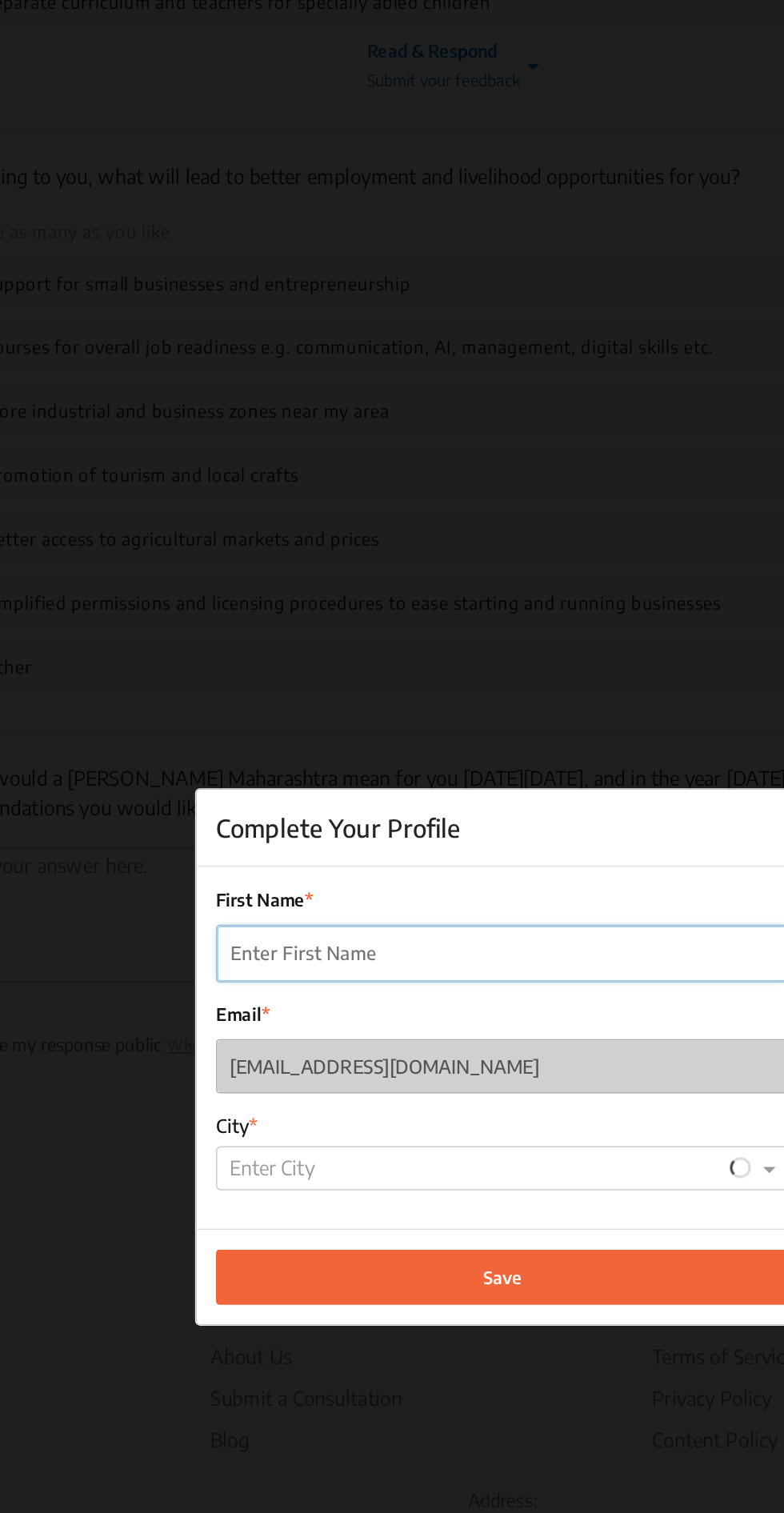 click on "First Name" at bounding box center (392, 689) 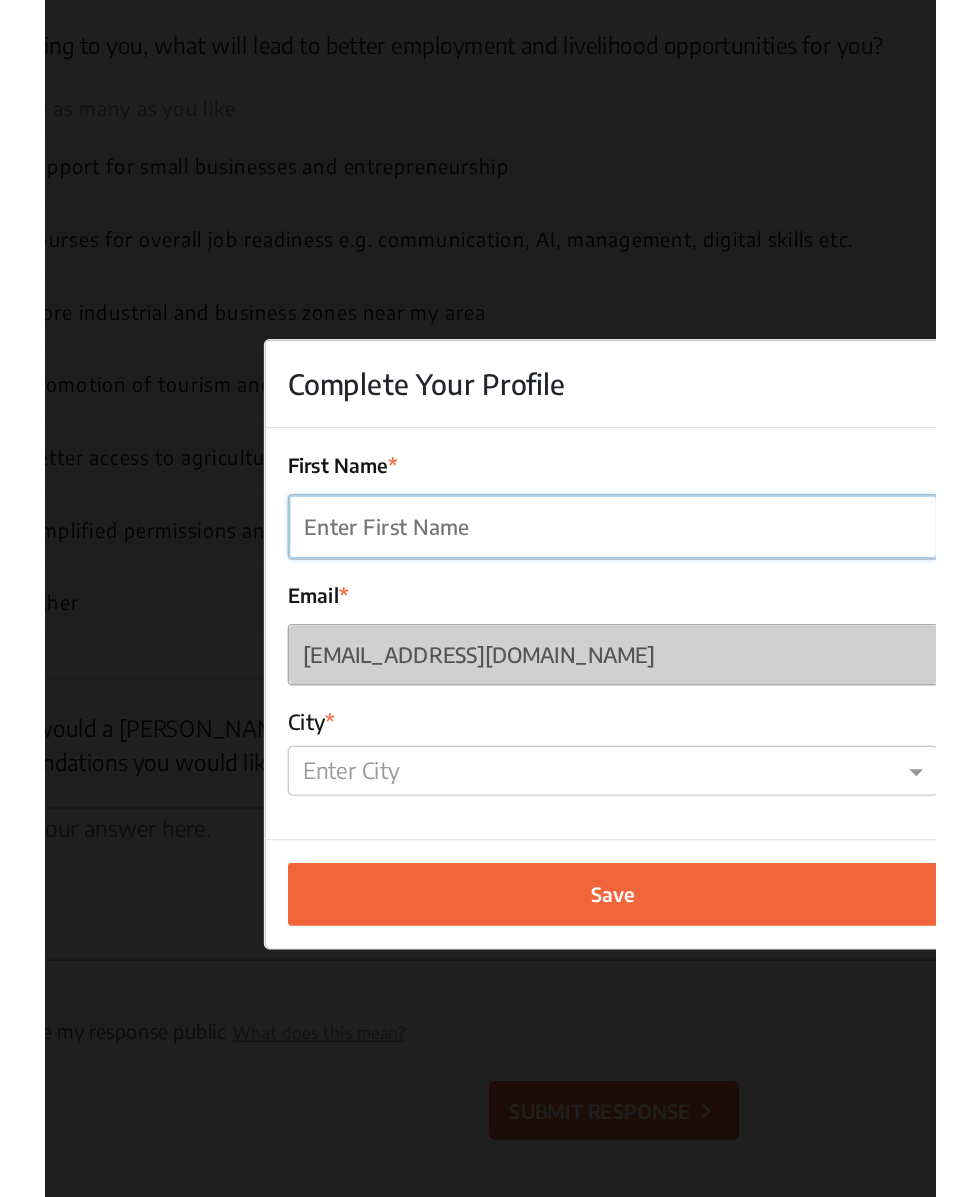 scroll, scrollTop: 2828, scrollLeft: 0, axis: vertical 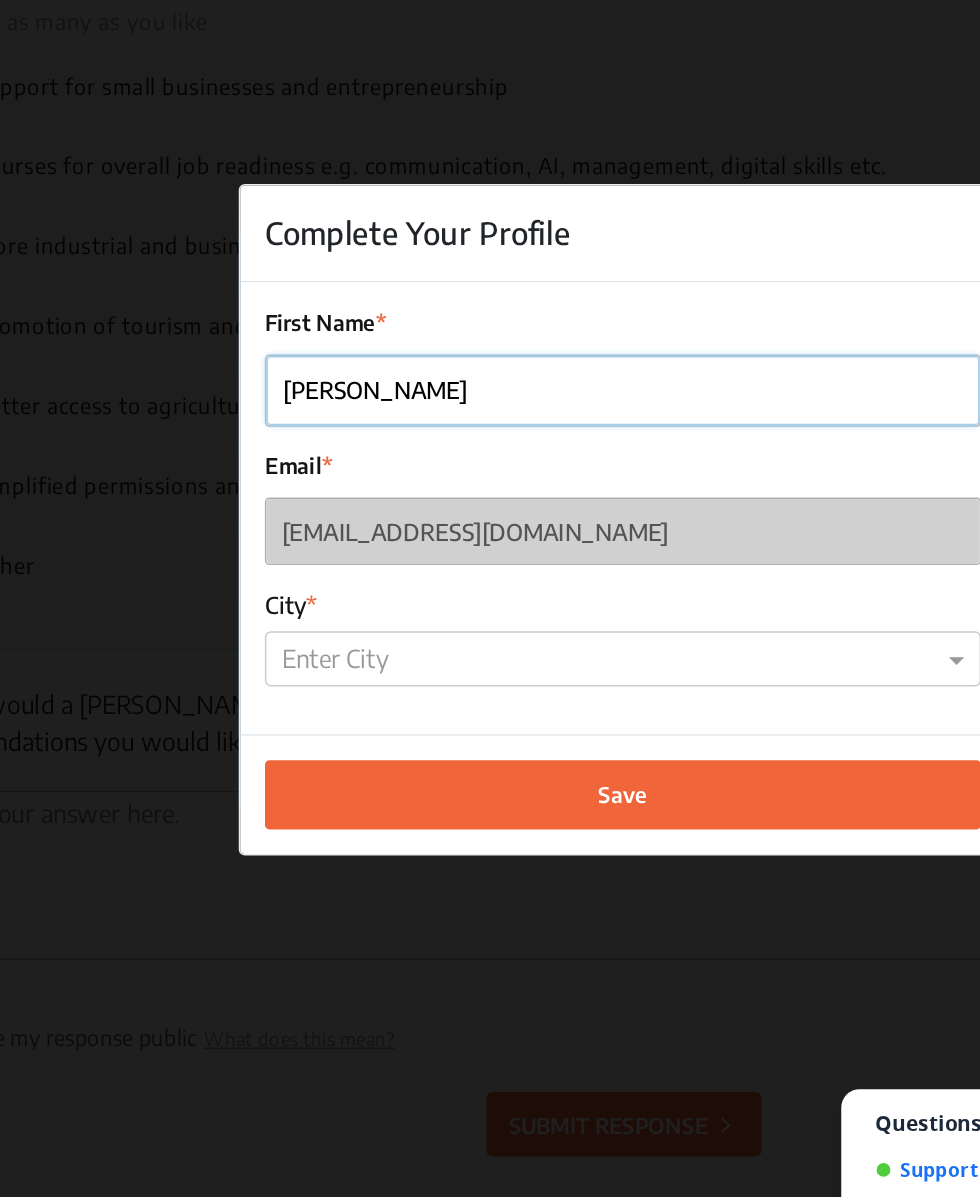 click on "[PERSON_NAME]" at bounding box center [490, 514] 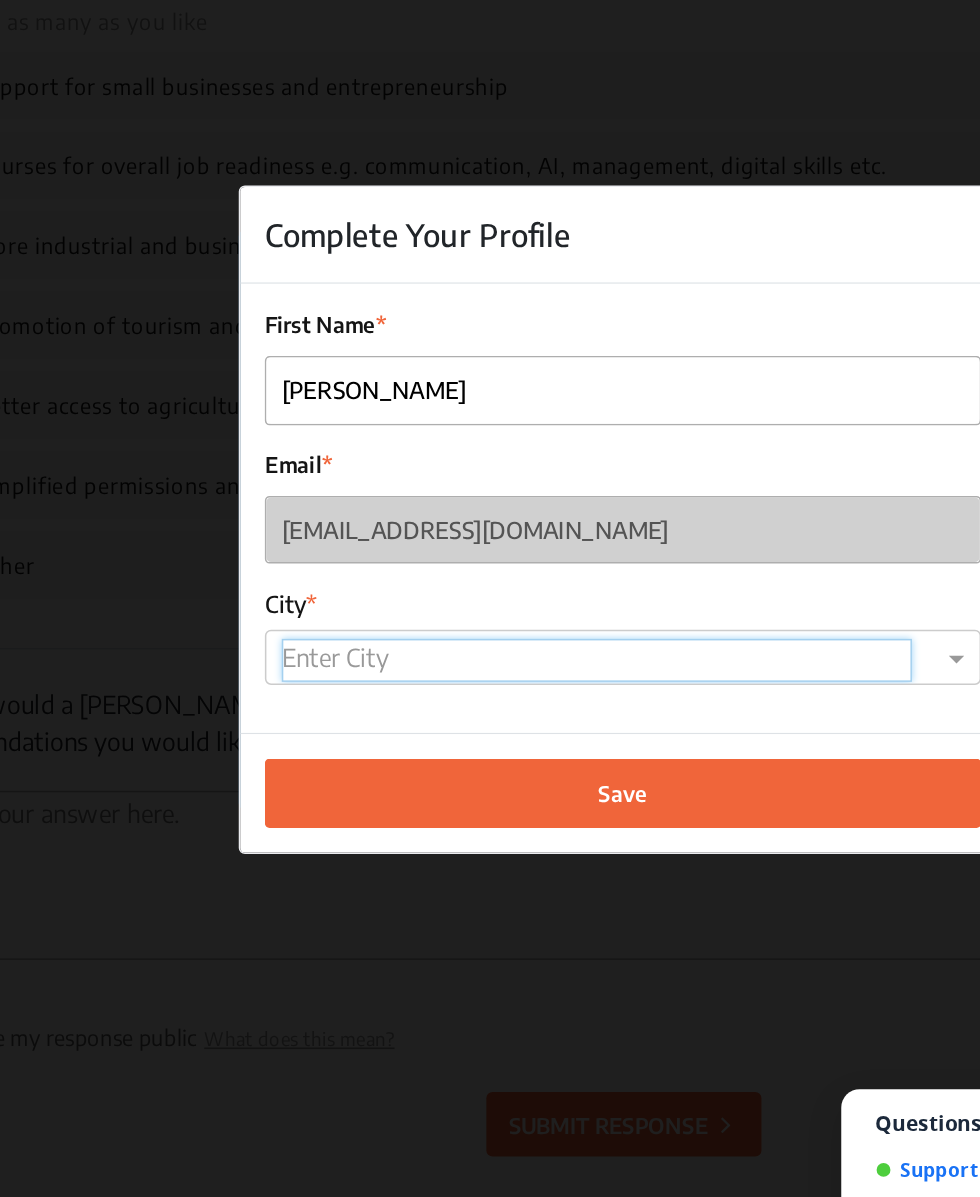 click at bounding box center (473, 690) 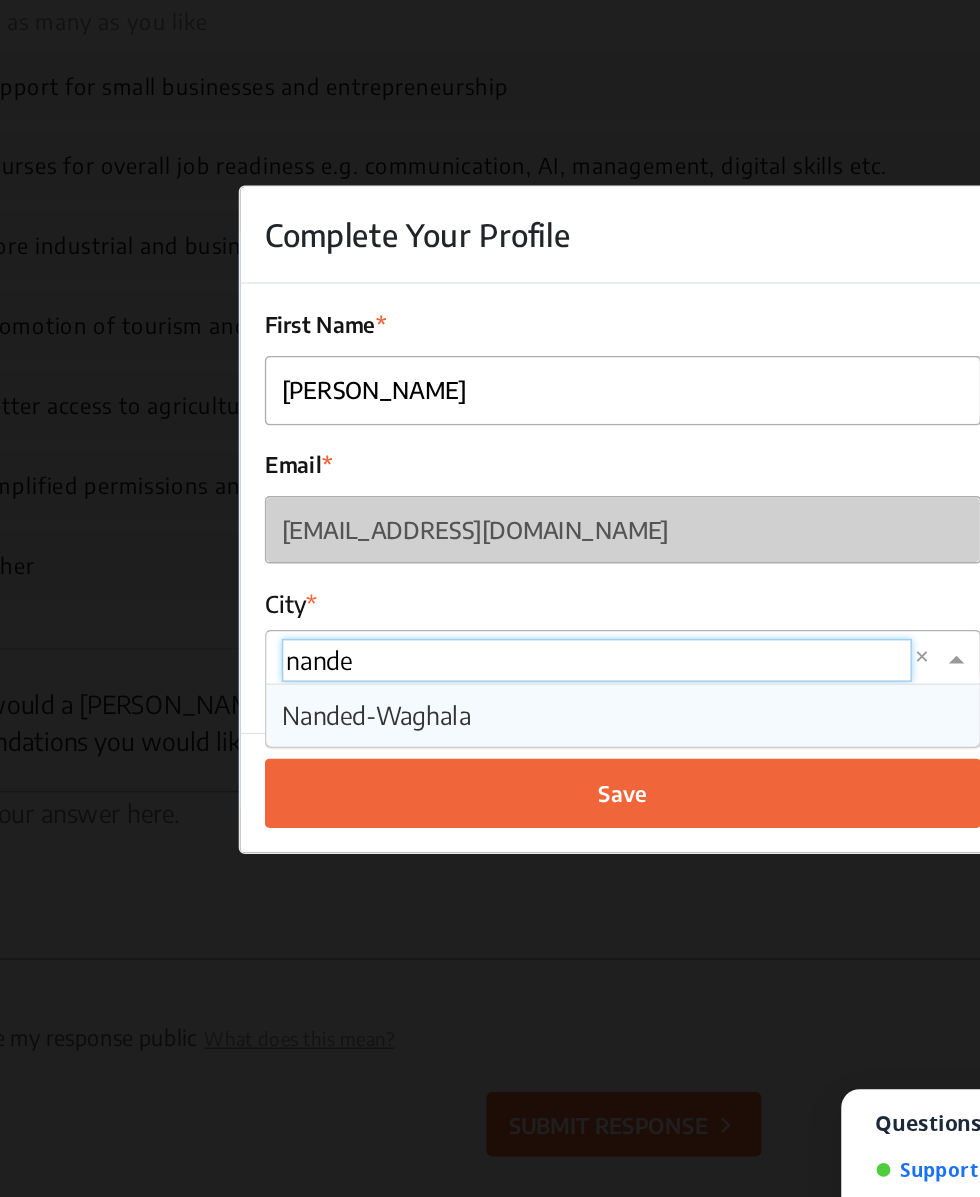 type on "nanded" 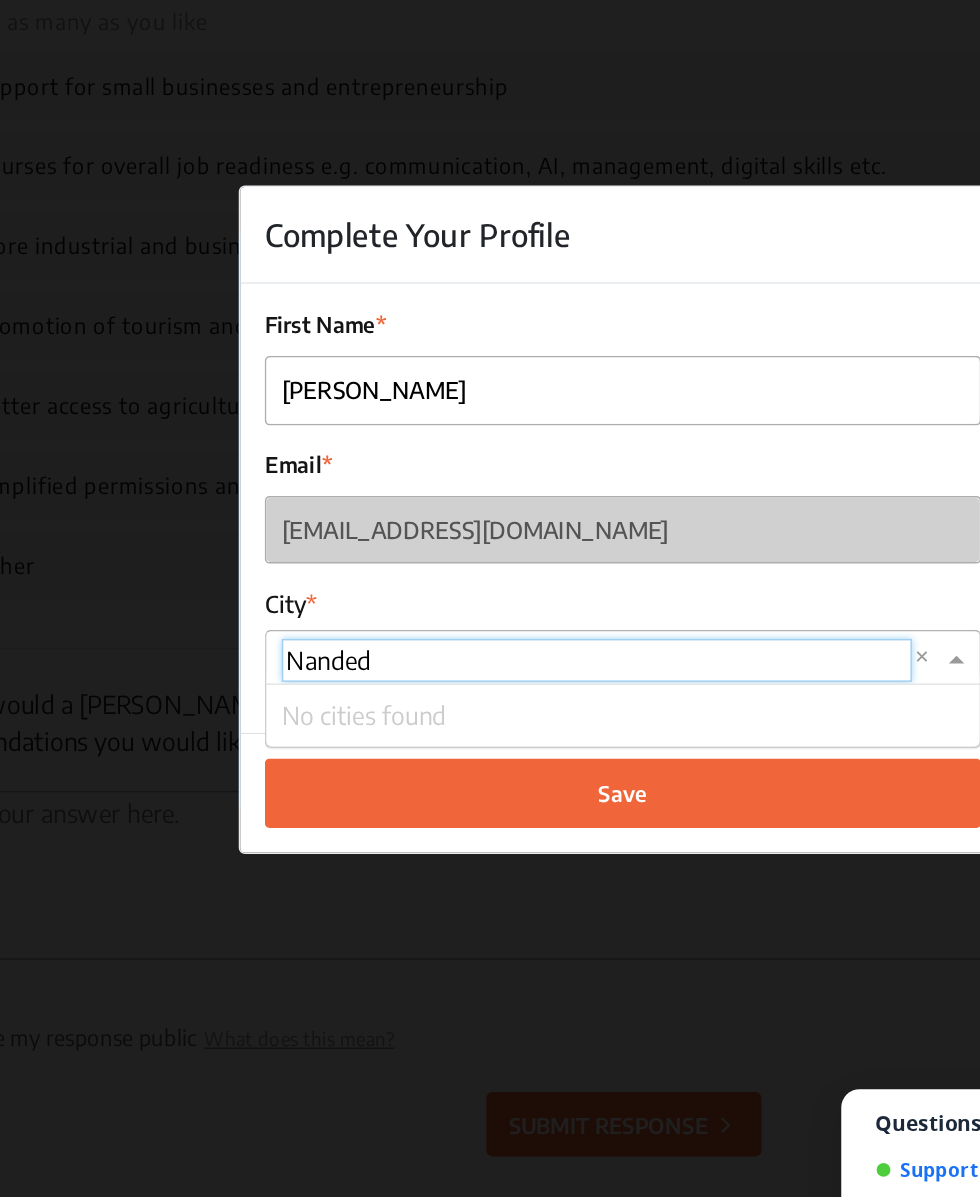 type on "Nanded [GEOGRAPHIC_DATA]" 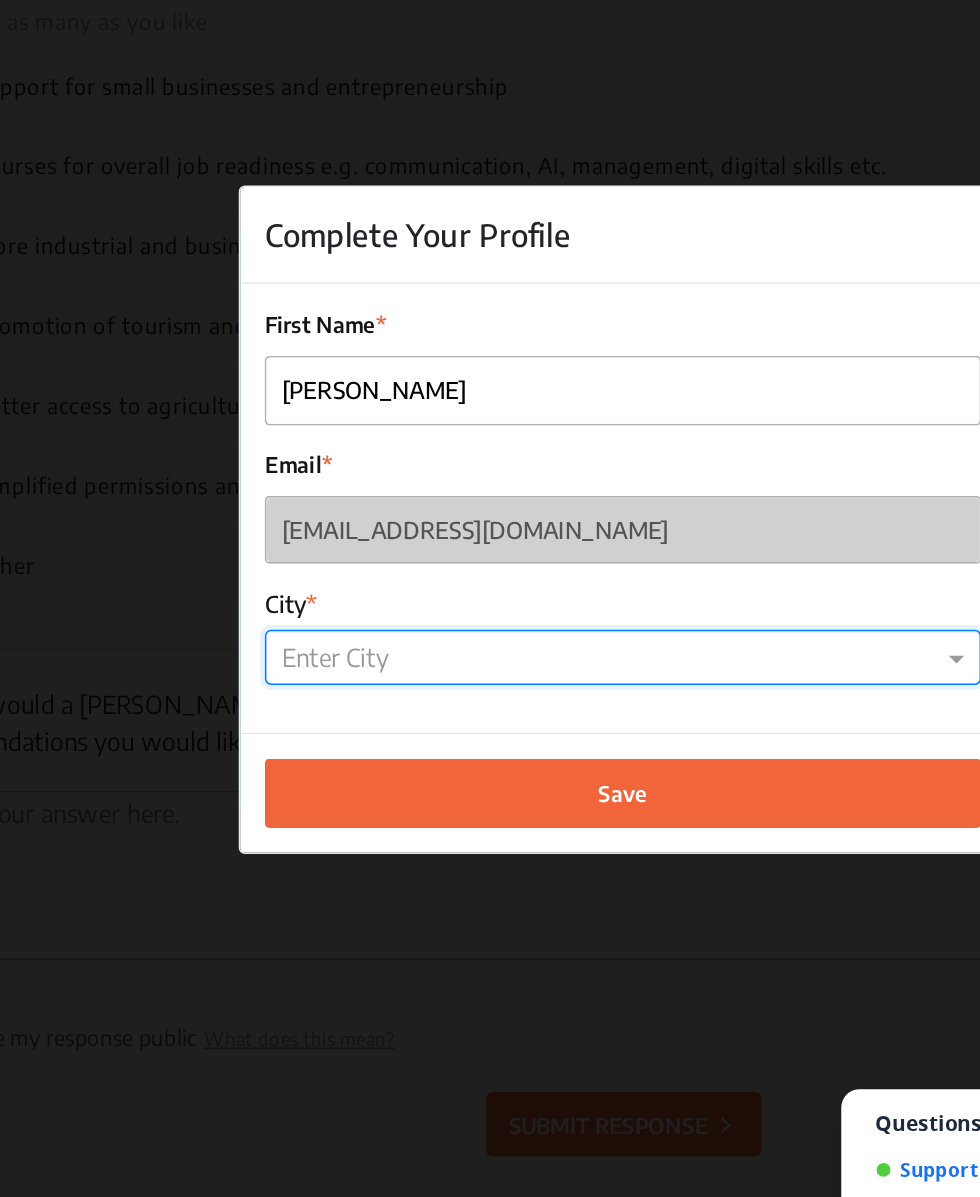 click on "Save" 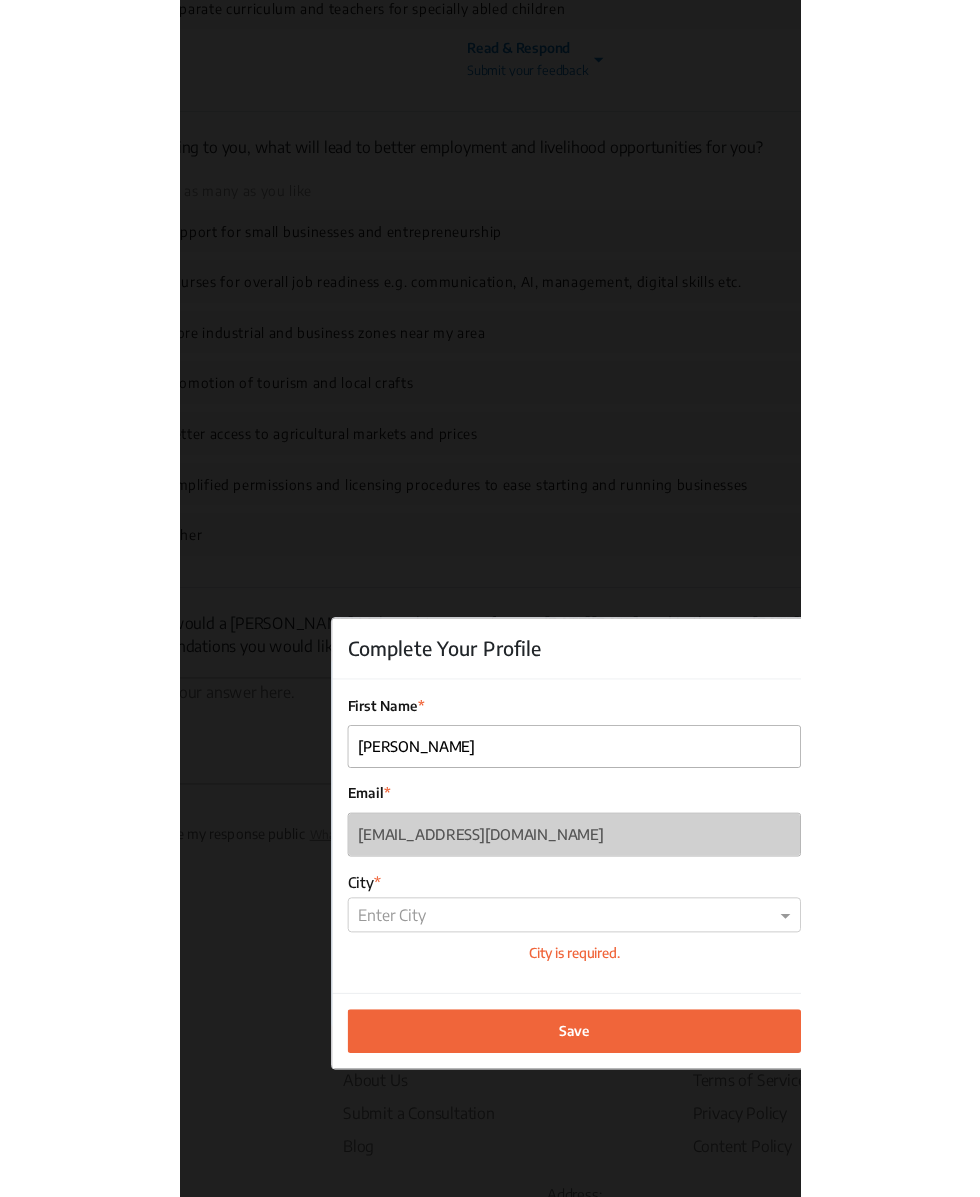 scroll, scrollTop: 2828, scrollLeft: 0, axis: vertical 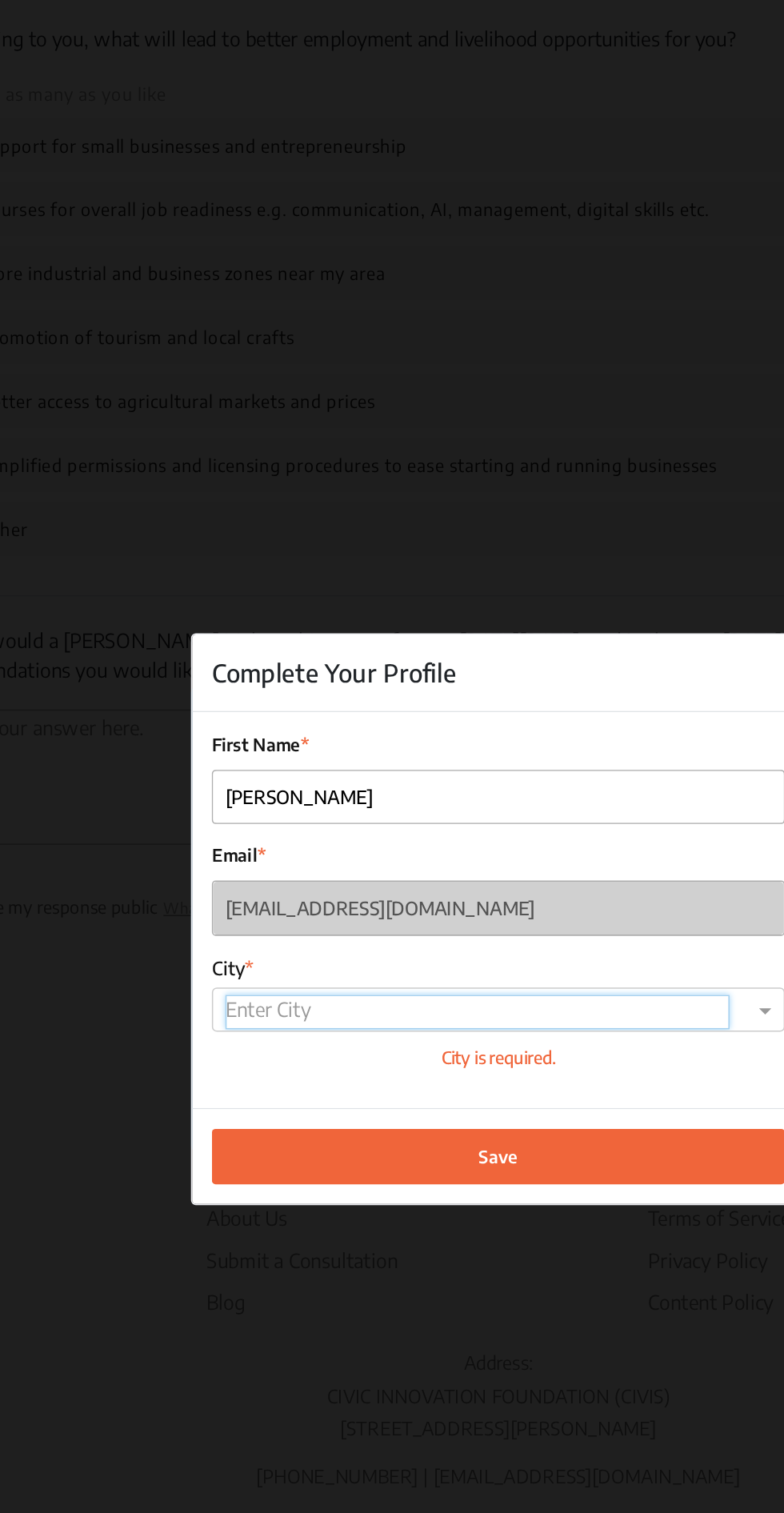 click at bounding box center [567, 815] 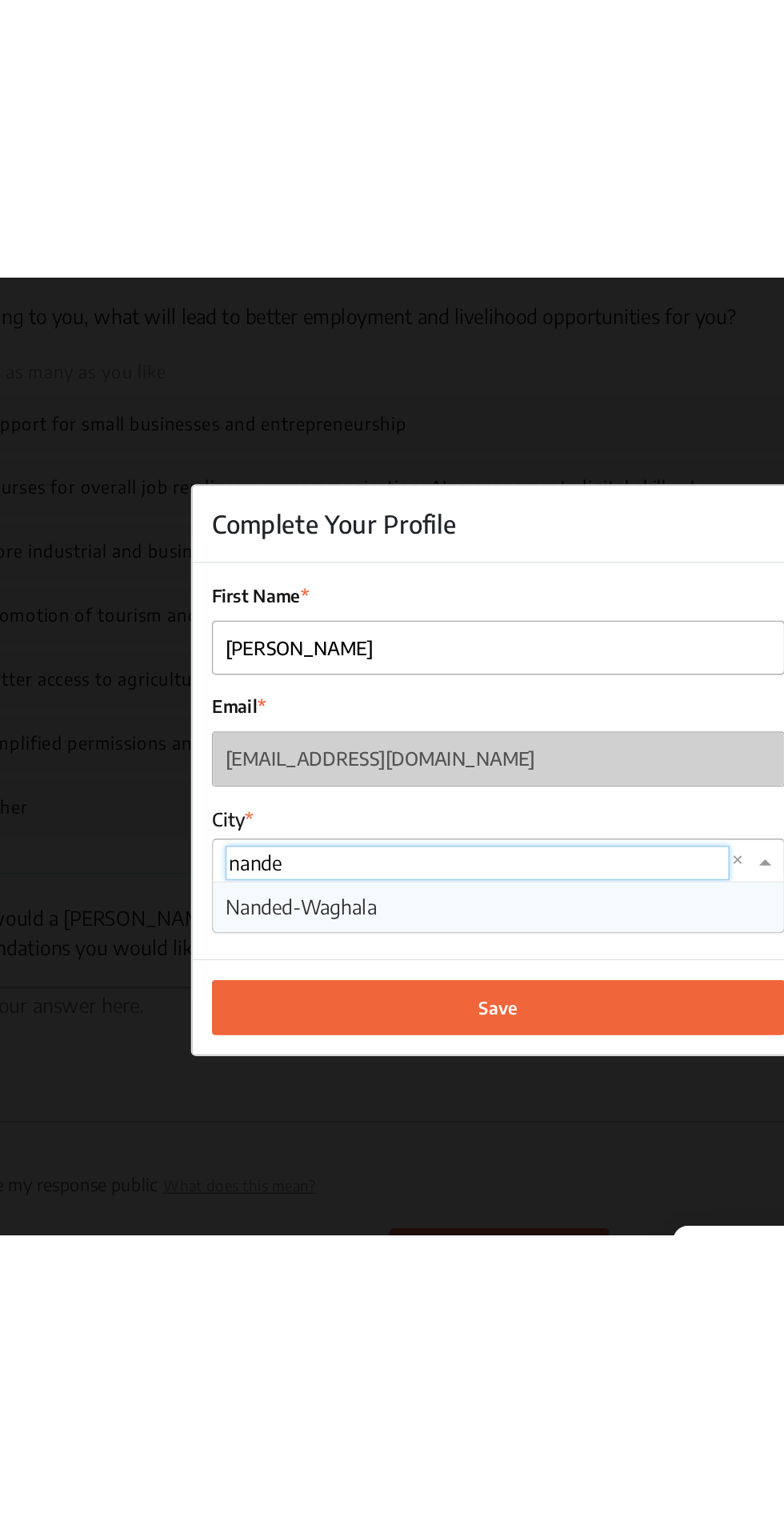 scroll, scrollTop: 0, scrollLeft: 0, axis: both 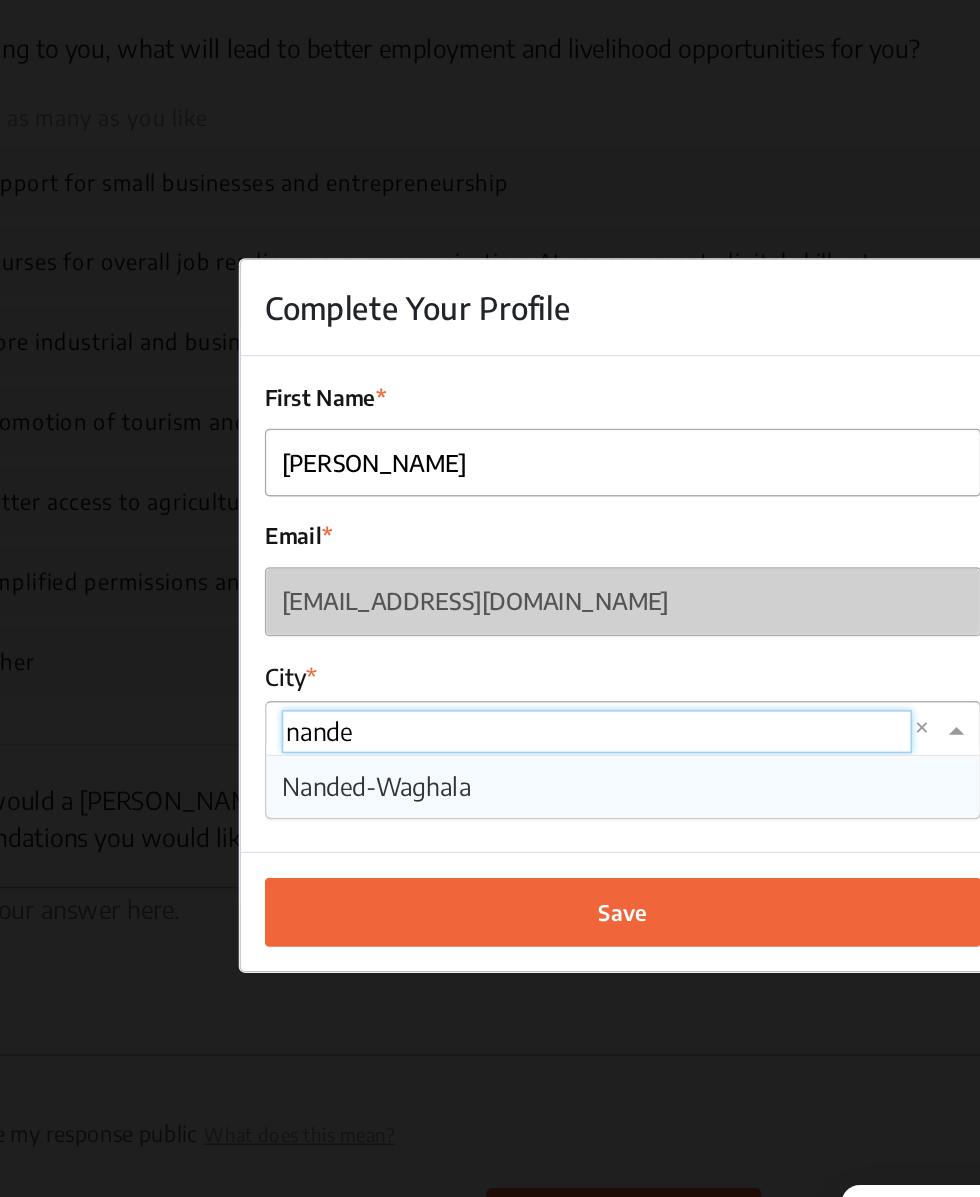 type on "nanded" 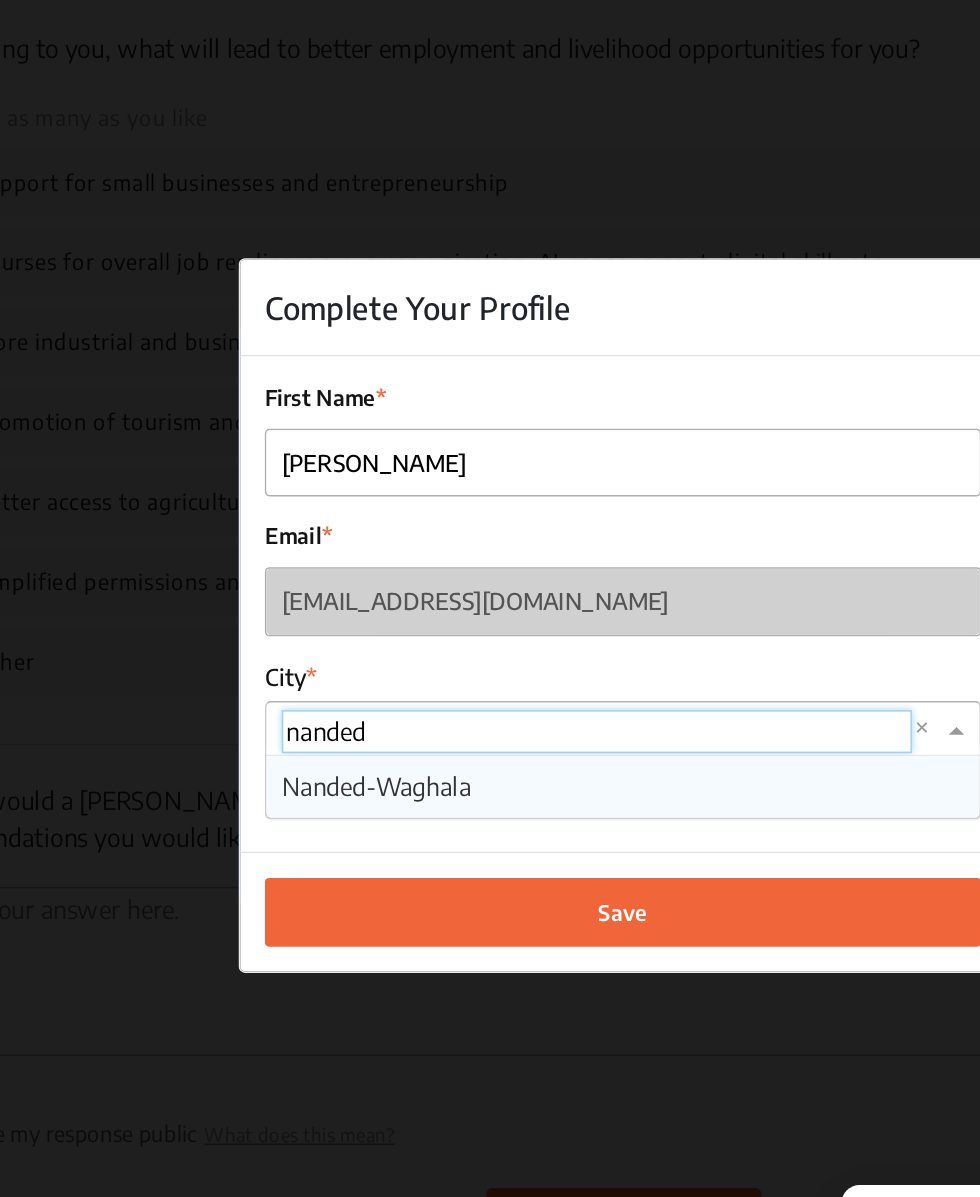 click on "Nanded-Waghala" at bounding box center [490, 710] 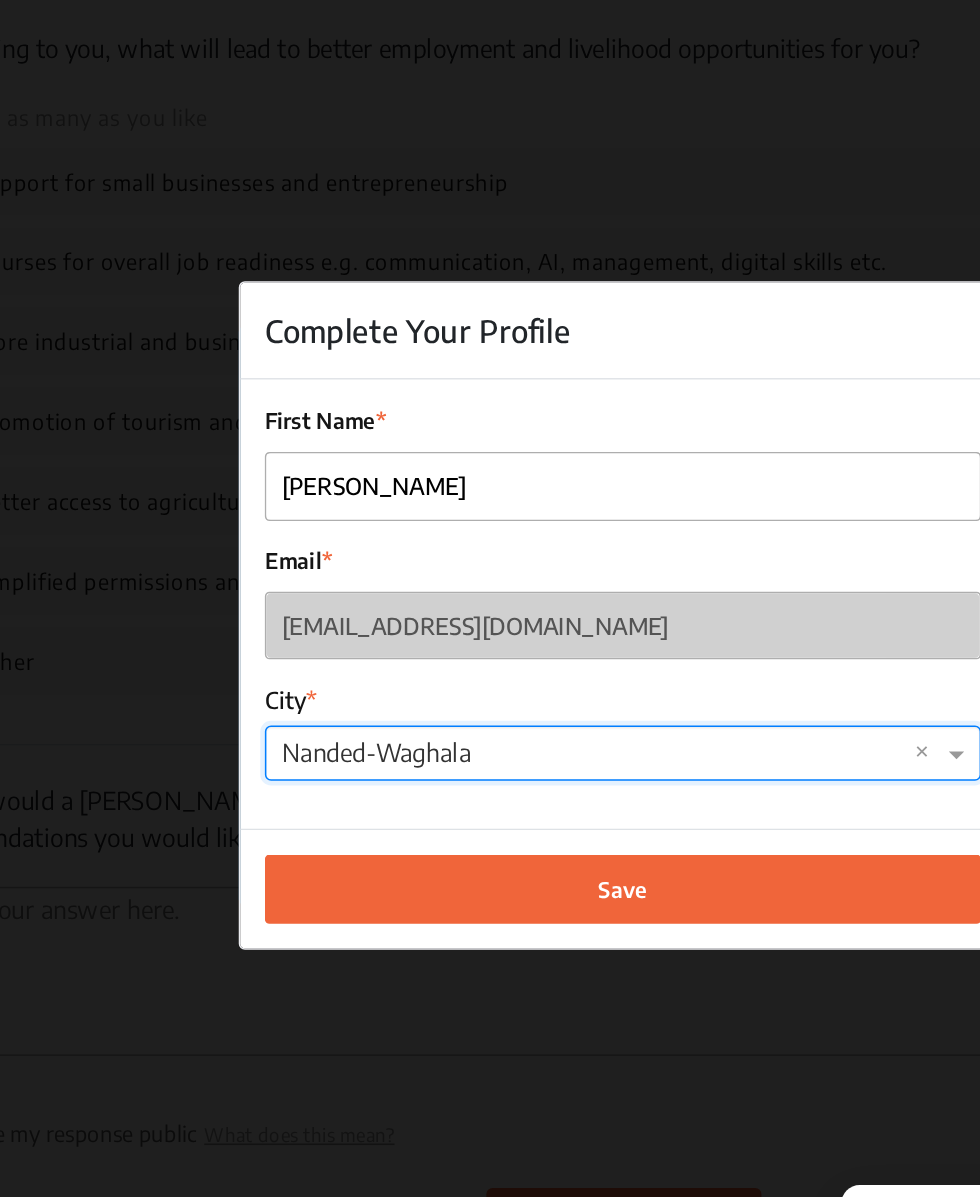 click on "Save" 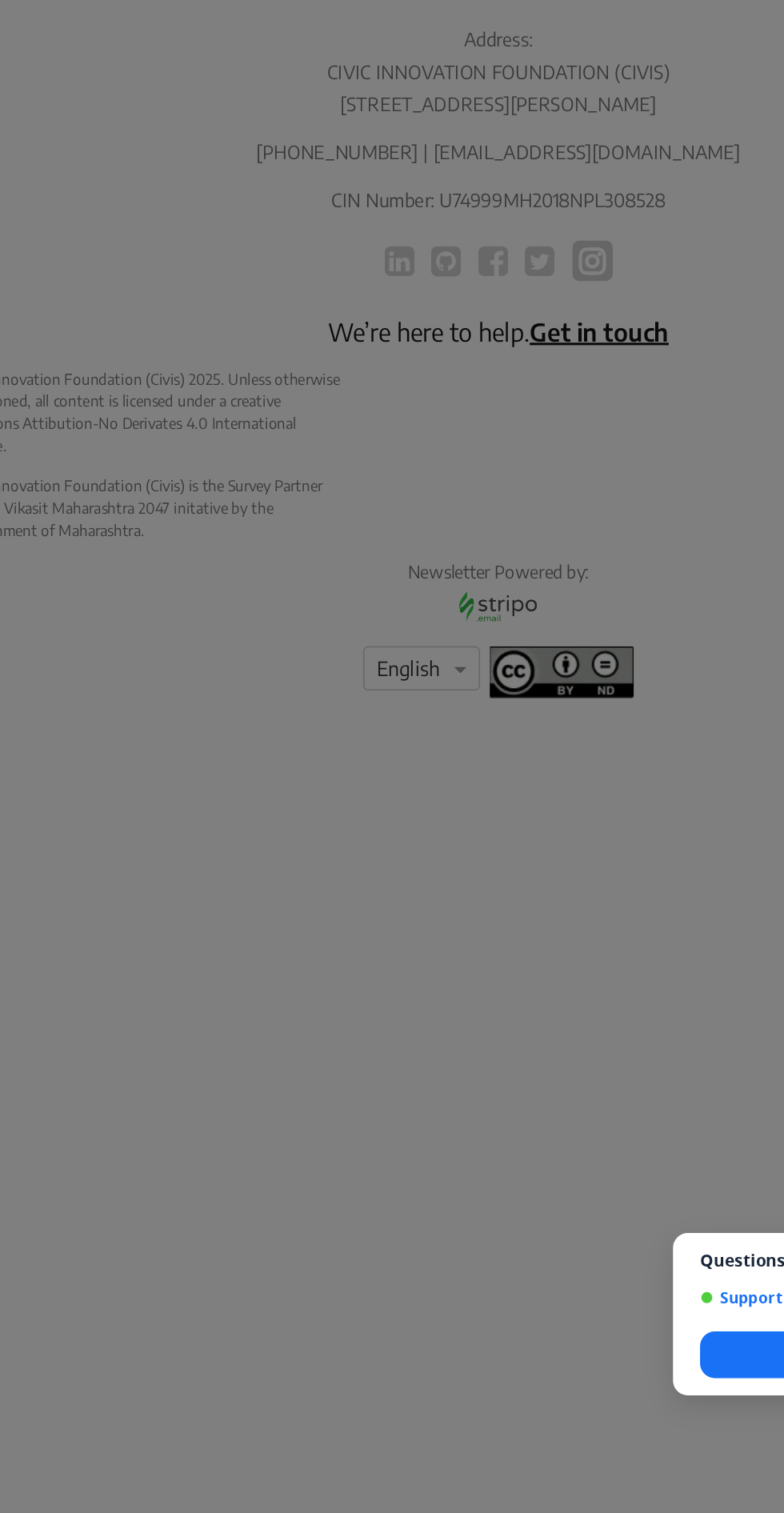 scroll, scrollTop: 286, scrollLeft: 0, axis: vertical 